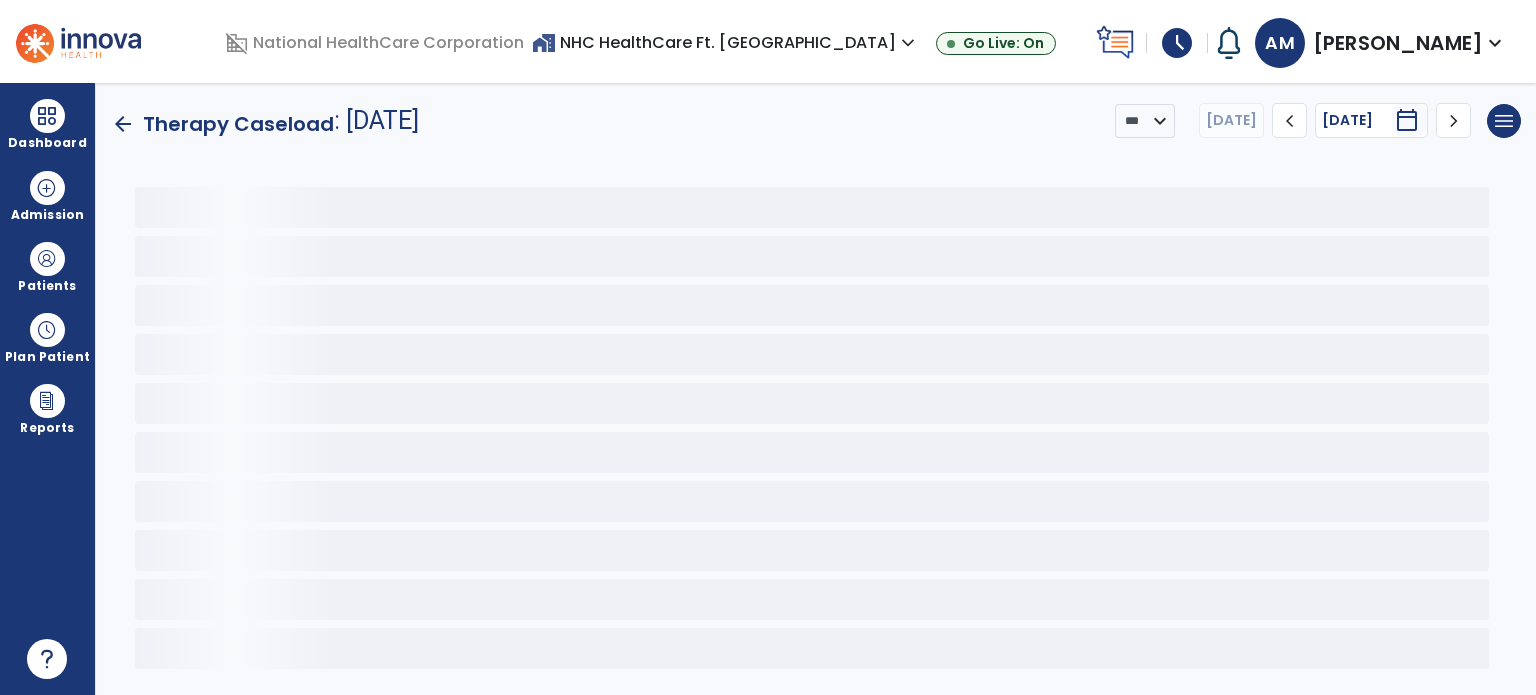 scroll, scrollTop: 0, scrollLeft: 0, axis: both 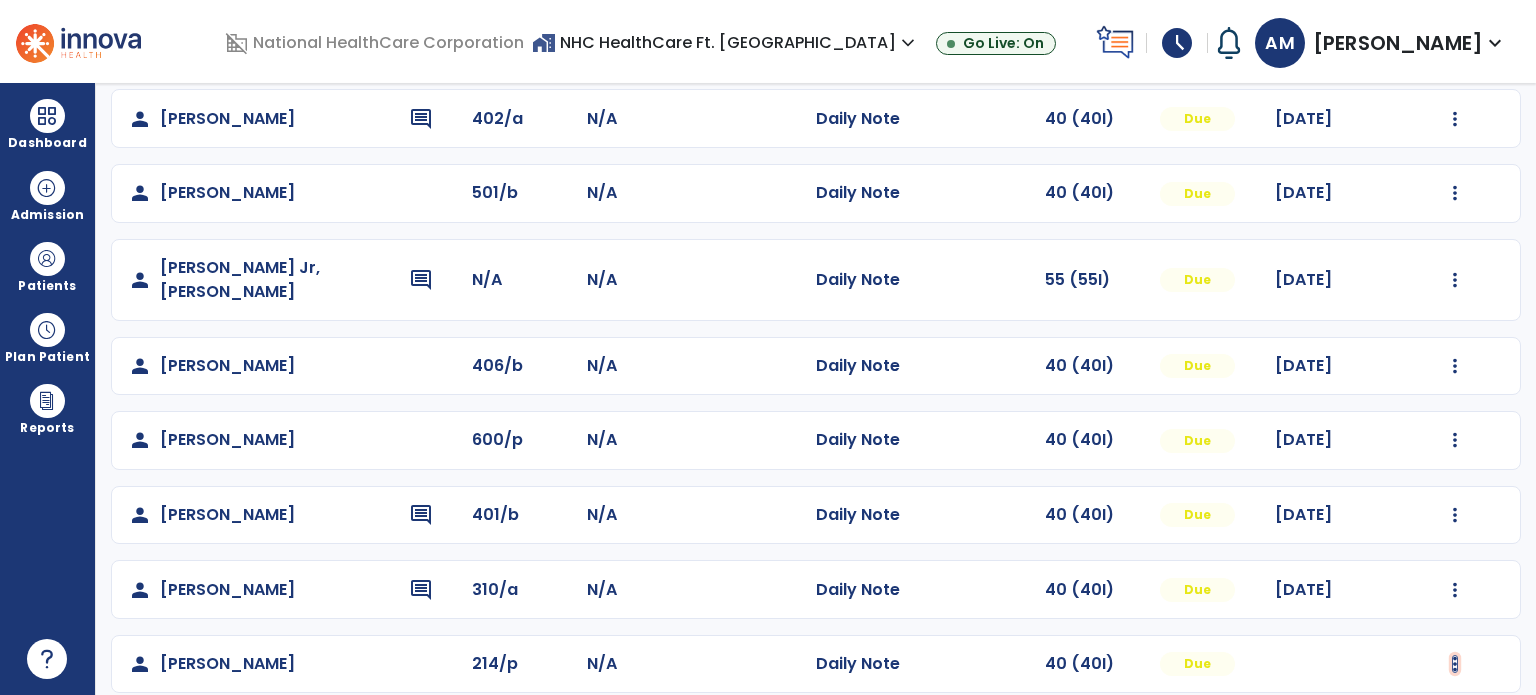 click at bounding box center (1455, -105) 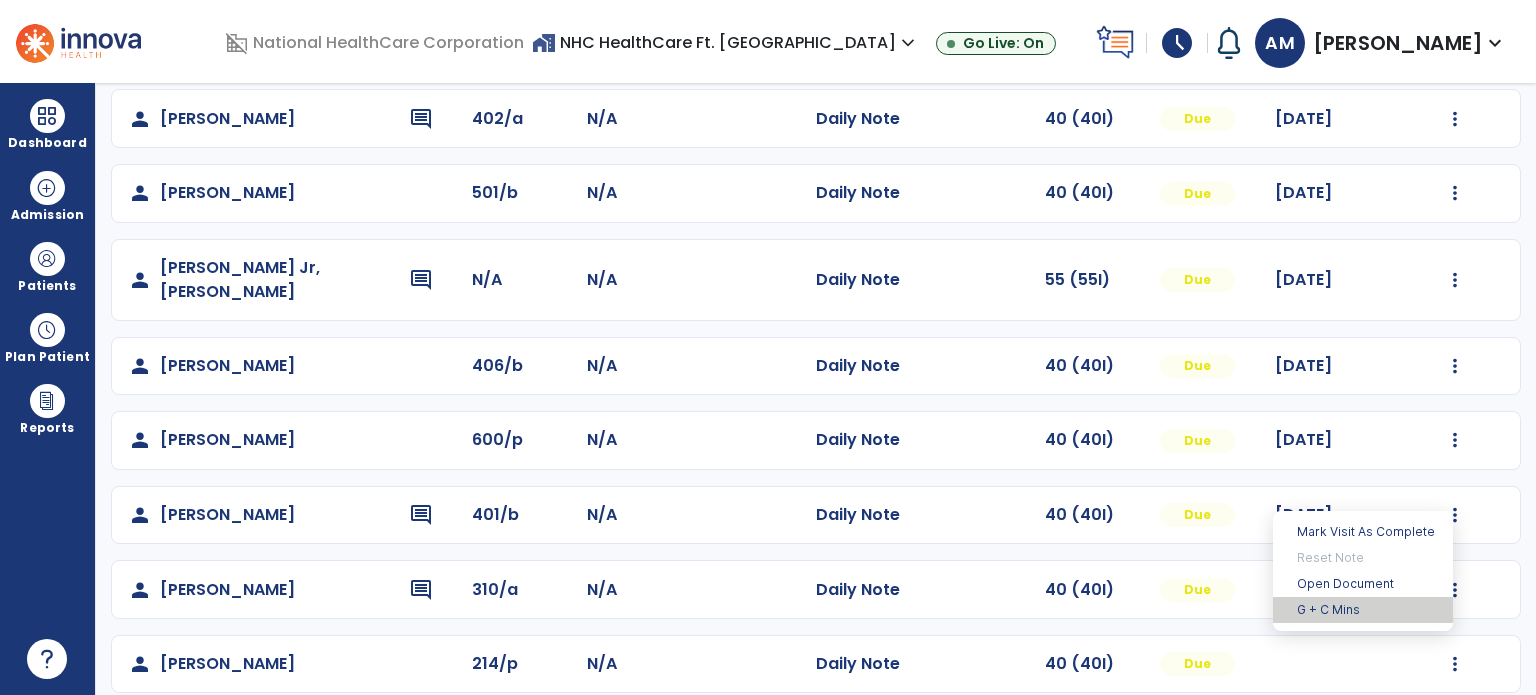 click on "G + C Mins" at bounding box center [1363, 610] 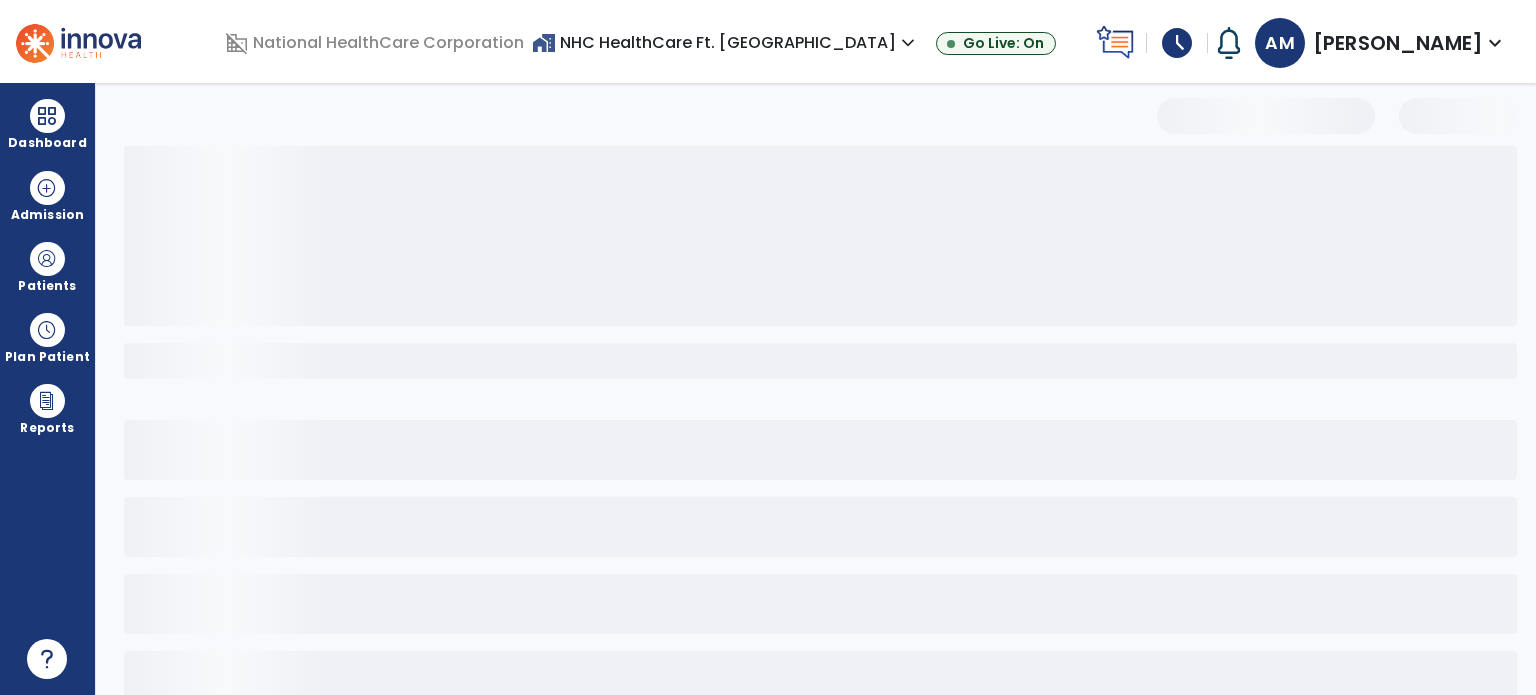select on "***" 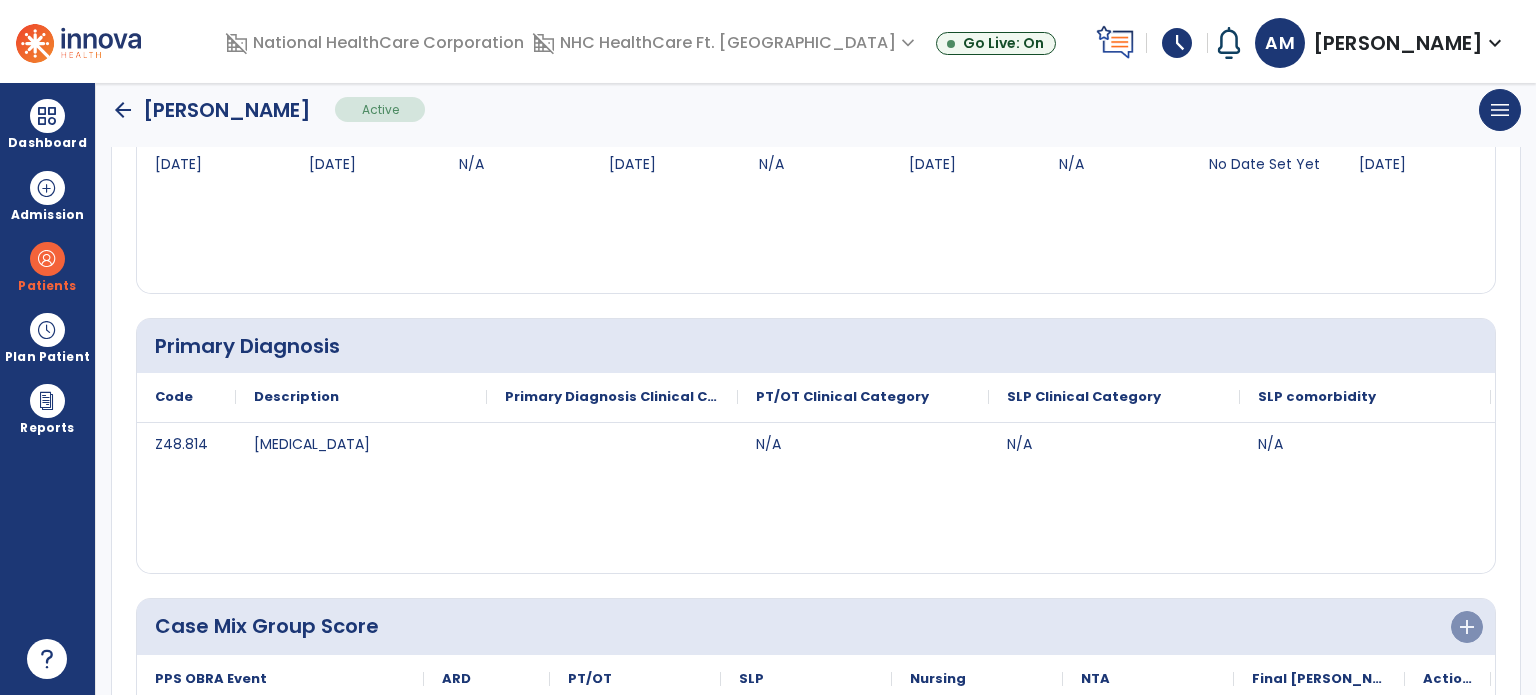 scroll, scrollTop: 612, scrollLeft: 0, axis: vertical 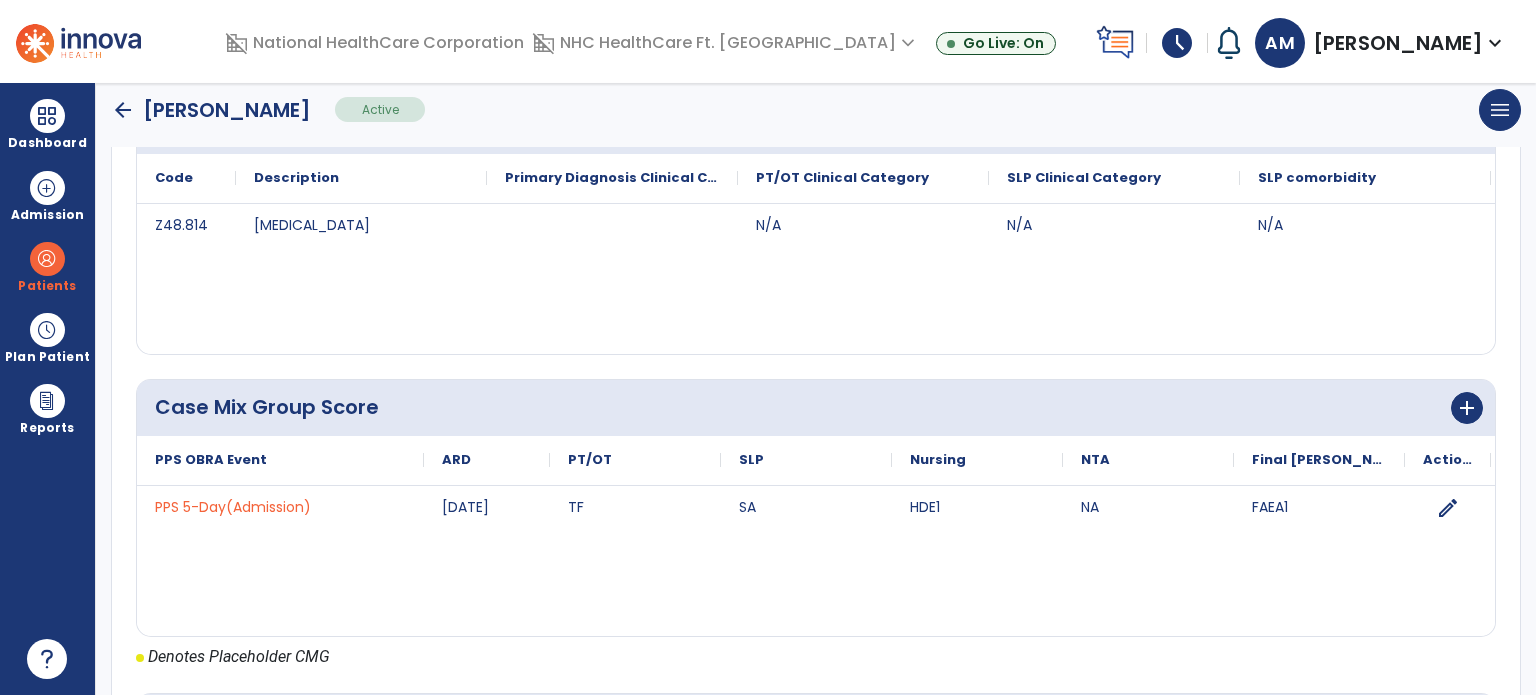 click on "arrow_back" 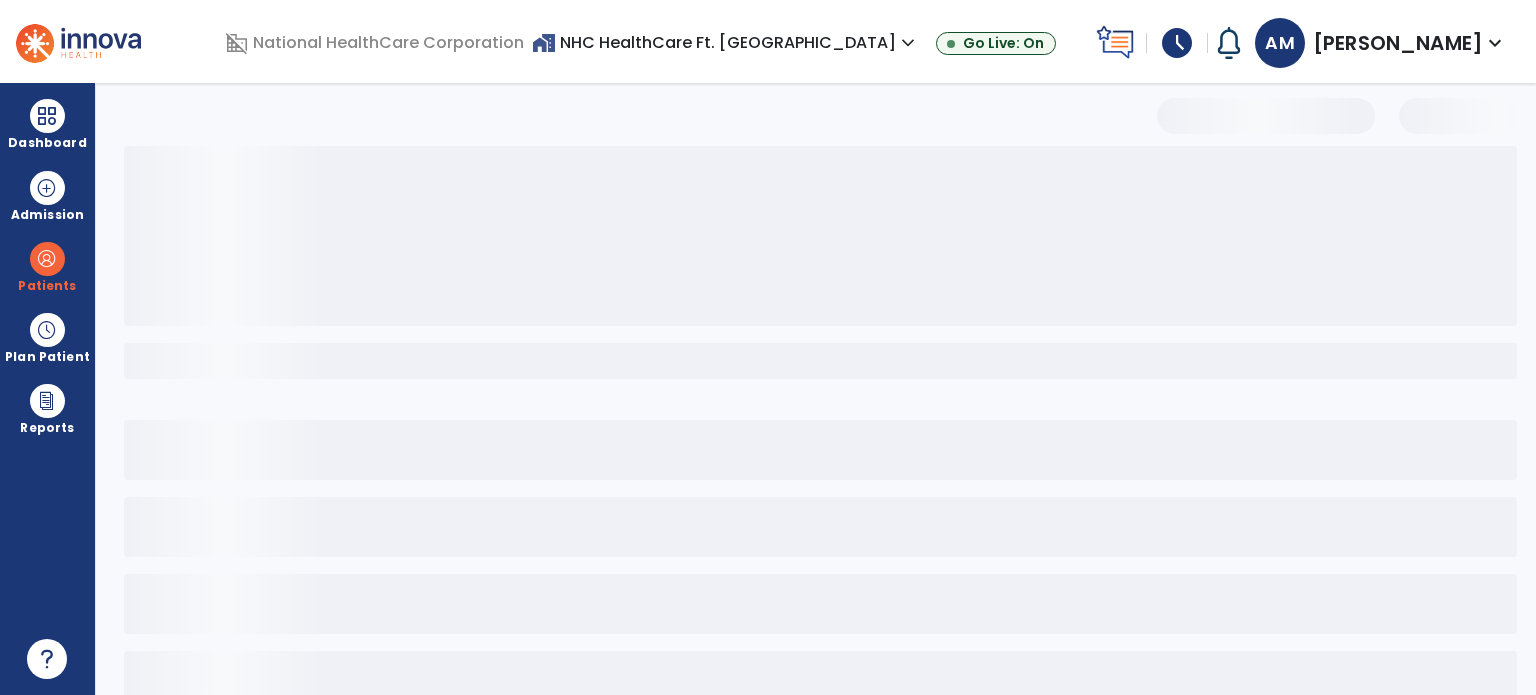 scroll, scrollTop: 0, scrollLeft: 0, axis: both 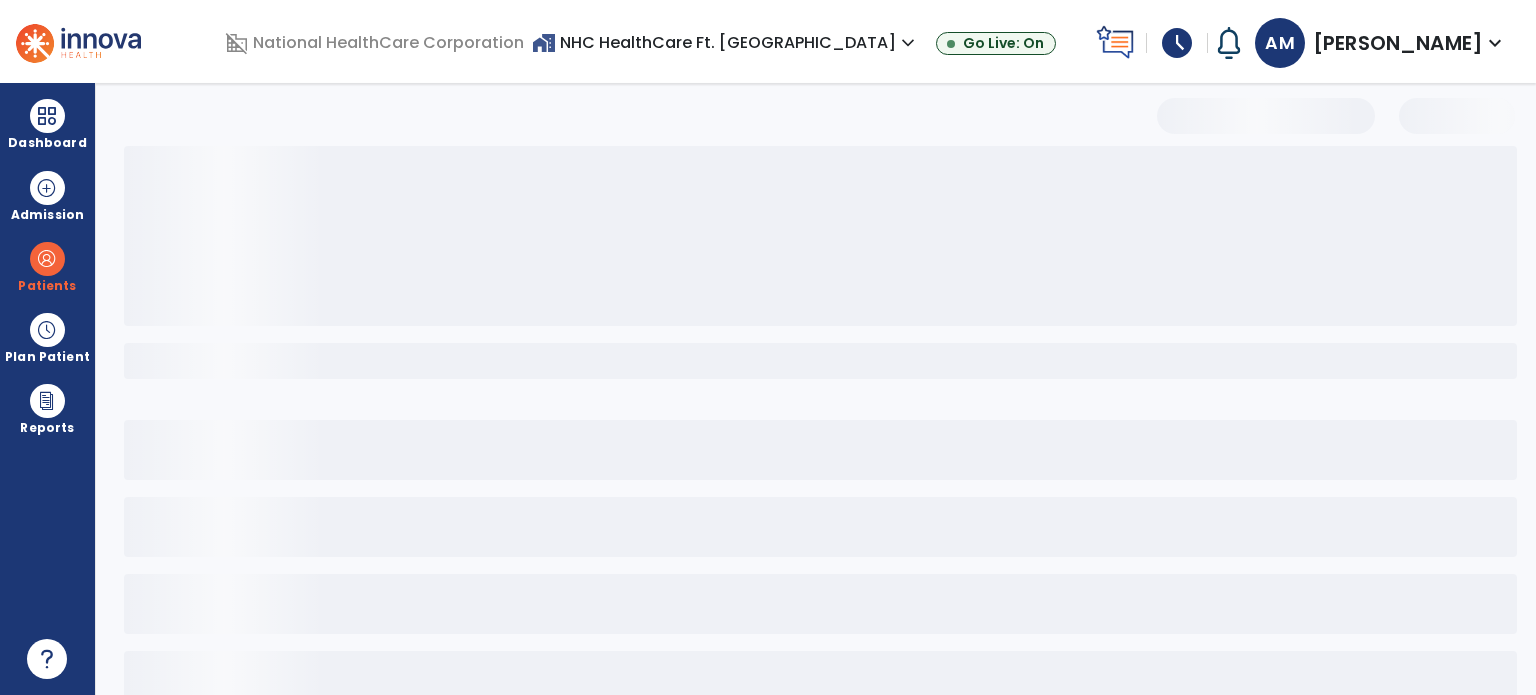select on "***" 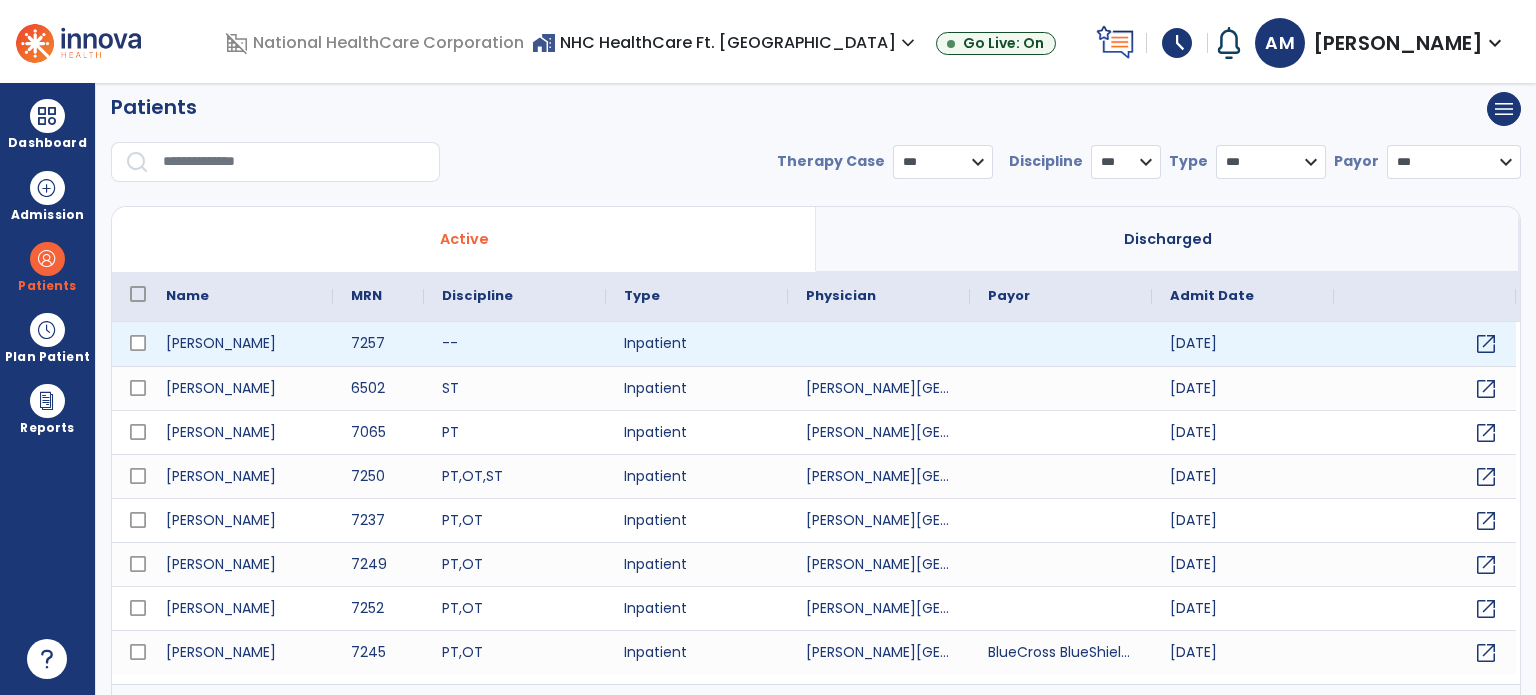 scroll, scrollTop: 0, scrollLeft: 0, axis: both 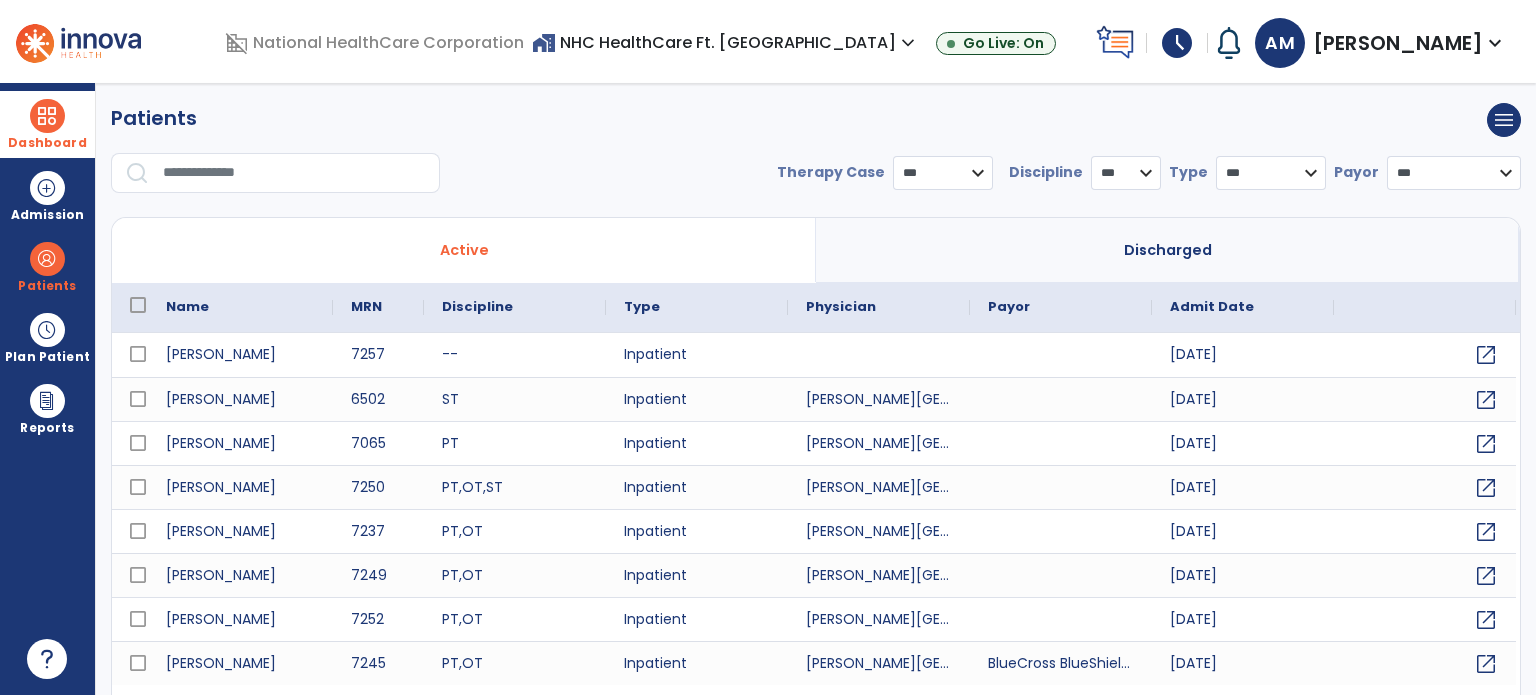 click on "Dashboard" at bounding box center [47, 143] 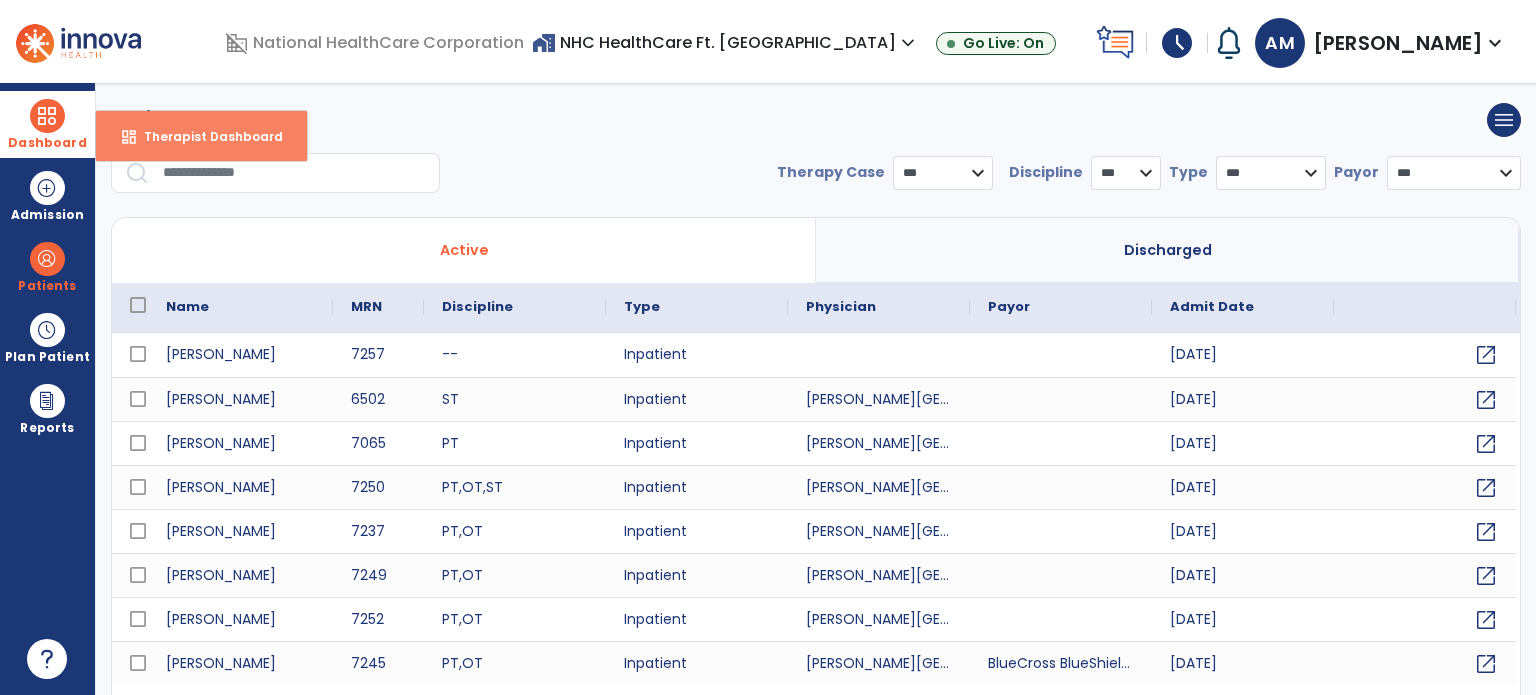 click on "dashboard  Therapist Dashboard" at bounding box center (201, 136) 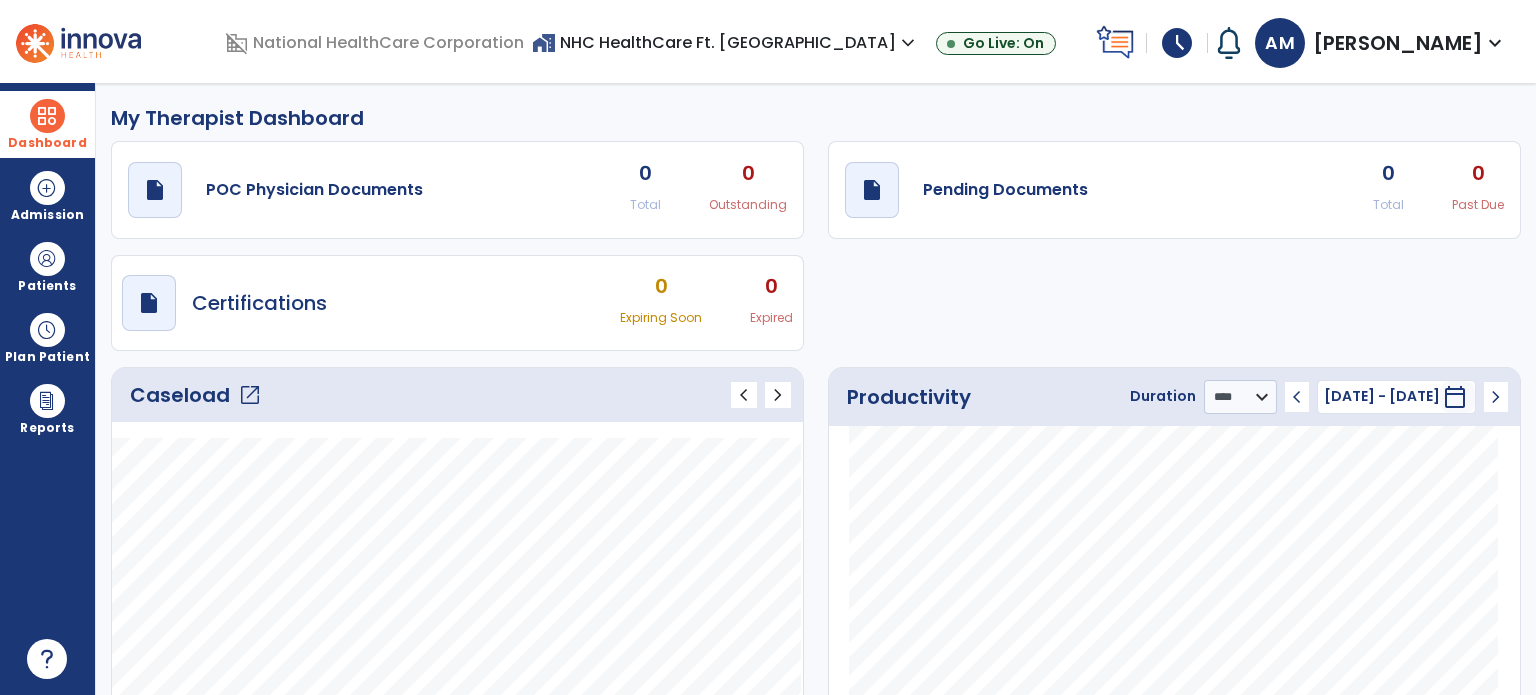 click on "Caseload   open_in_new" 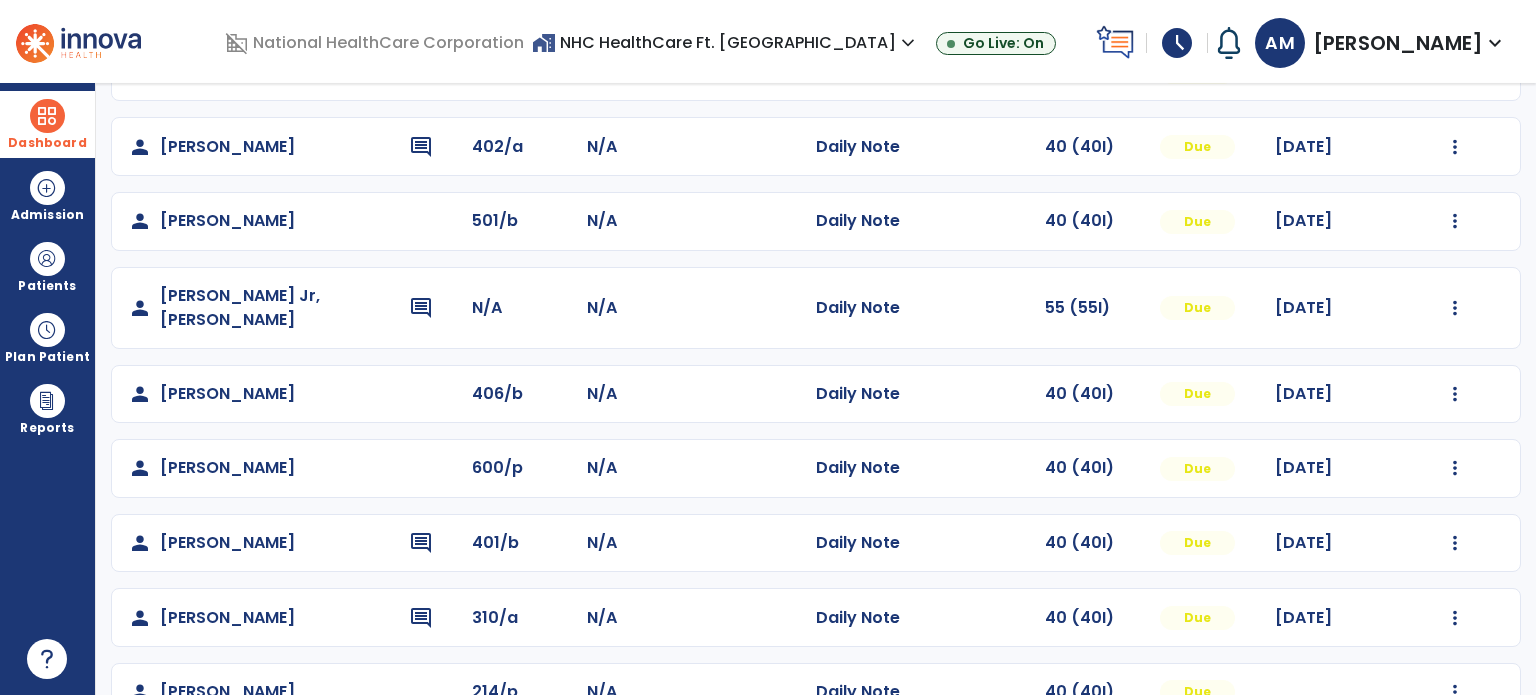 scroll, scrollTop: 393, scrollLeft: 0, axis: vertical 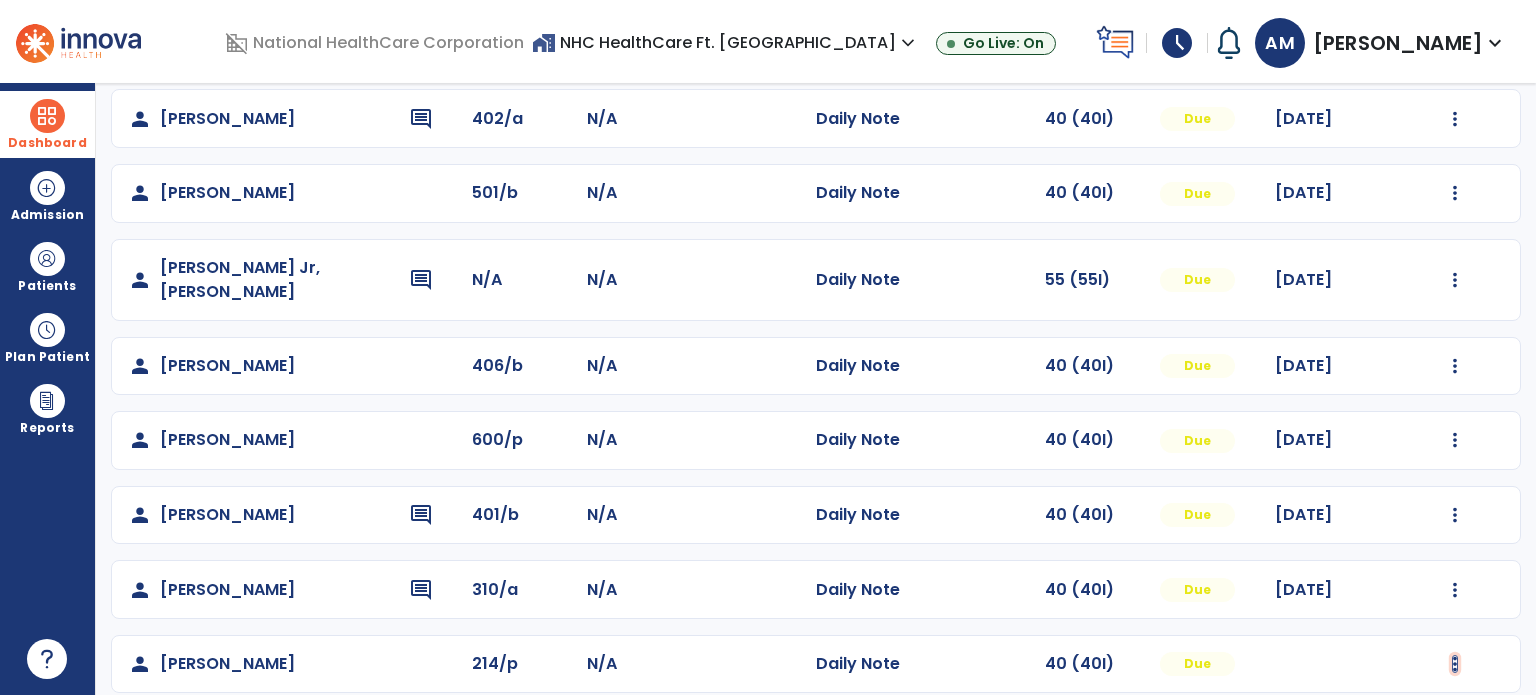 click at bounding box center [1455, -105] 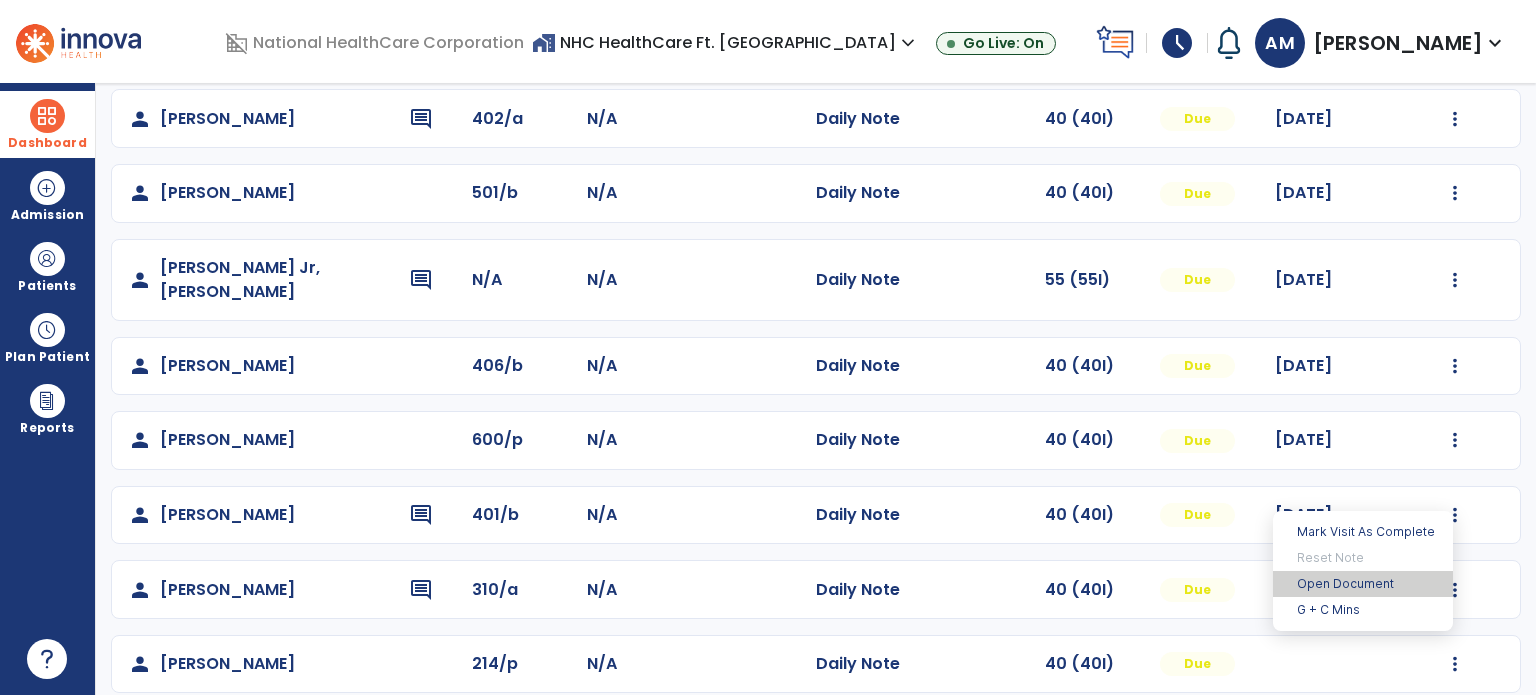 click on "Open Document" at bounding box center [1363, 584] 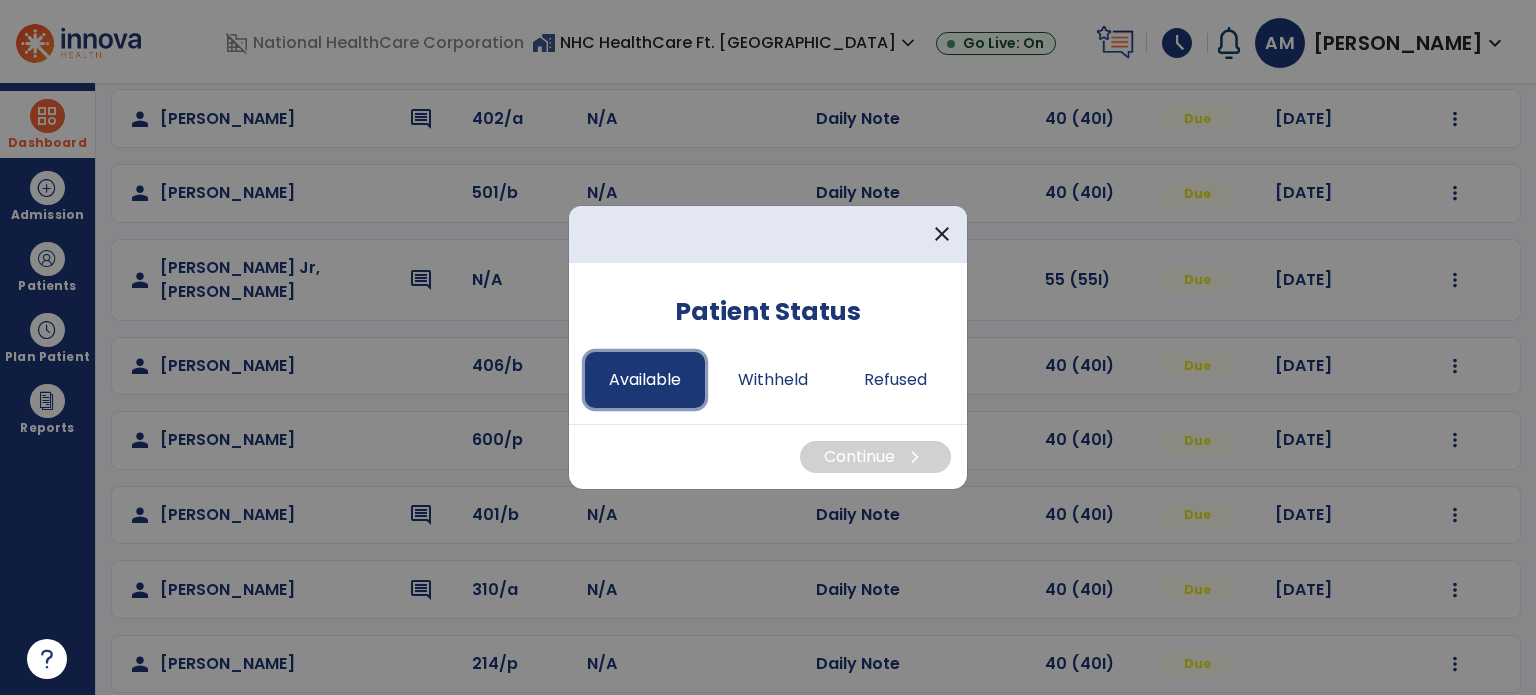 click on "Available" at bounding box center (645, 380) 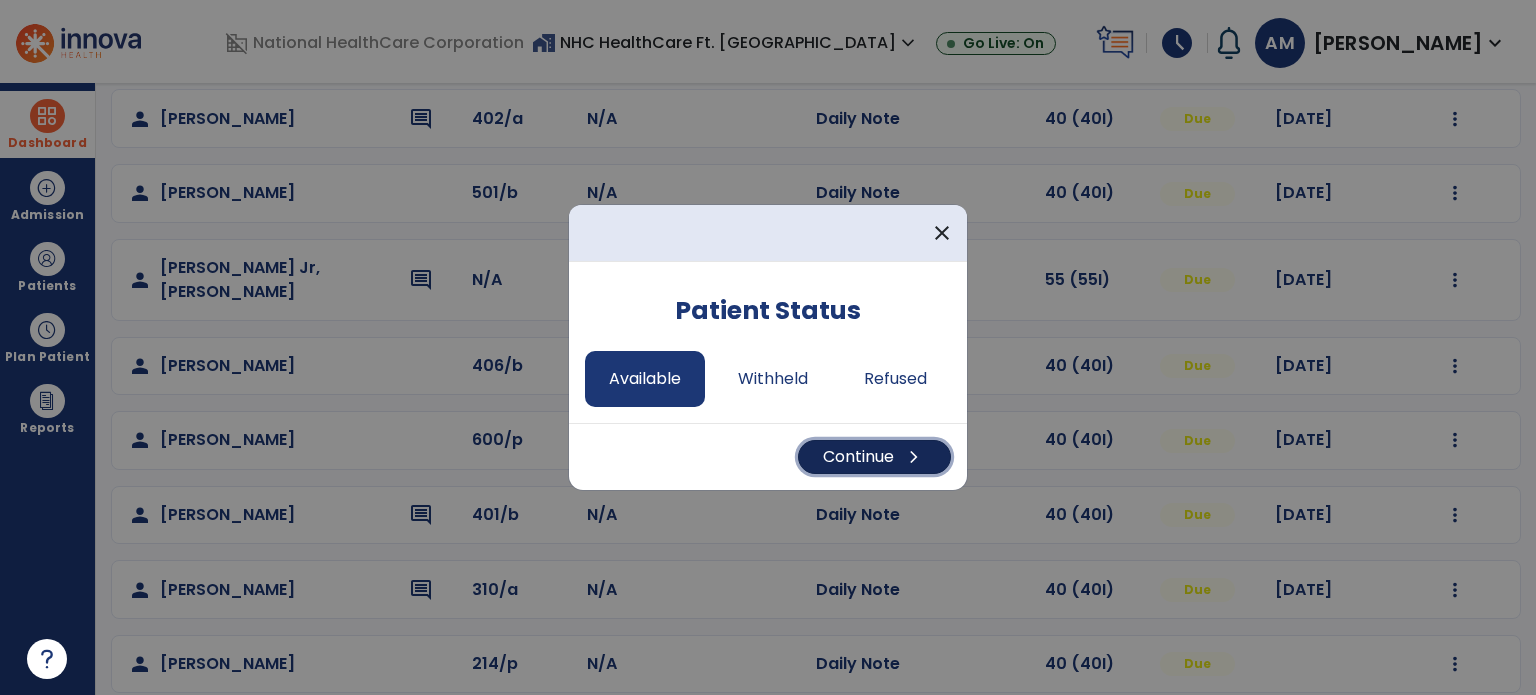 click on "Continue   chevron_right" at bounding box center (874, 457) 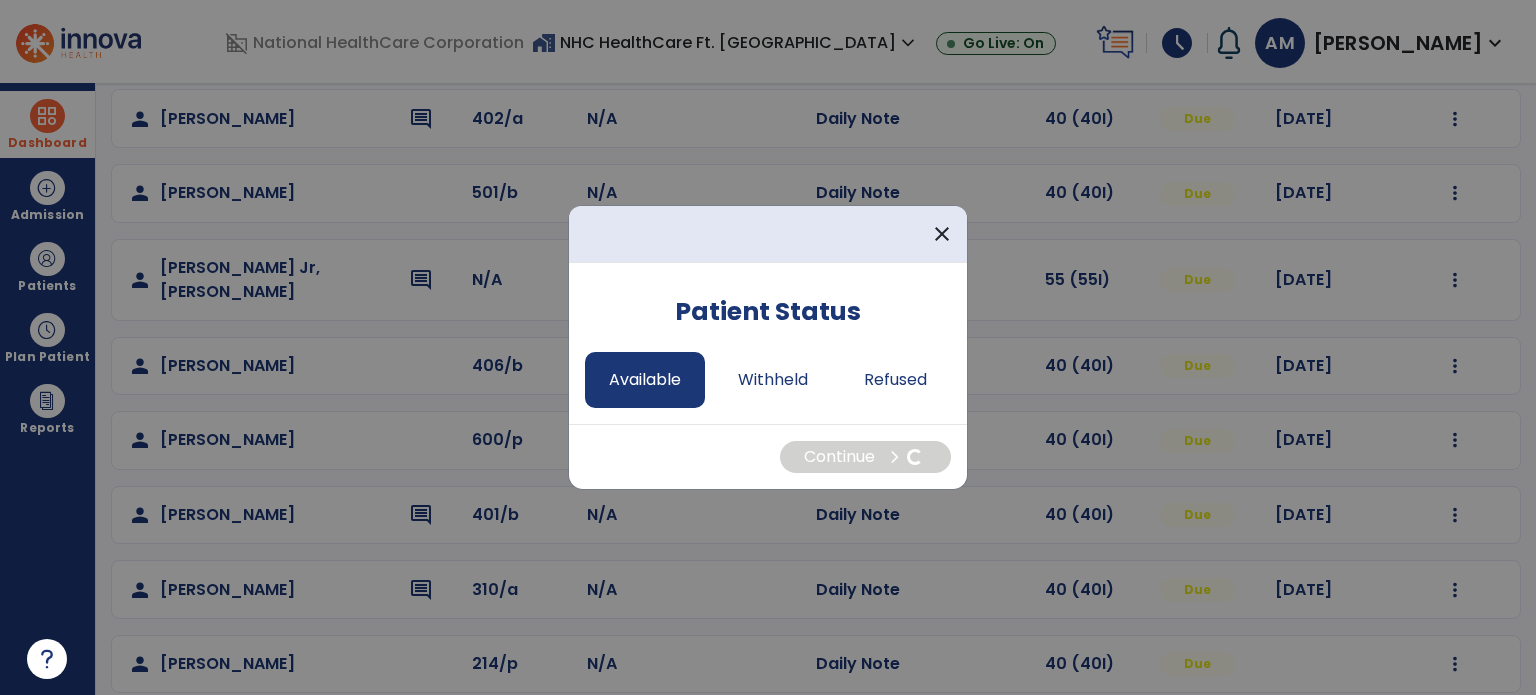 select on "*" 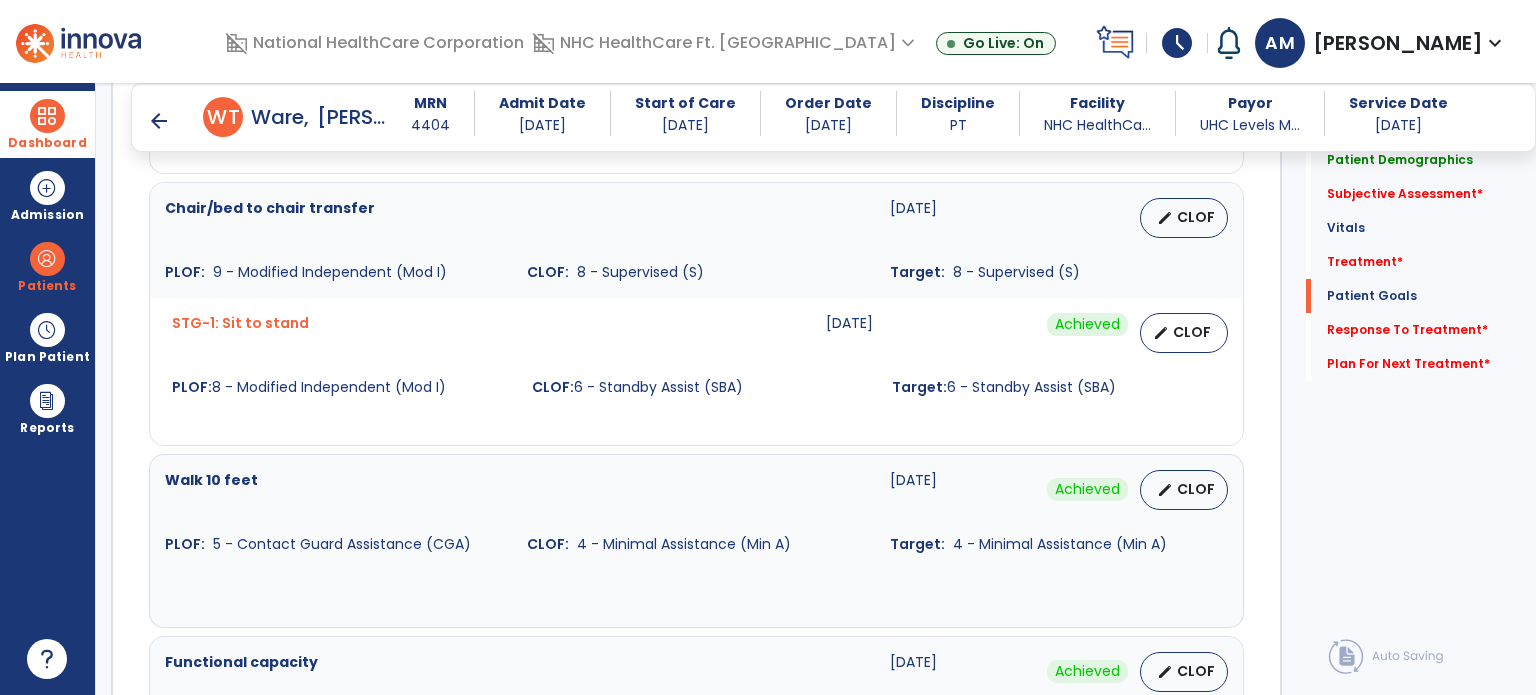 scroll, scrollTop: 2112, scrollLeft: 0, axis: vertical 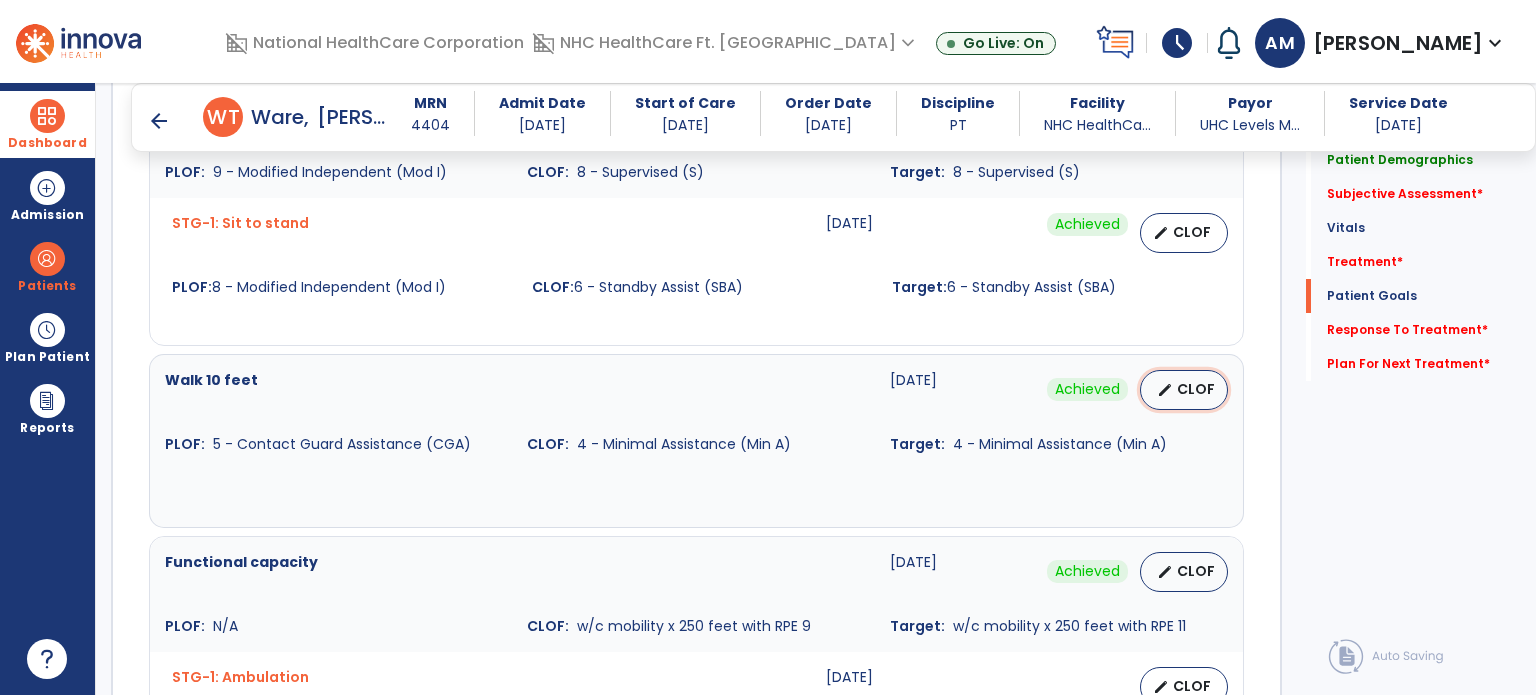 click on "edit   CLOF" at bounding box center (1184, 390) 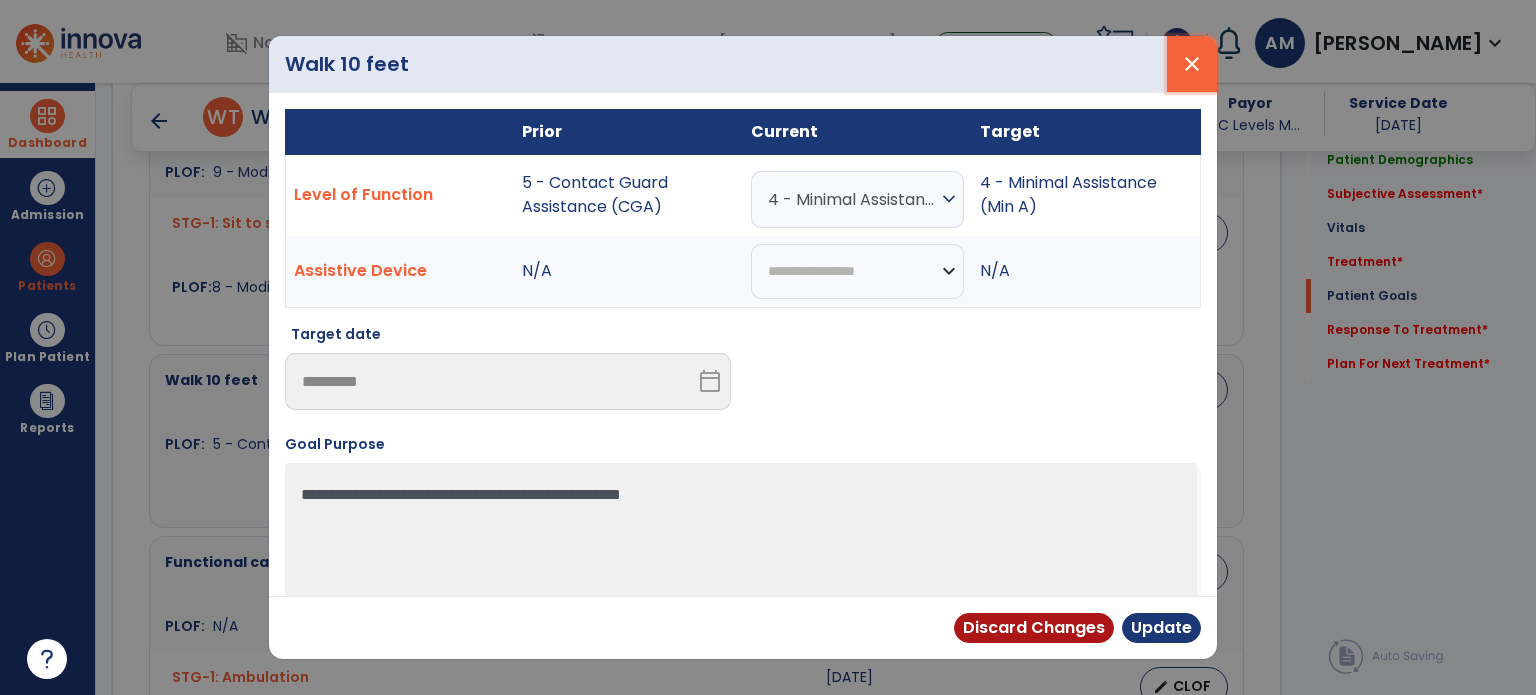 click on "close" at bounding box center [1192, 64] 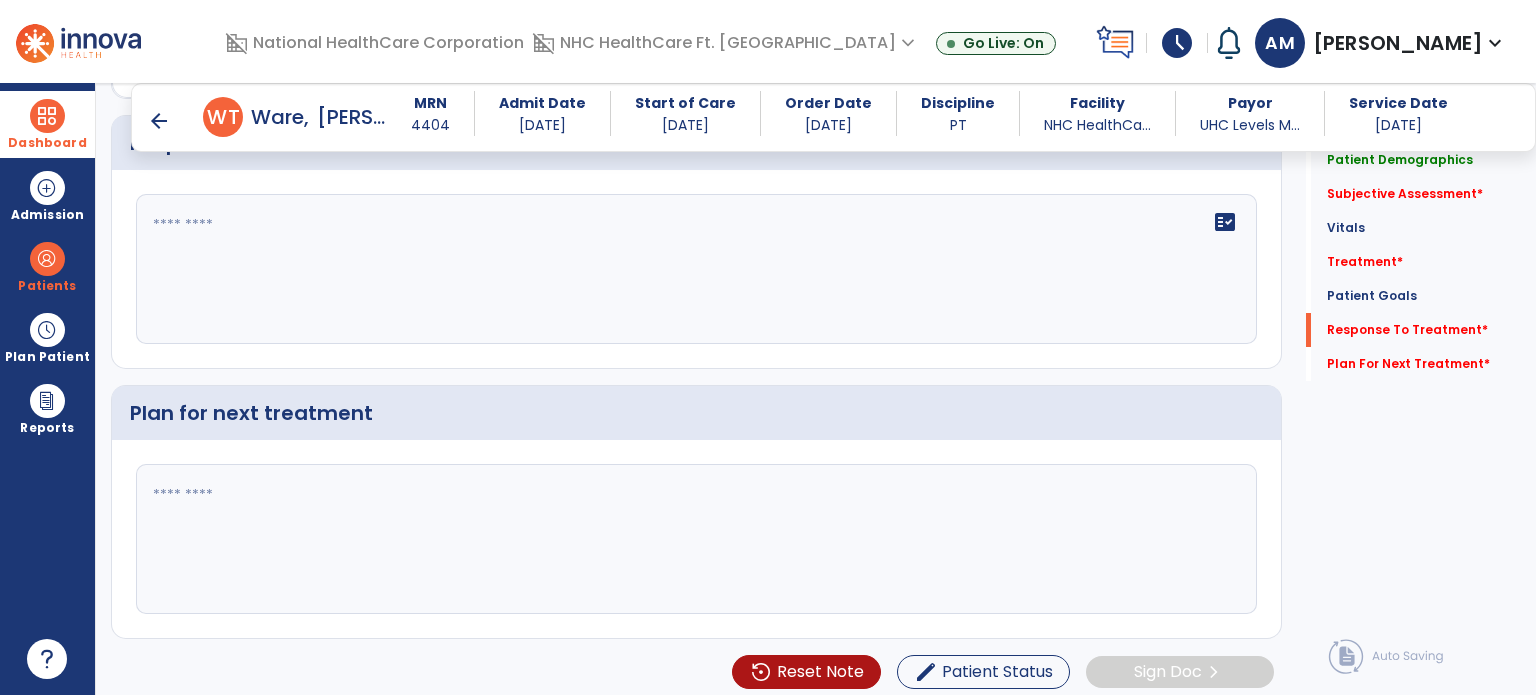 scroll, scrollTop: 2874, scrollLeft: 0, axis: vertical 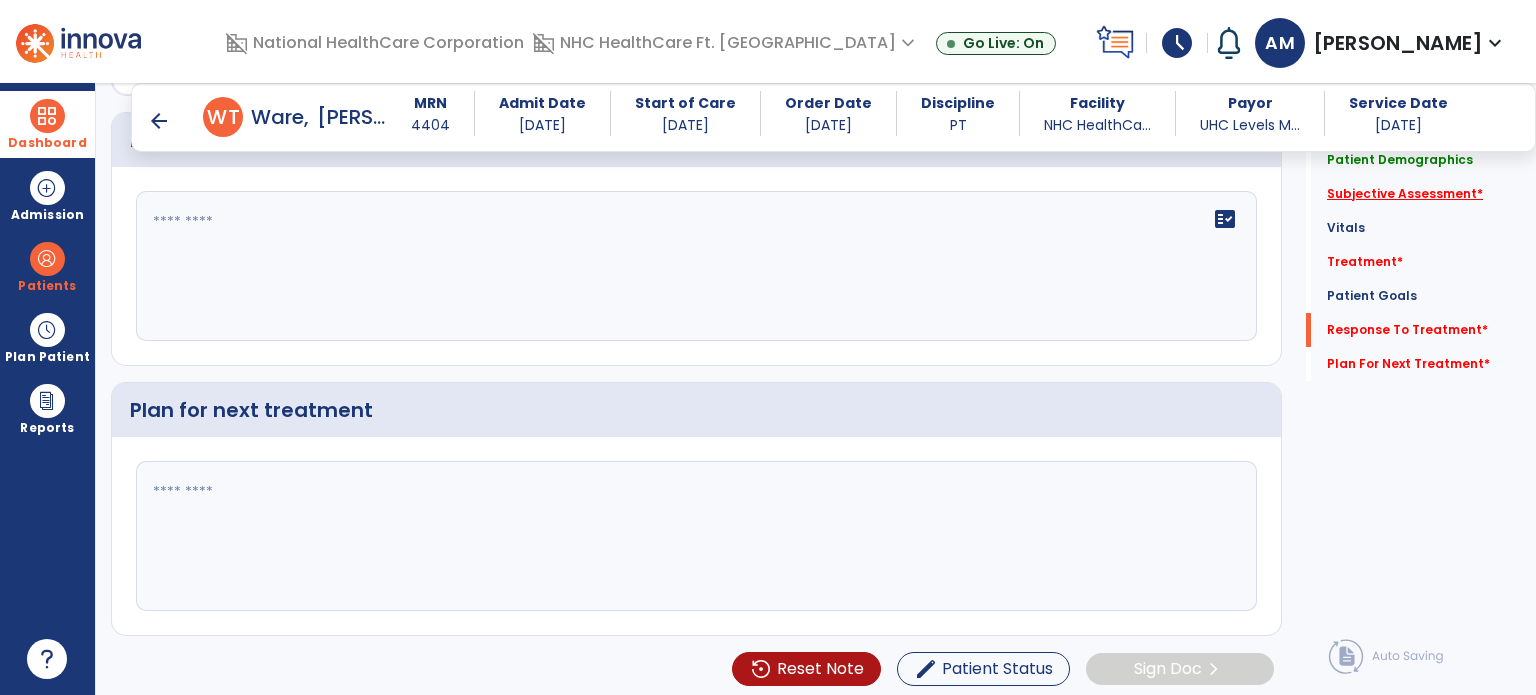 click on "Subjective Assessment   *" 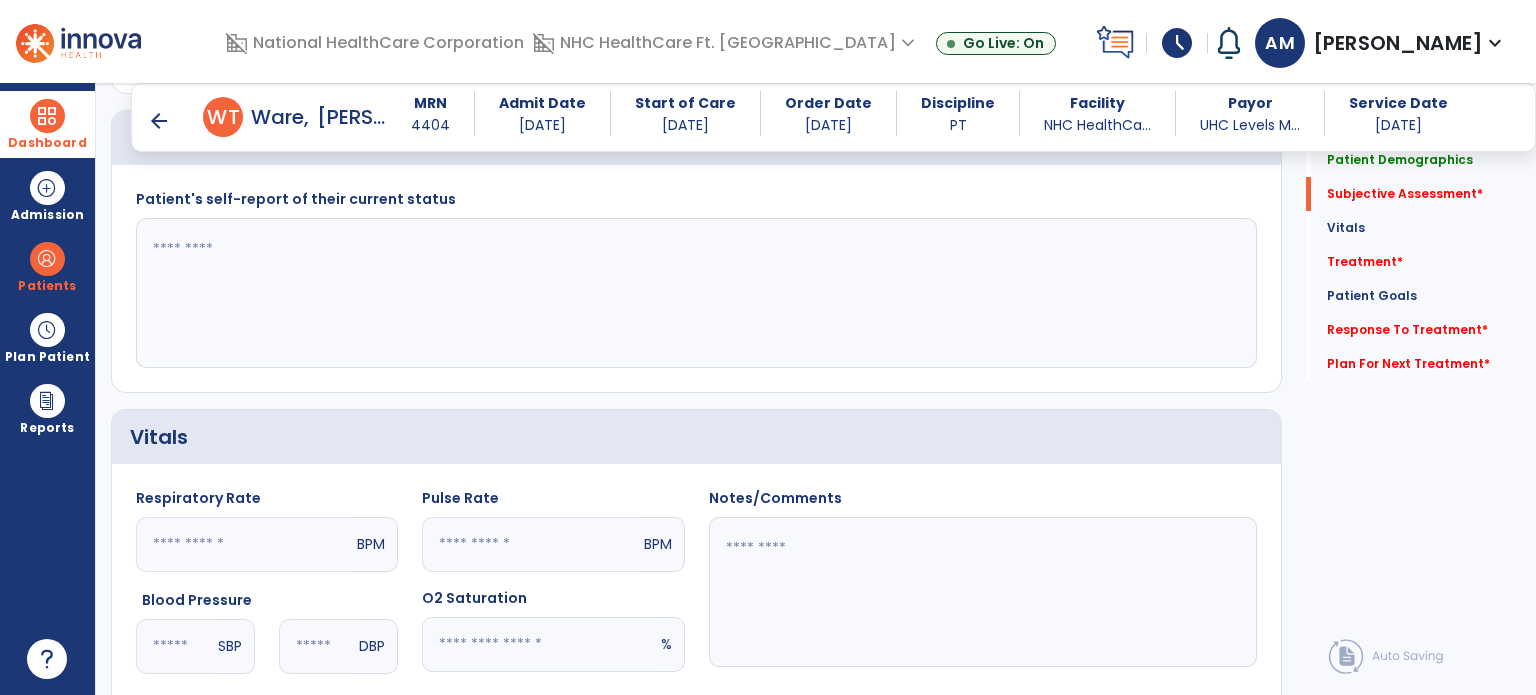 scroll, scrollTop: 388, scrollLeft: 0, axis: vertical 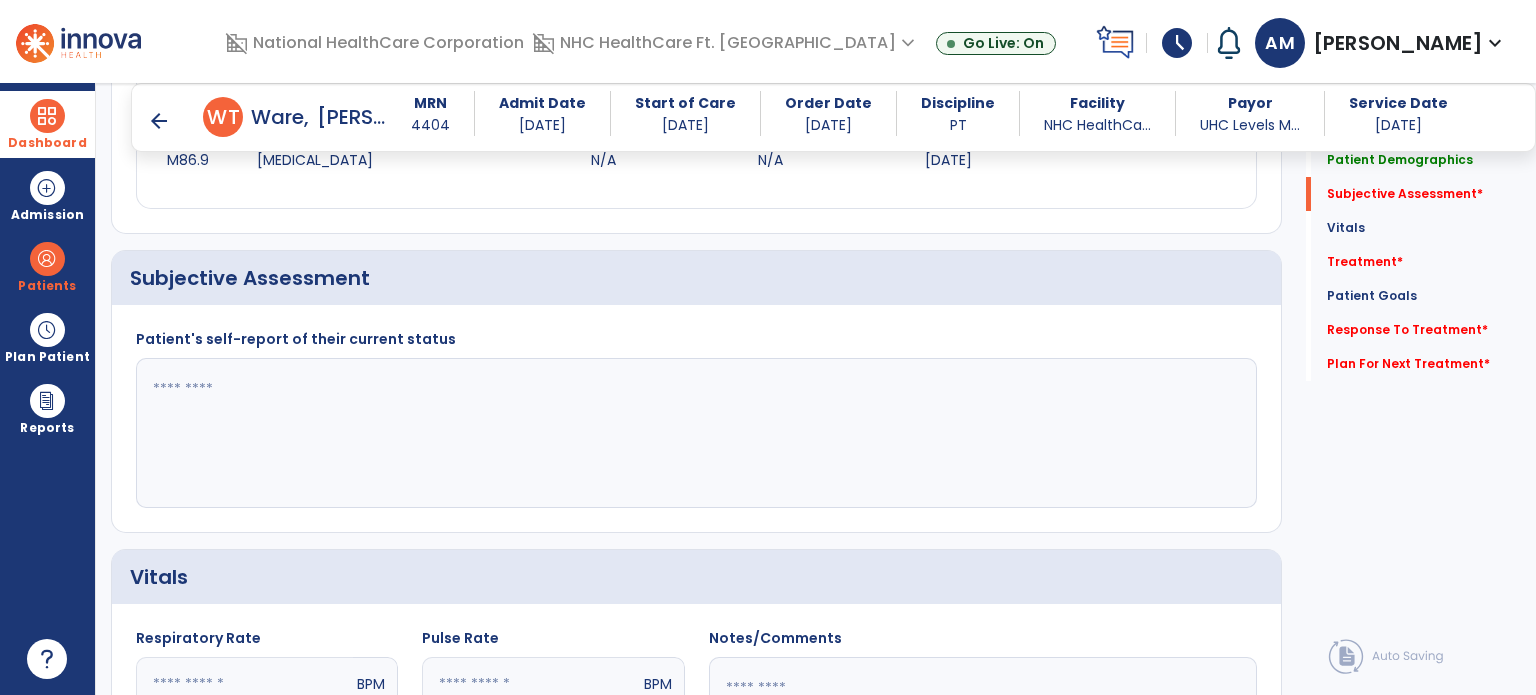 click 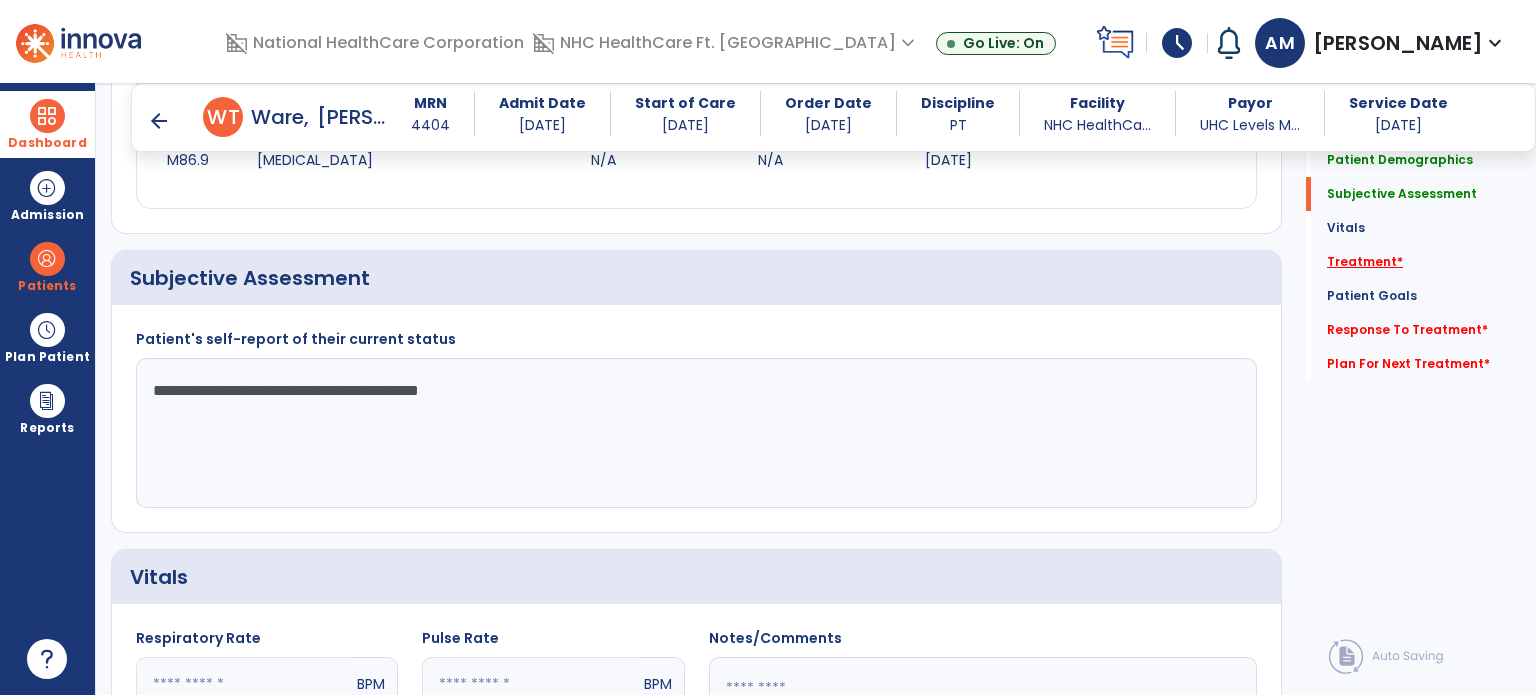 type on "**********" 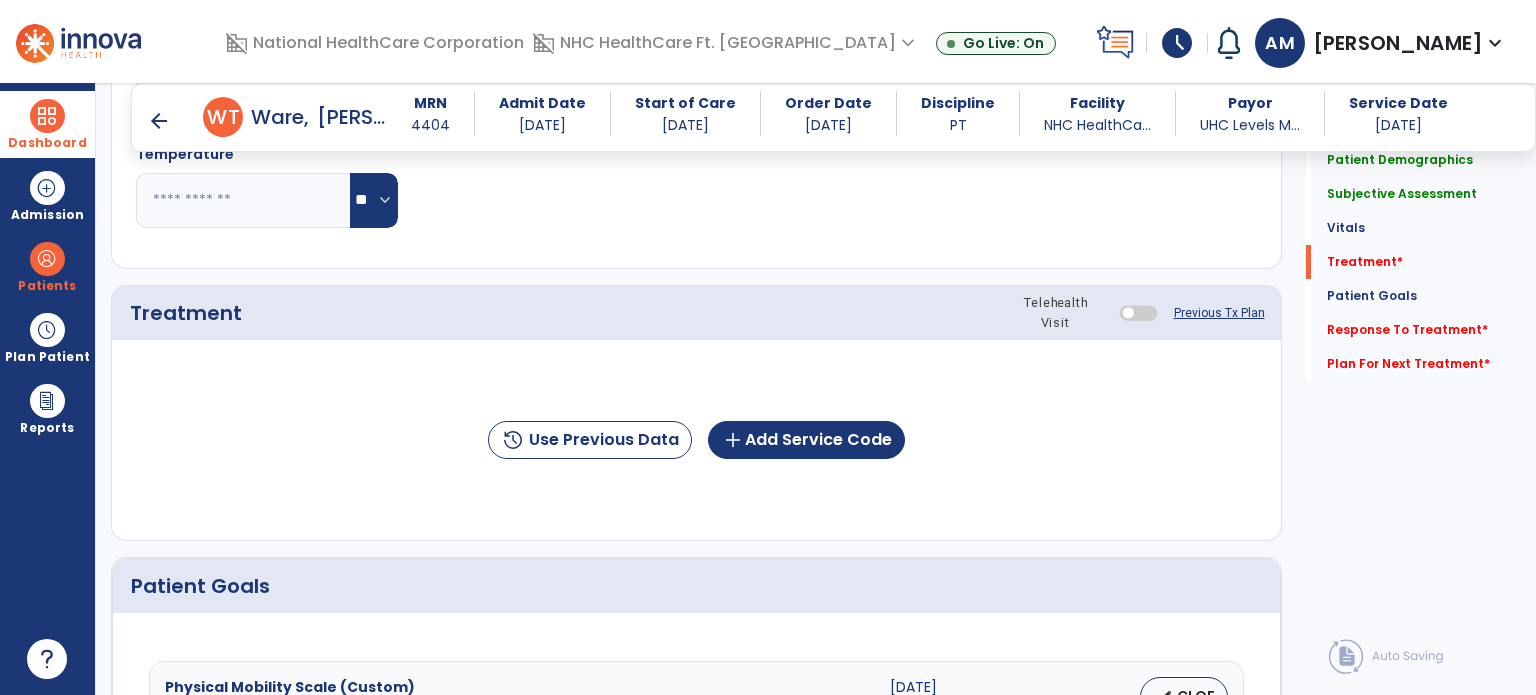 scroll, scrollTop: 1096, scrollLeft: 0, axis: vertical 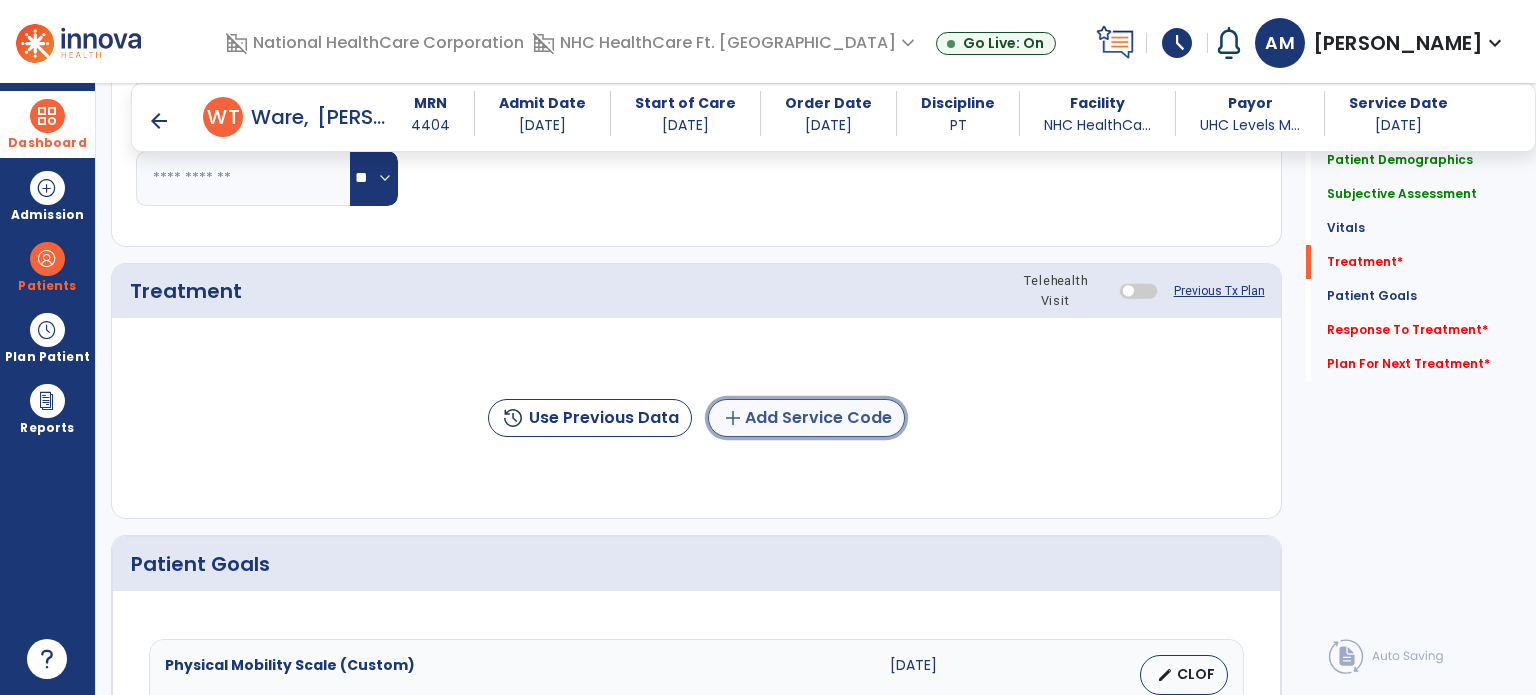 click on "add  Add Service Code" 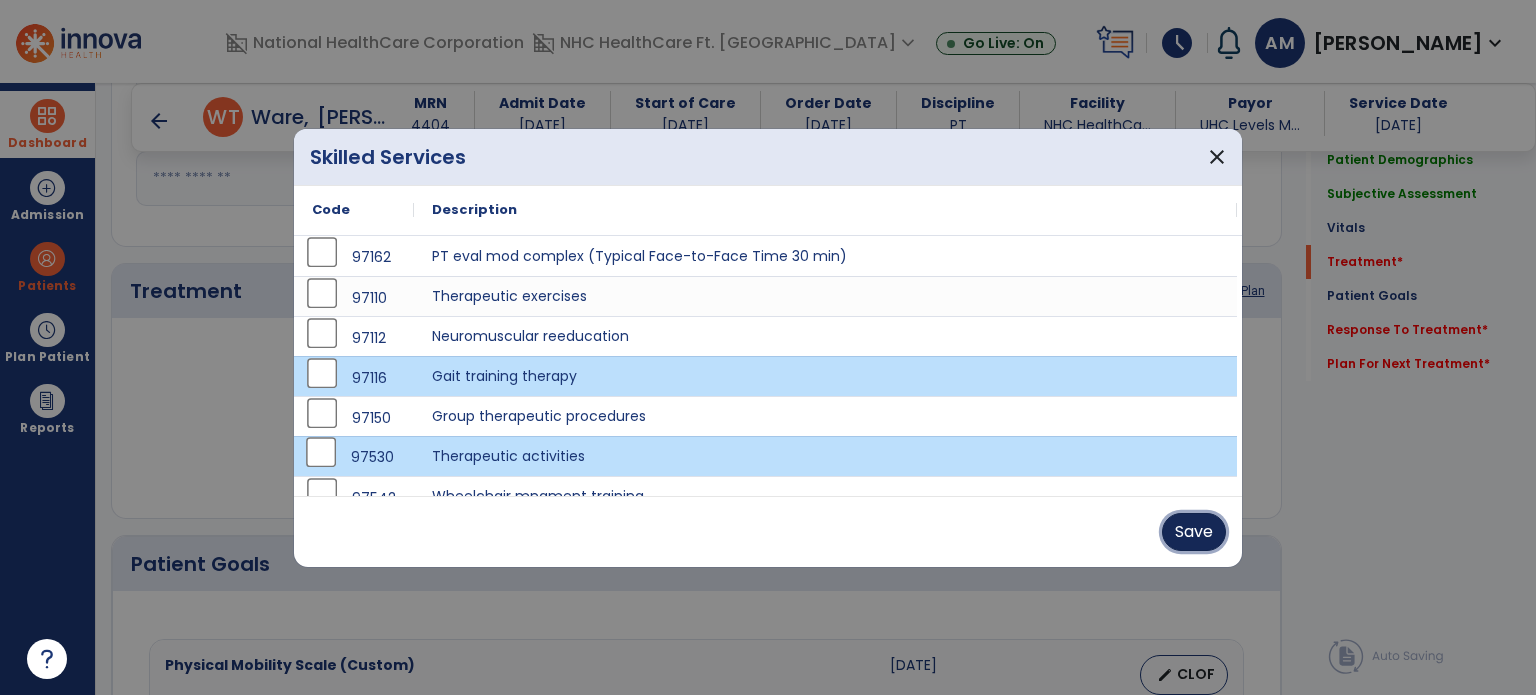 click on "Save" at bounding box center (1194, 532) 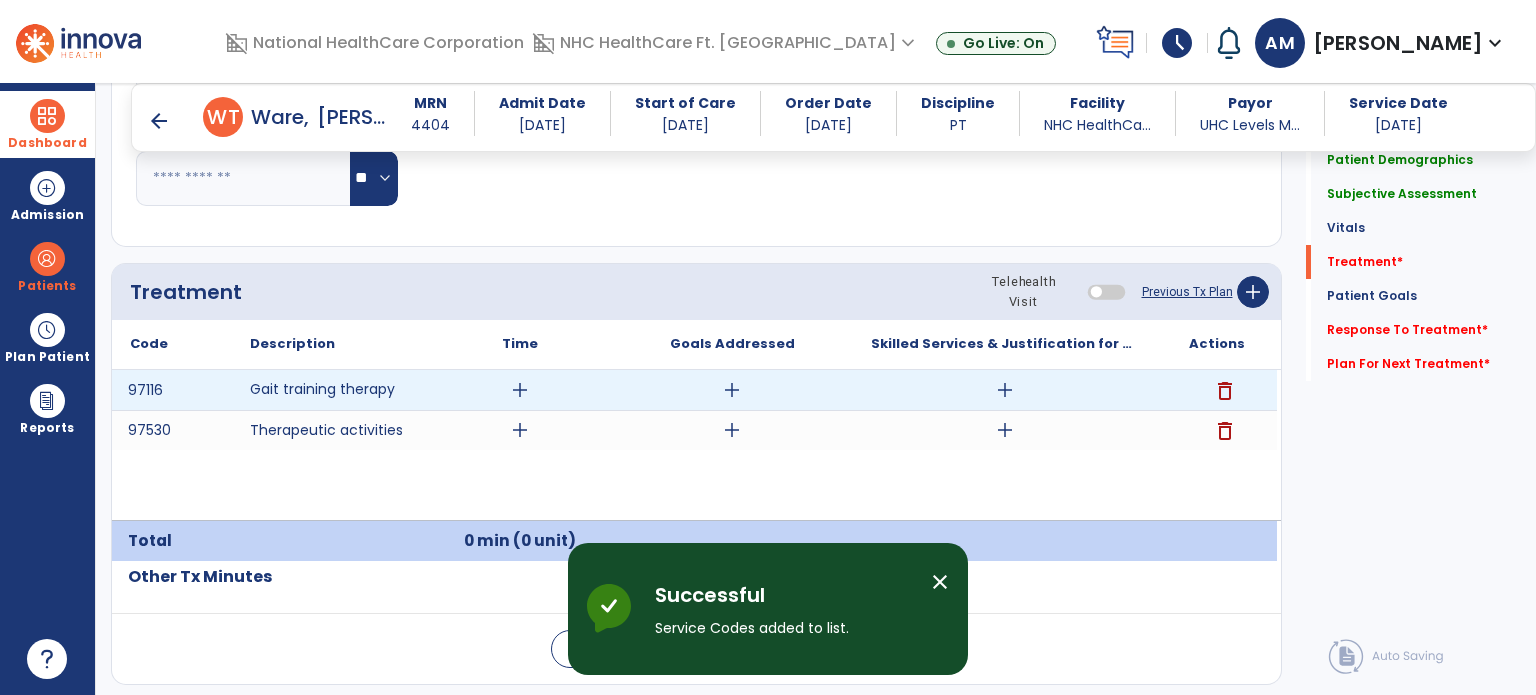 click on "add" at bounding box center [520, 390] 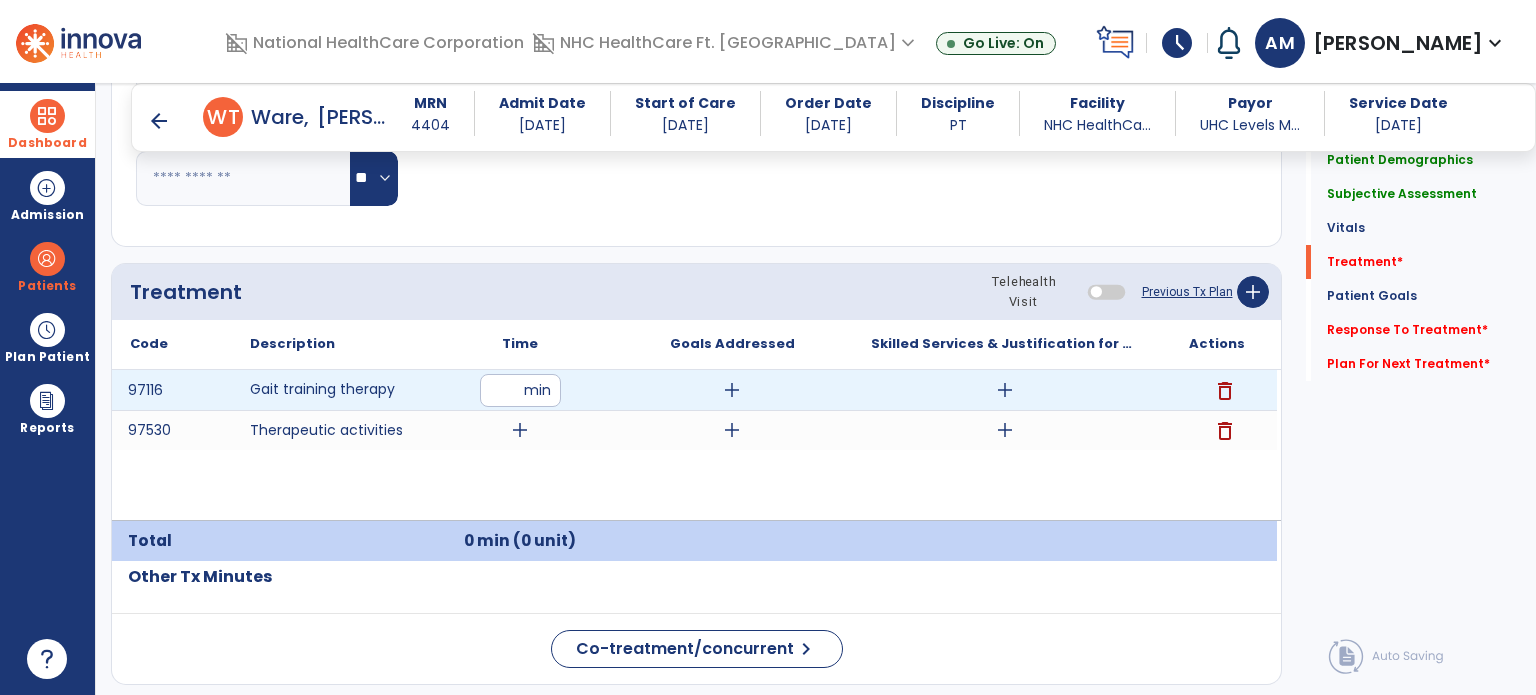 type on "**" 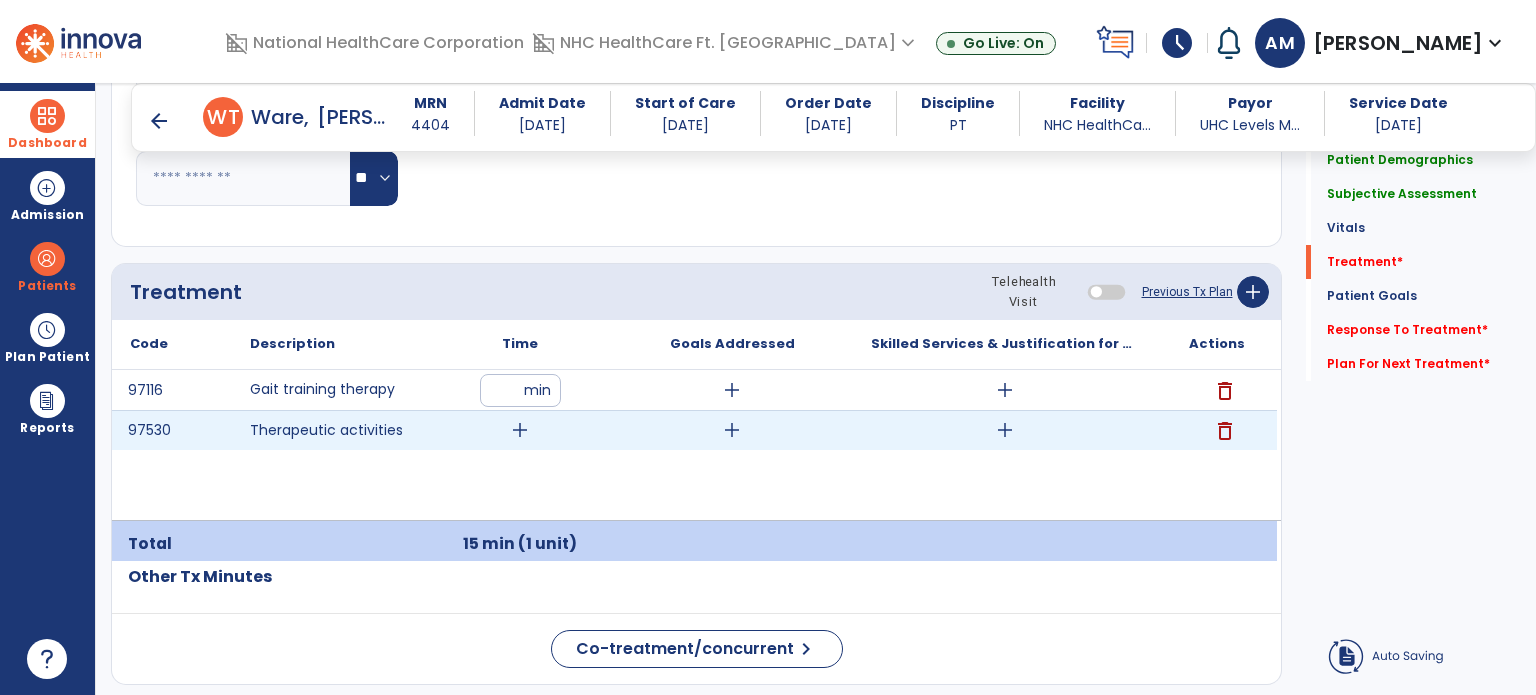 click on "add" at bounding box center (520, 430) 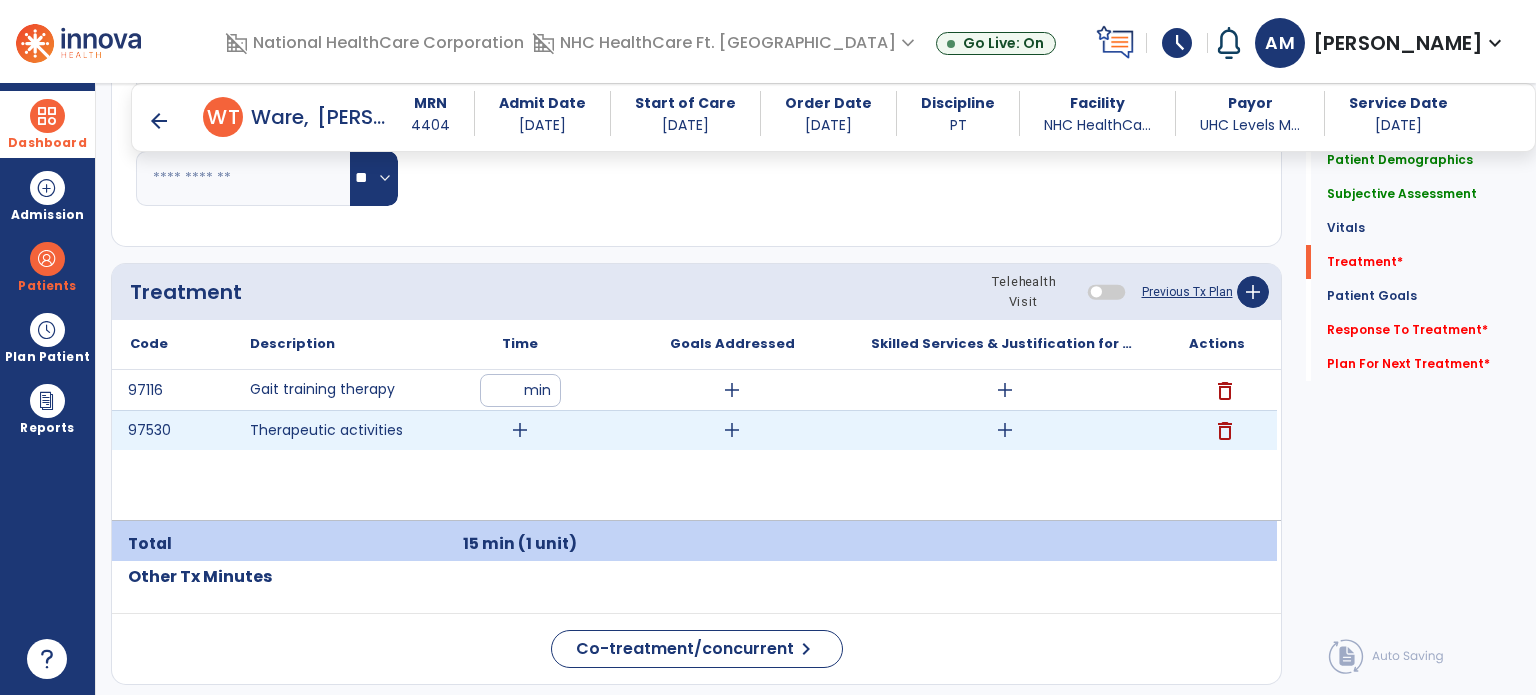click on "add" at bounding box center [520, 430] 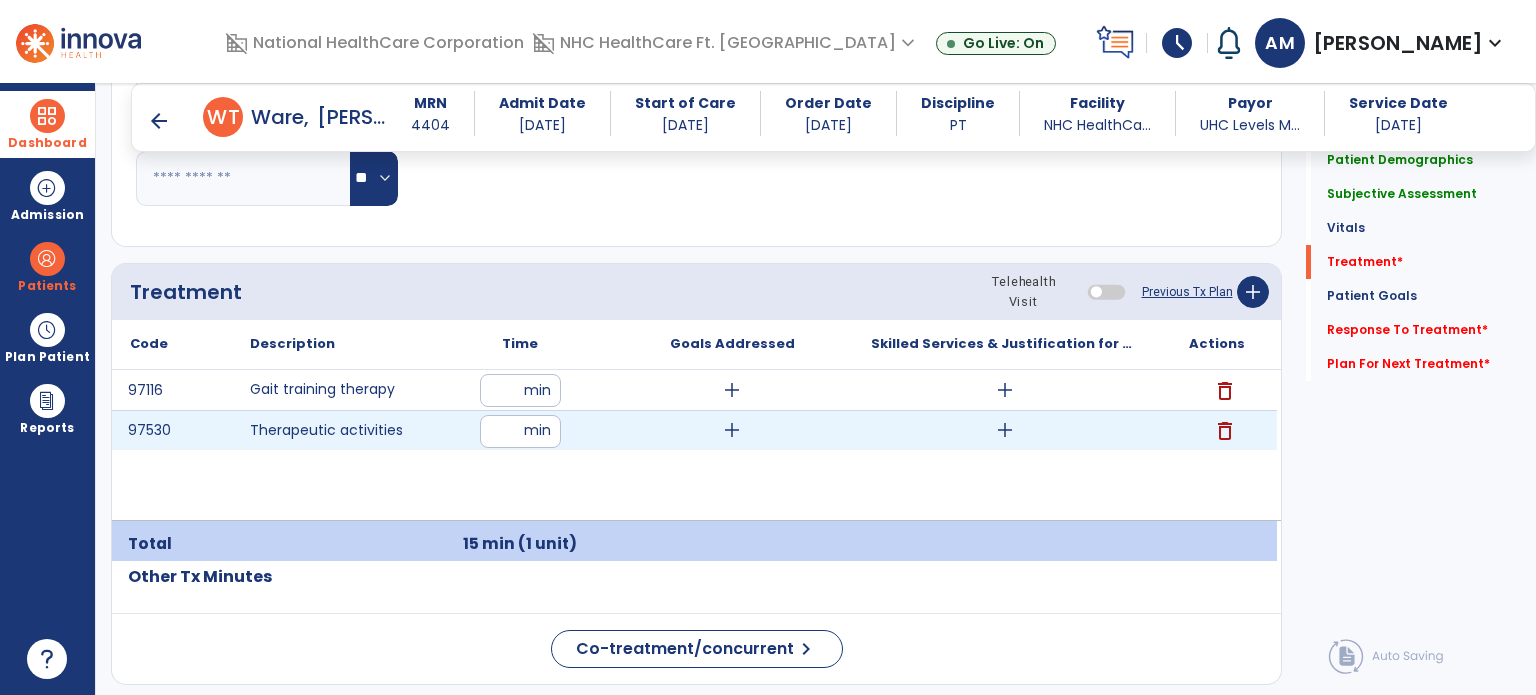 type on "**" 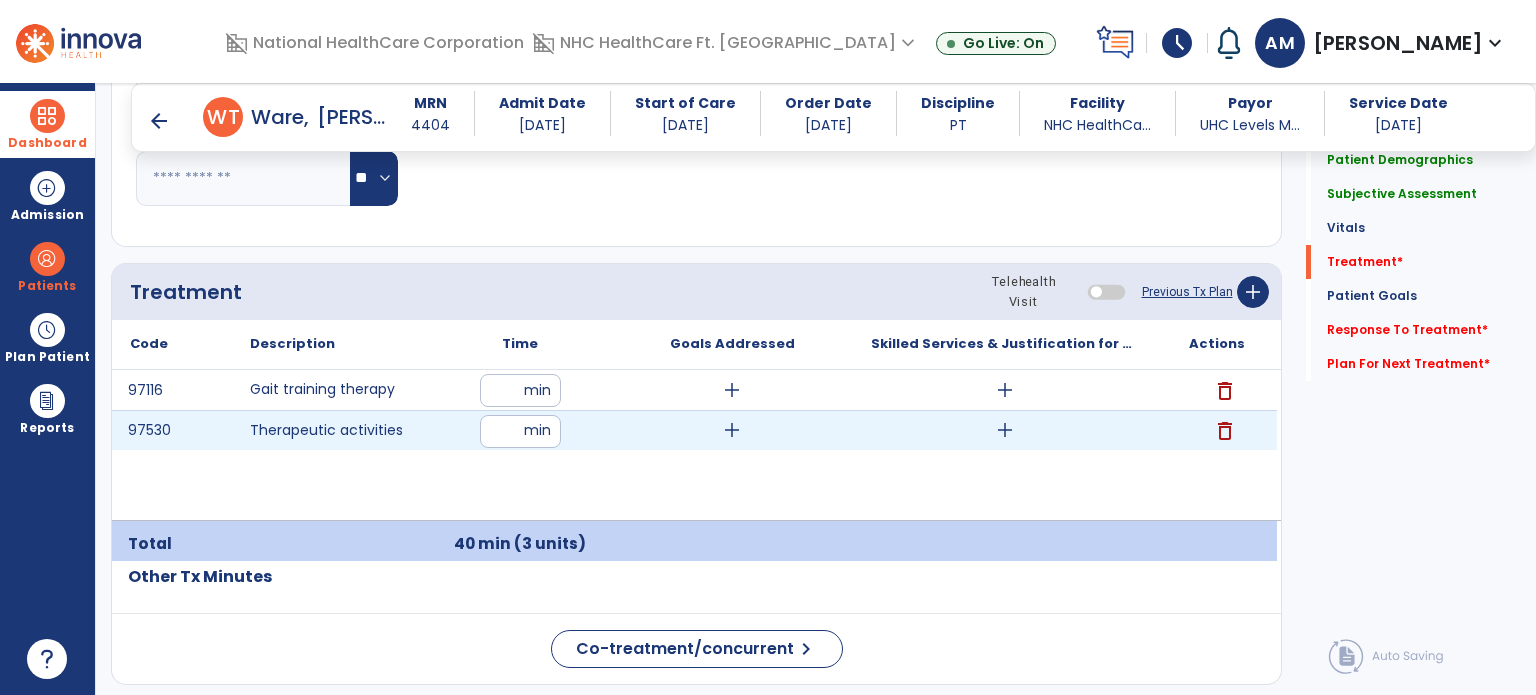 click on "add" at bounding box center [1005, 430] 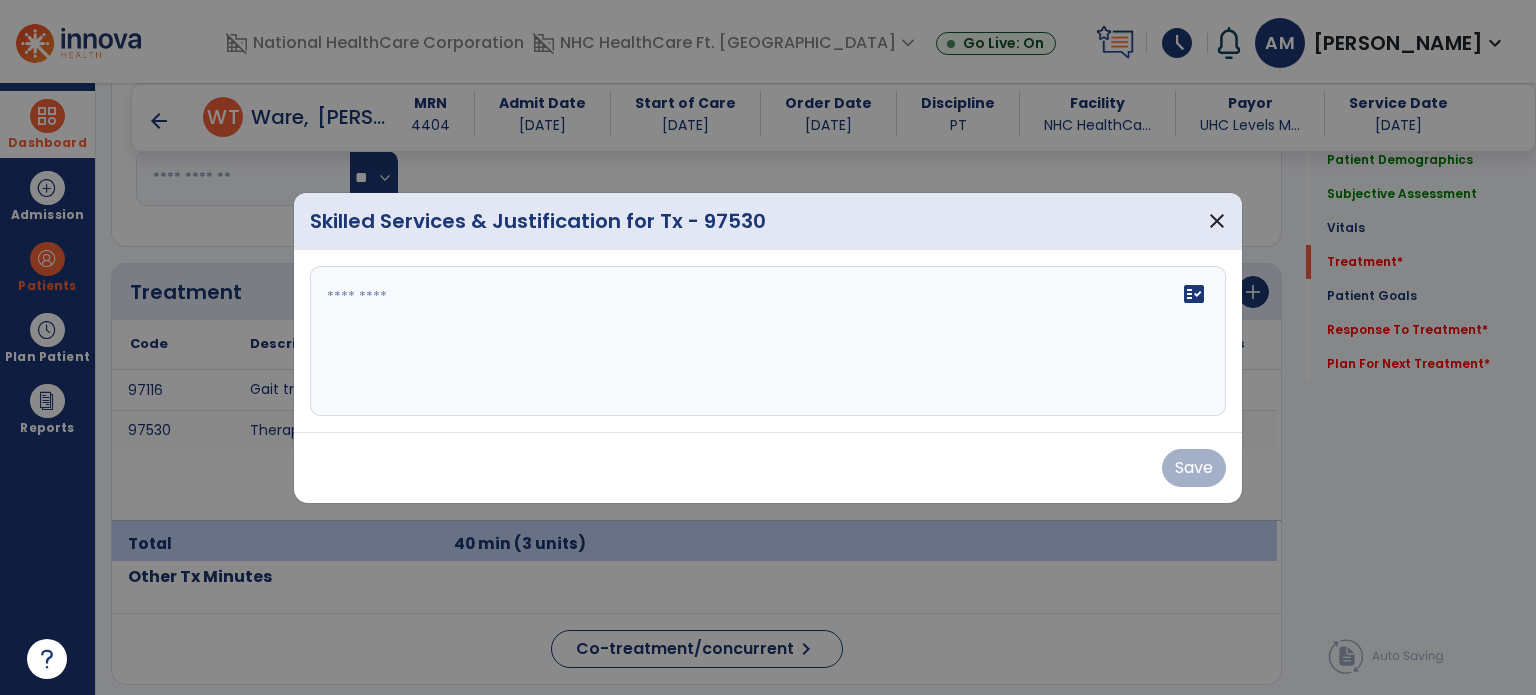 click on "fact_check" at bounding box center (768, 341) 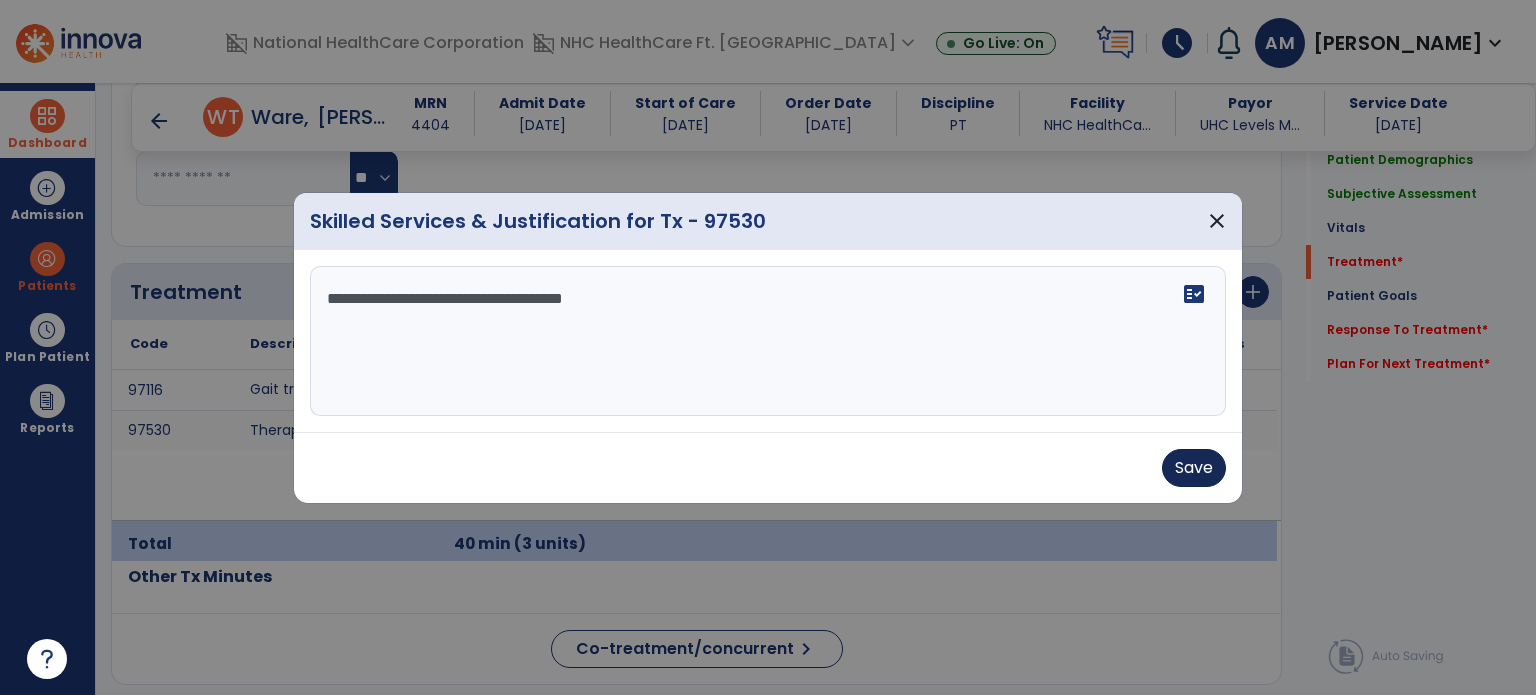 type on "**********" 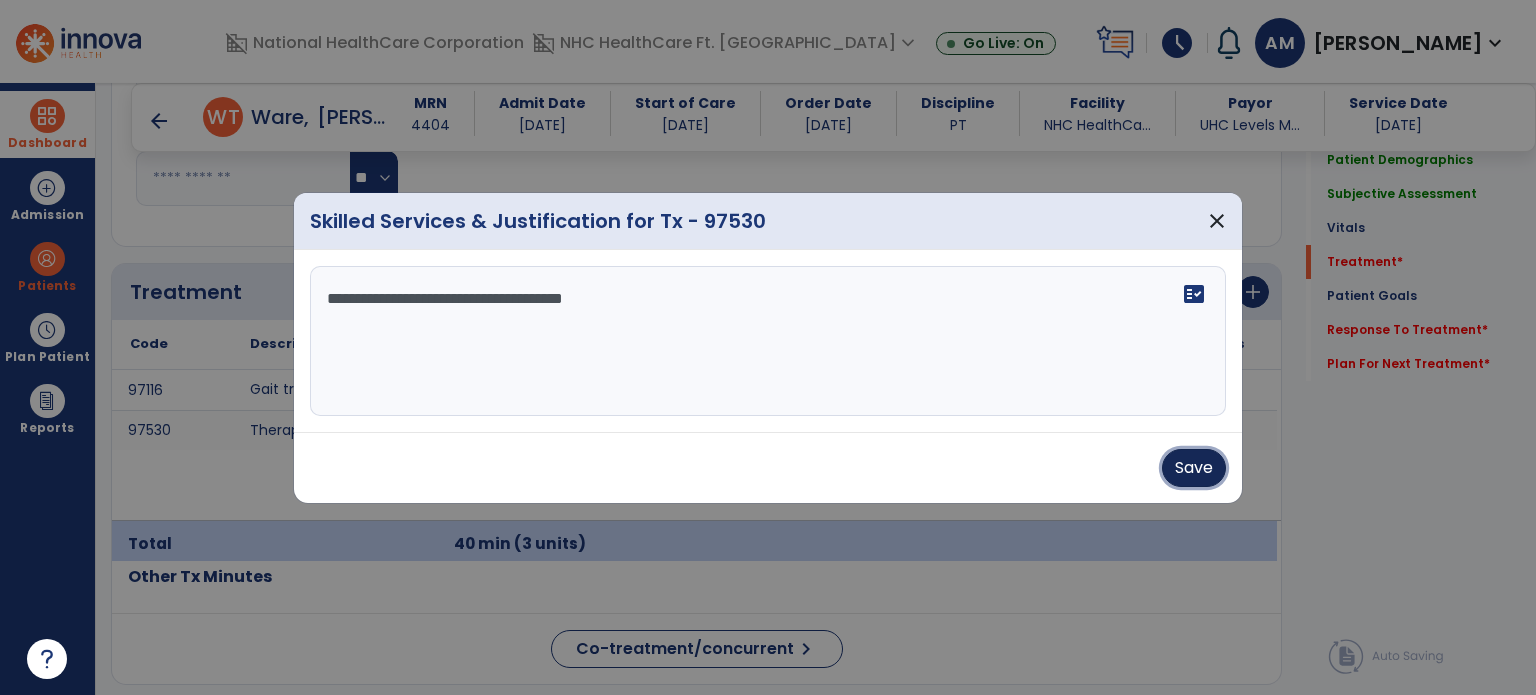 click on "Save" at bounding box center [1194, 468] 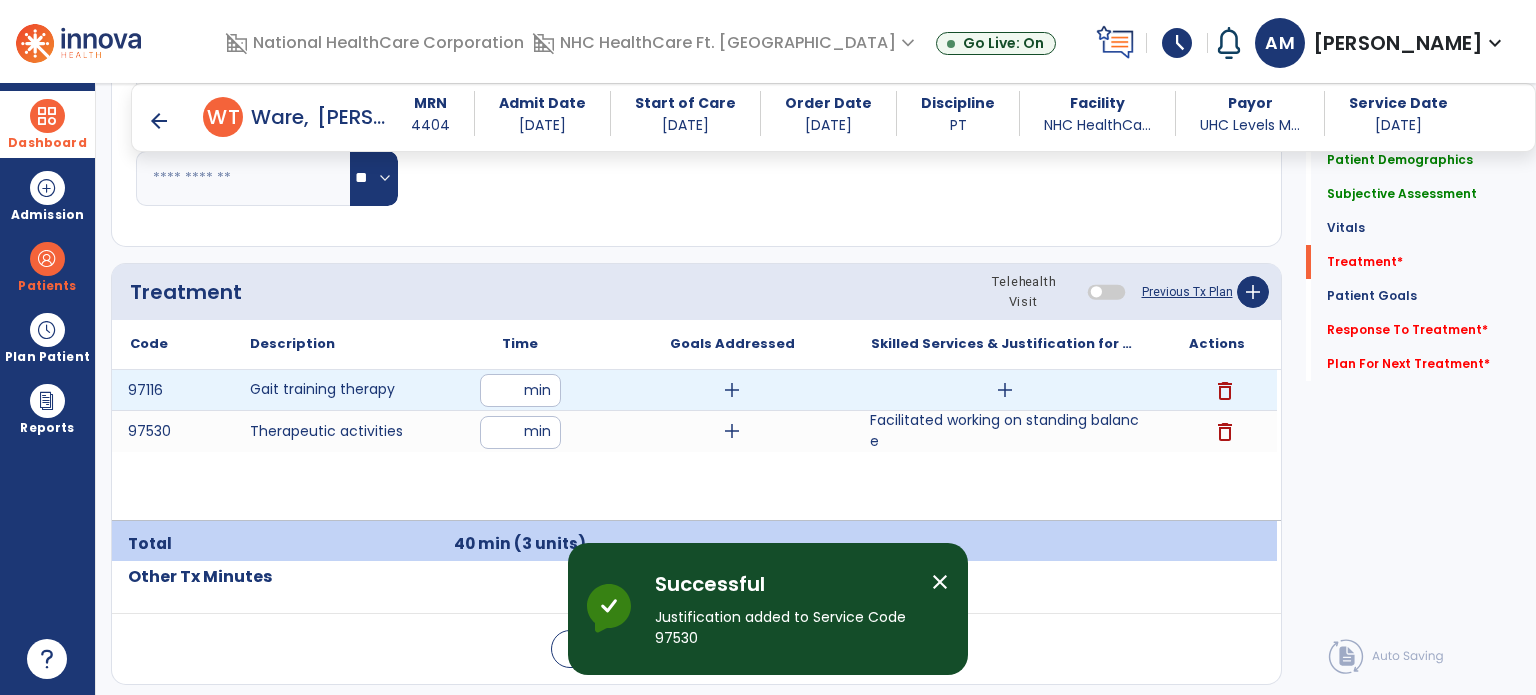 click on "add" at bounding box center [1005, 390] 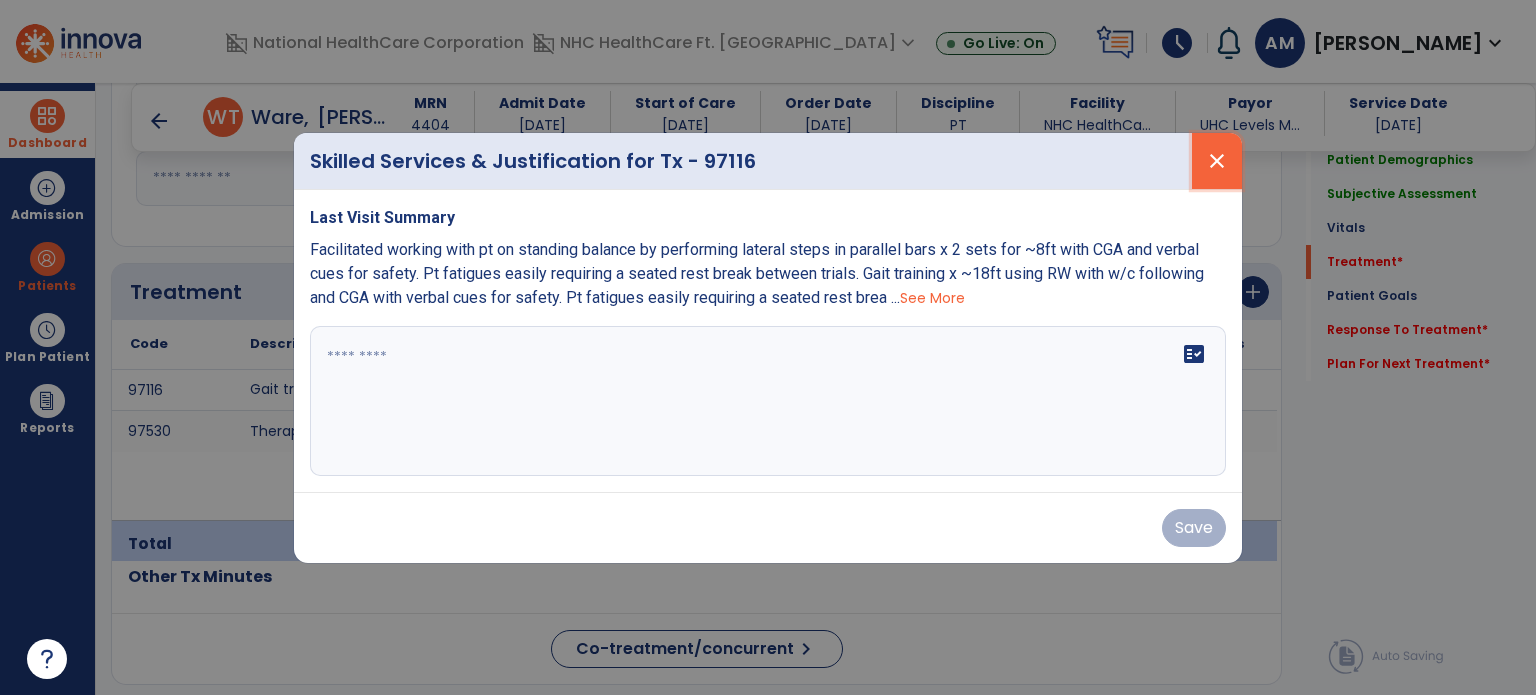 click on "close" at bounding box center (1217, 161) 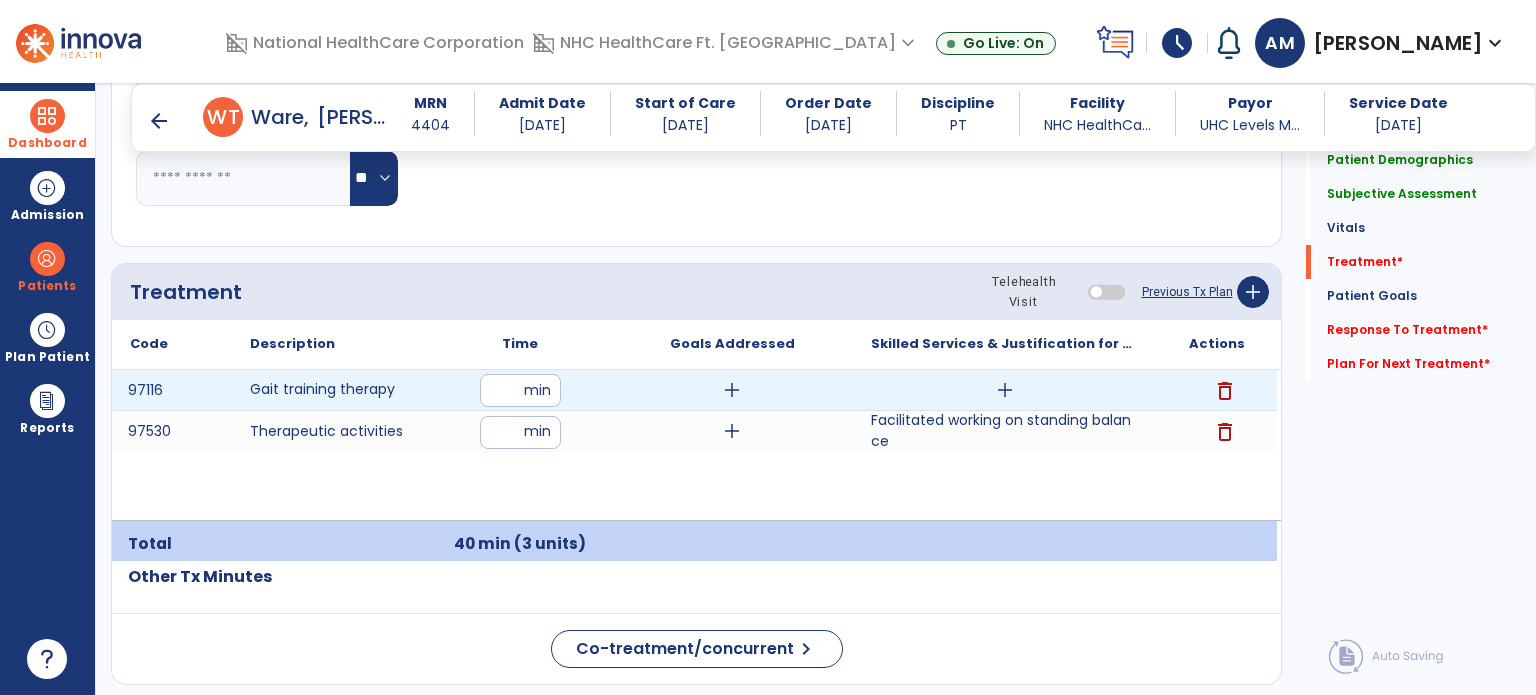 click on "add" at bounding box center (1005, 390) 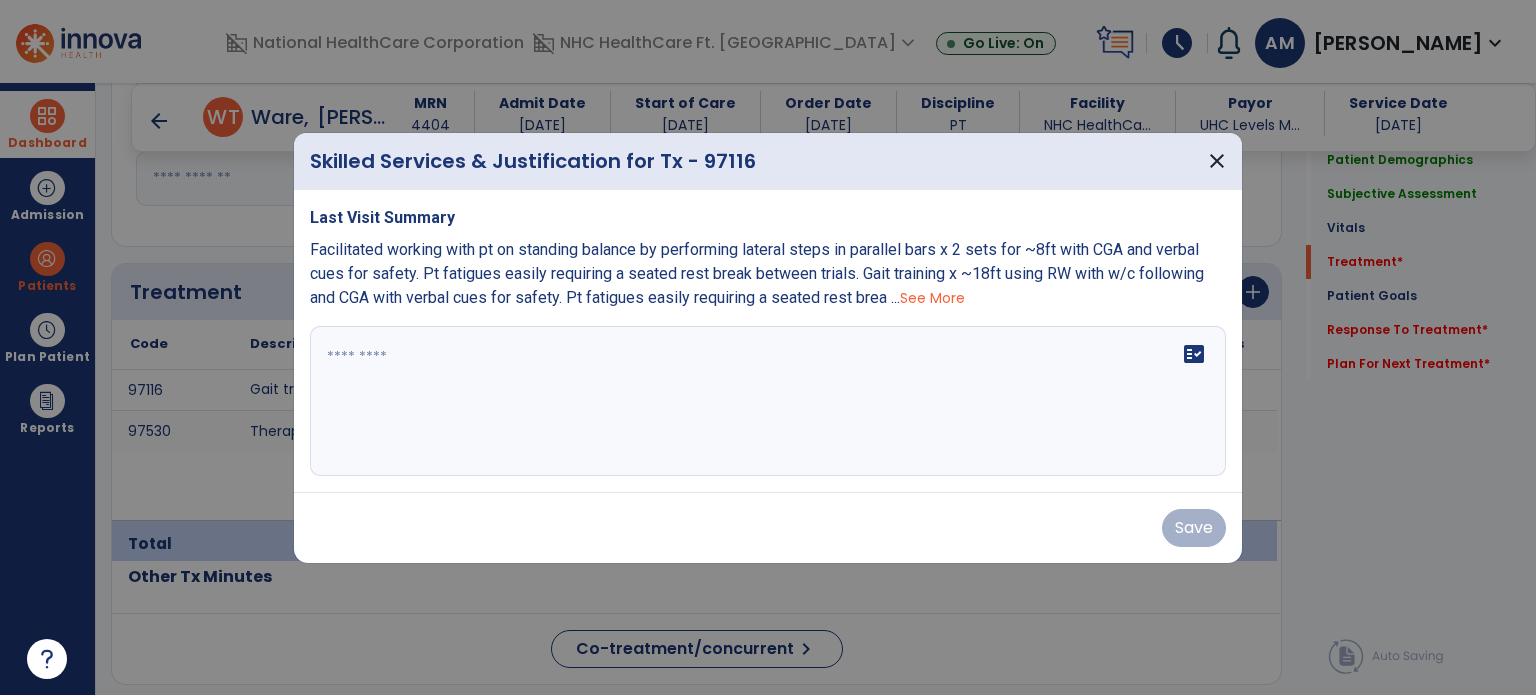click on "See More" at bounding box center [932, 298] 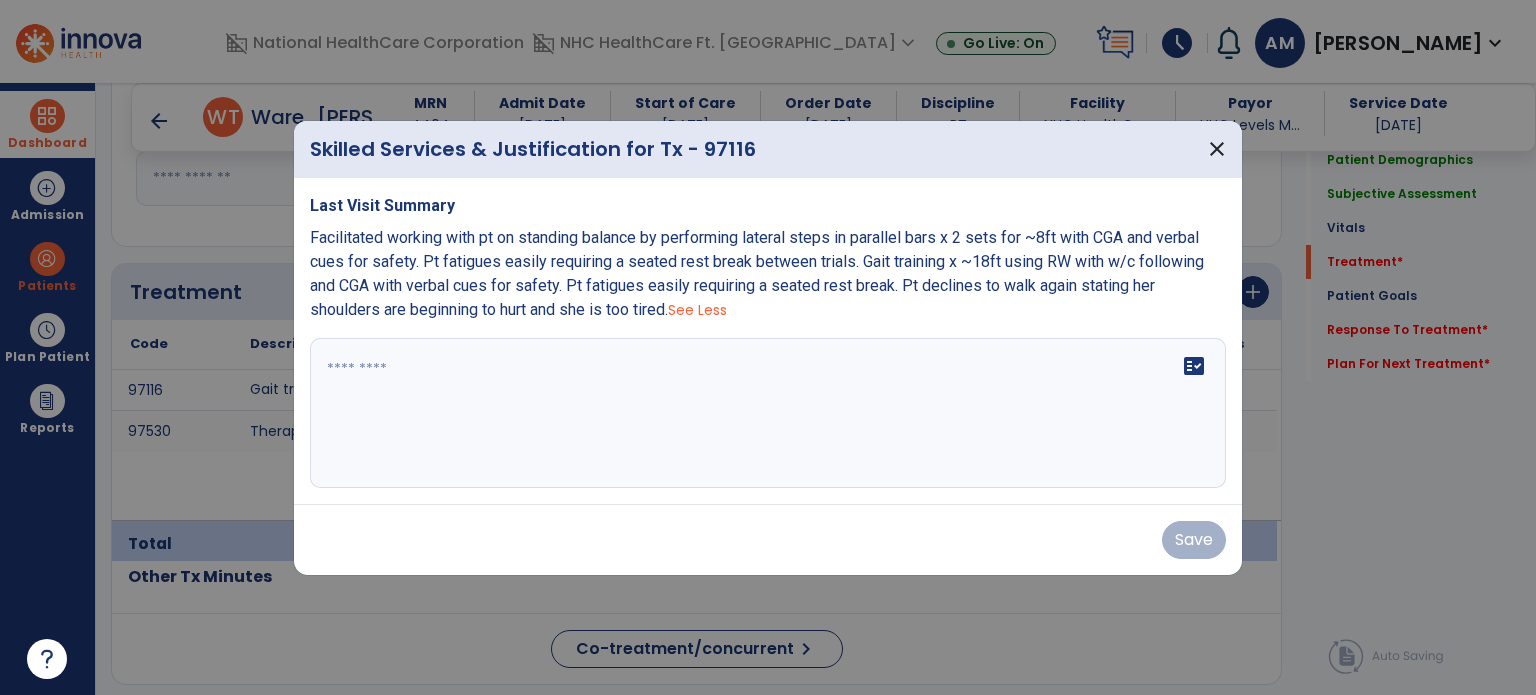 drag, startPoint x: 857, startPoint y: 264, endPoint x: 1043, endPoint y: 315, distance: 192.86523 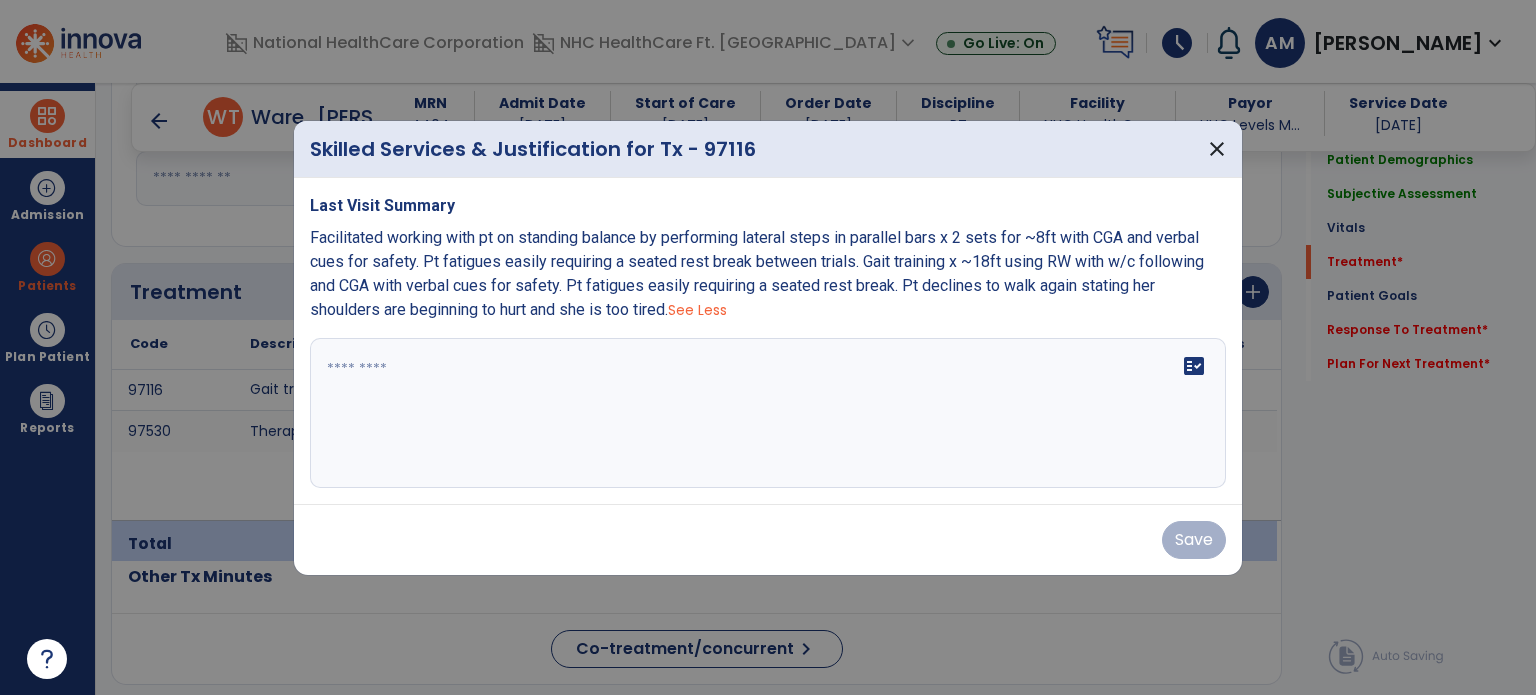 click on "Facilitated working with pt on standing balance by performing lateral steps in parallel bars x 2 sets for ~8ft with CGA and verbal cues for safety.  Pt fatigues easily requiring a seated rest break between trials.  Gait training x ~18ft using RW with w/c following and CGA with verbal cues for safety.  Pt fatigues easily requiring a seated rest break.   Pt declines to walk again stating her shoulders are beginning to hurt and she is too tired.   See Less" at bounding box center [768, 274] 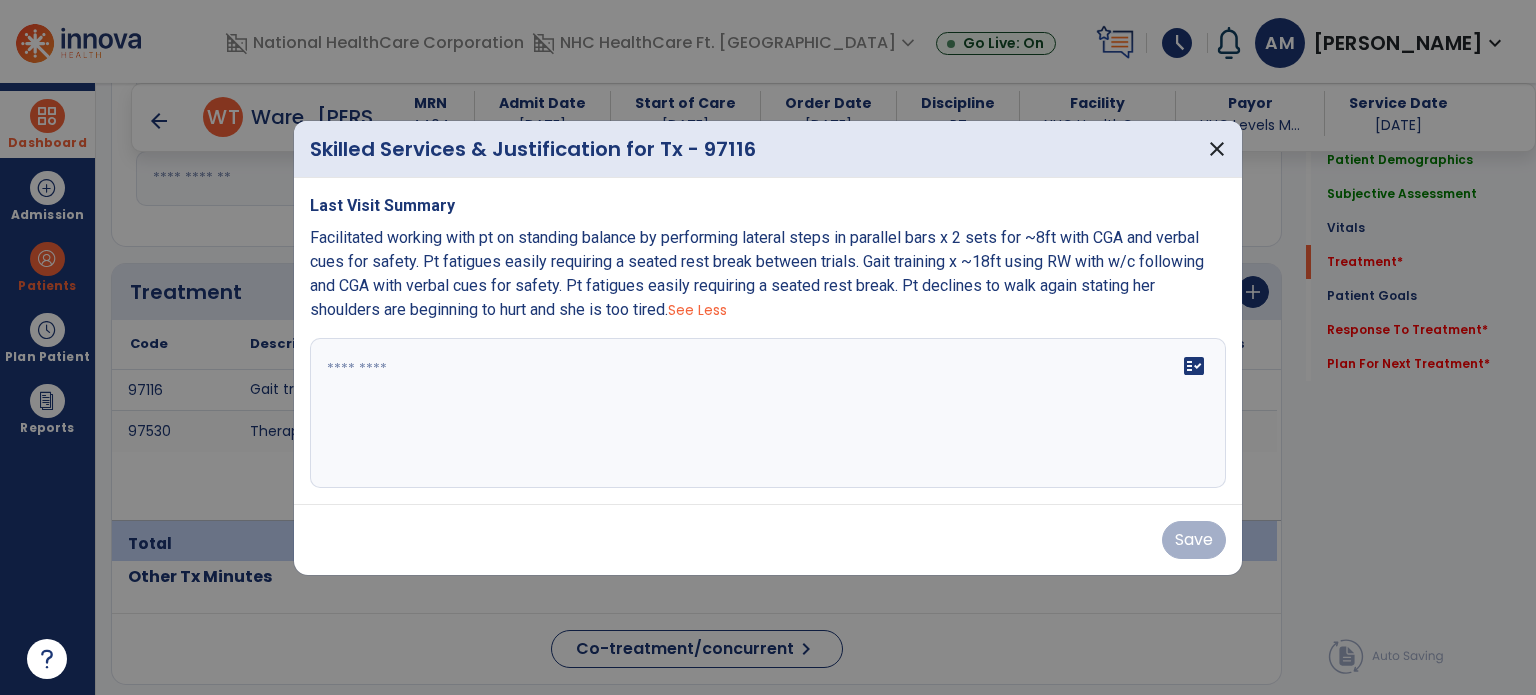 copy on "Gait training x ~18ft using RW with w/c following and CGA with verbal cues for safety.  Pt fatigues easily requiring a seated rest break.   Pt declines to walk again stating her shoulders are beginning to hurt and she is too tired.   See Less" 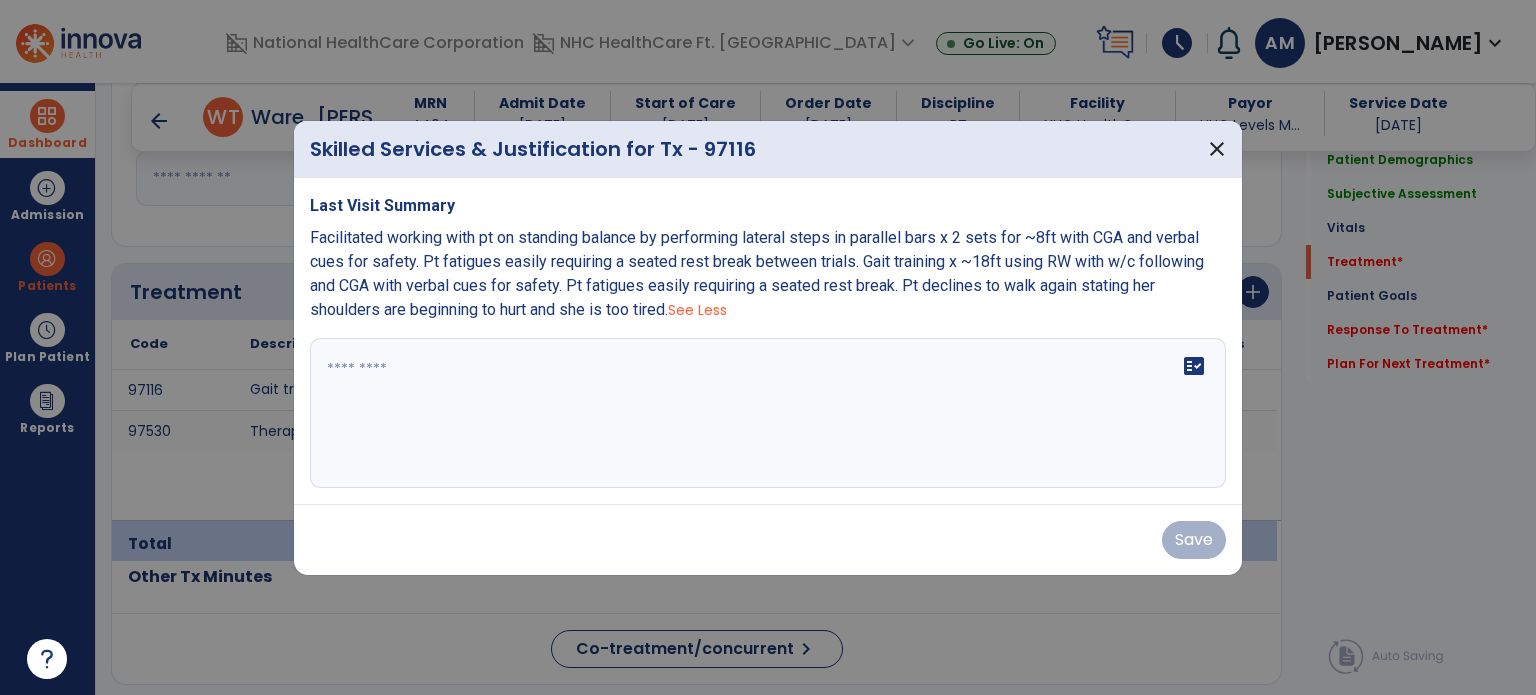 click on "fact_check" at bounding box center [768, 413] 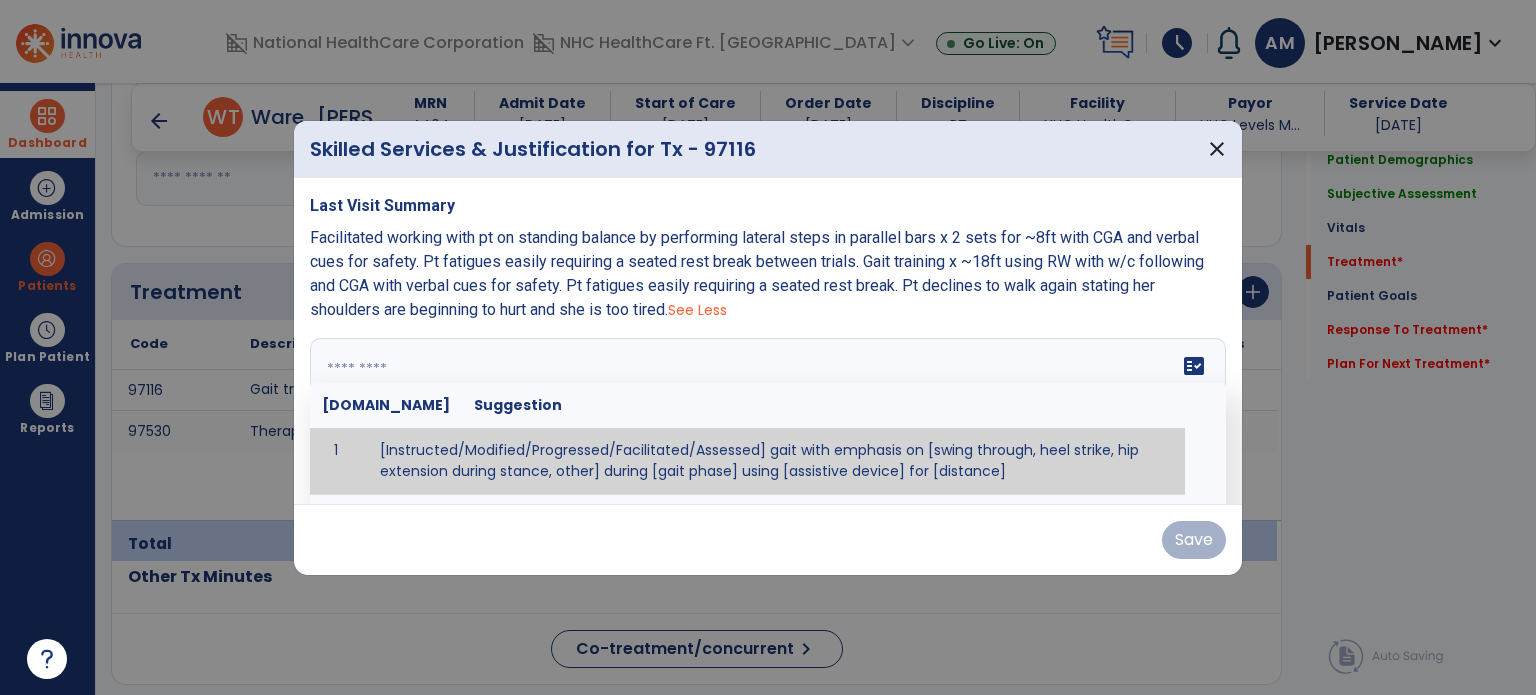 paste on "**********" 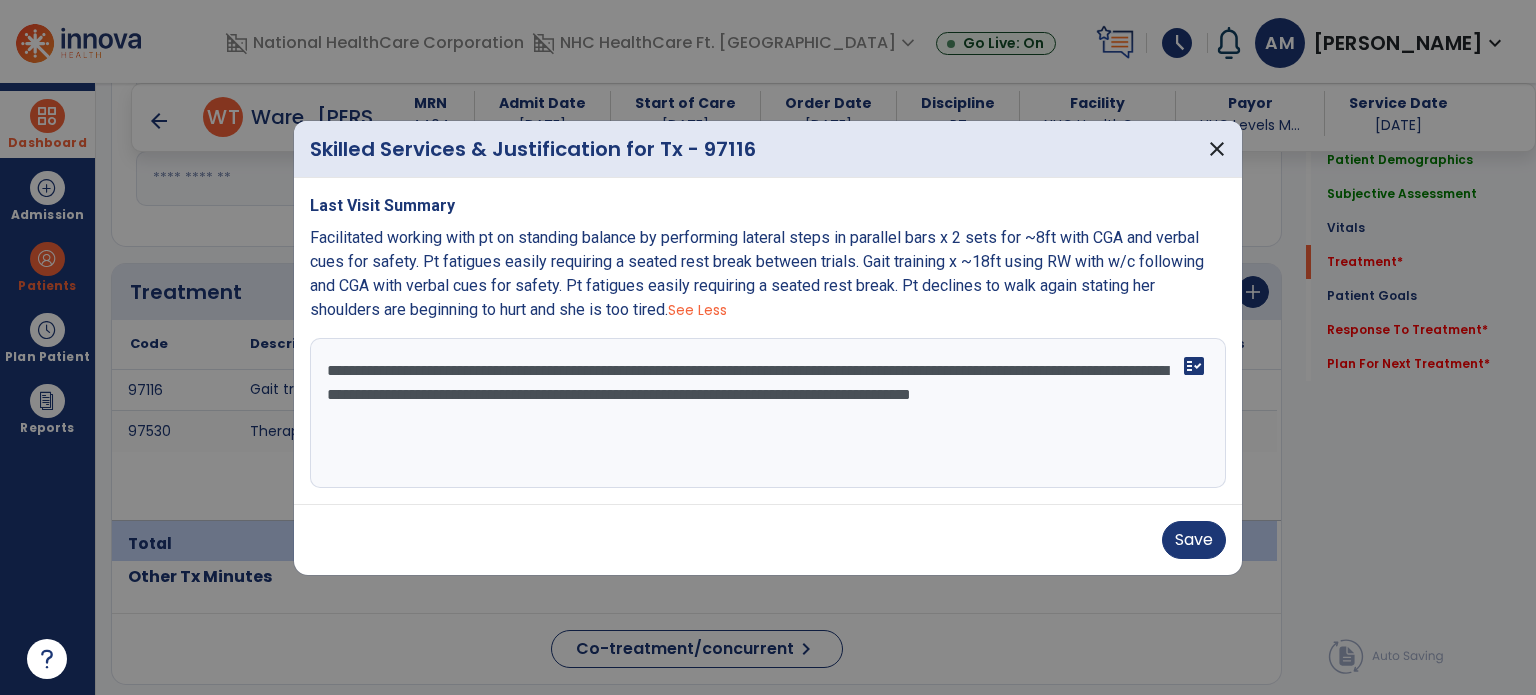 click on "**********" at bounding box center [768, 413] 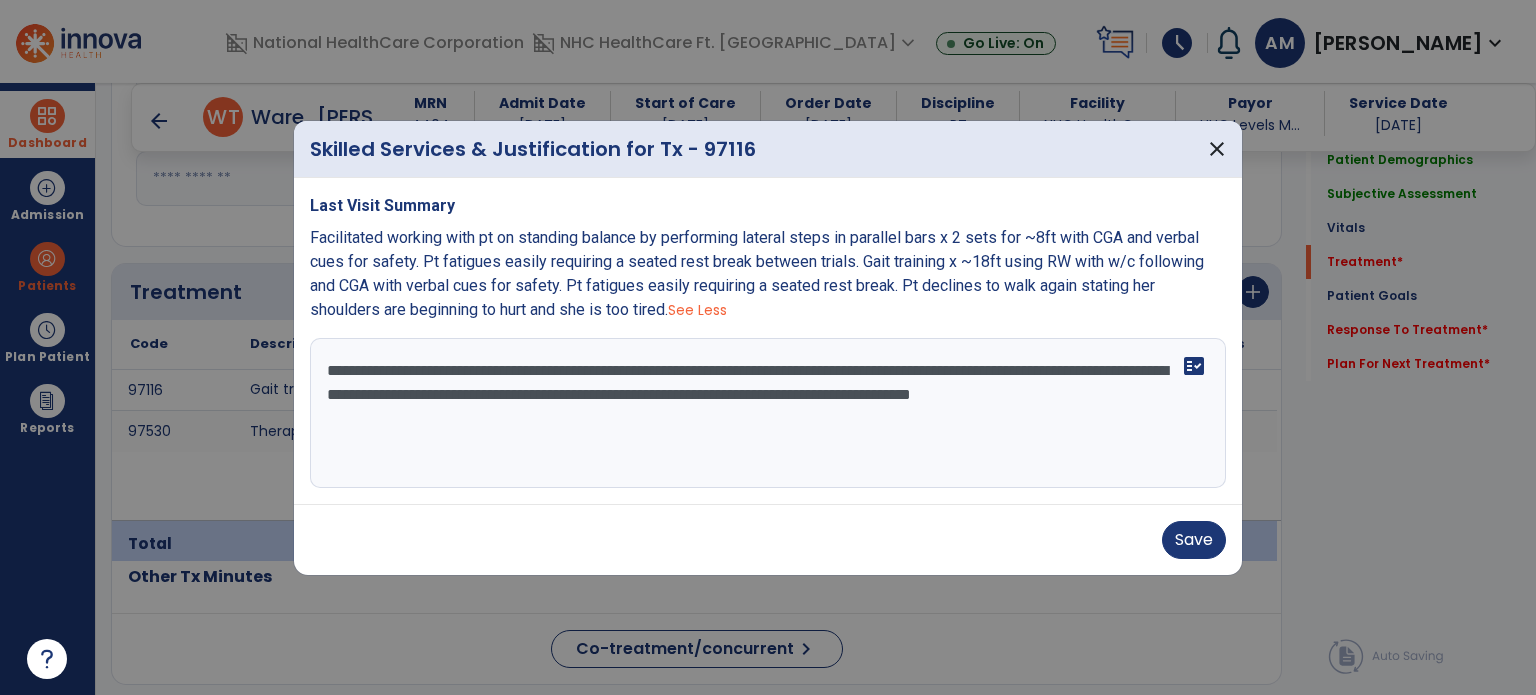 click on "**********" at bounding box center [768, 413] 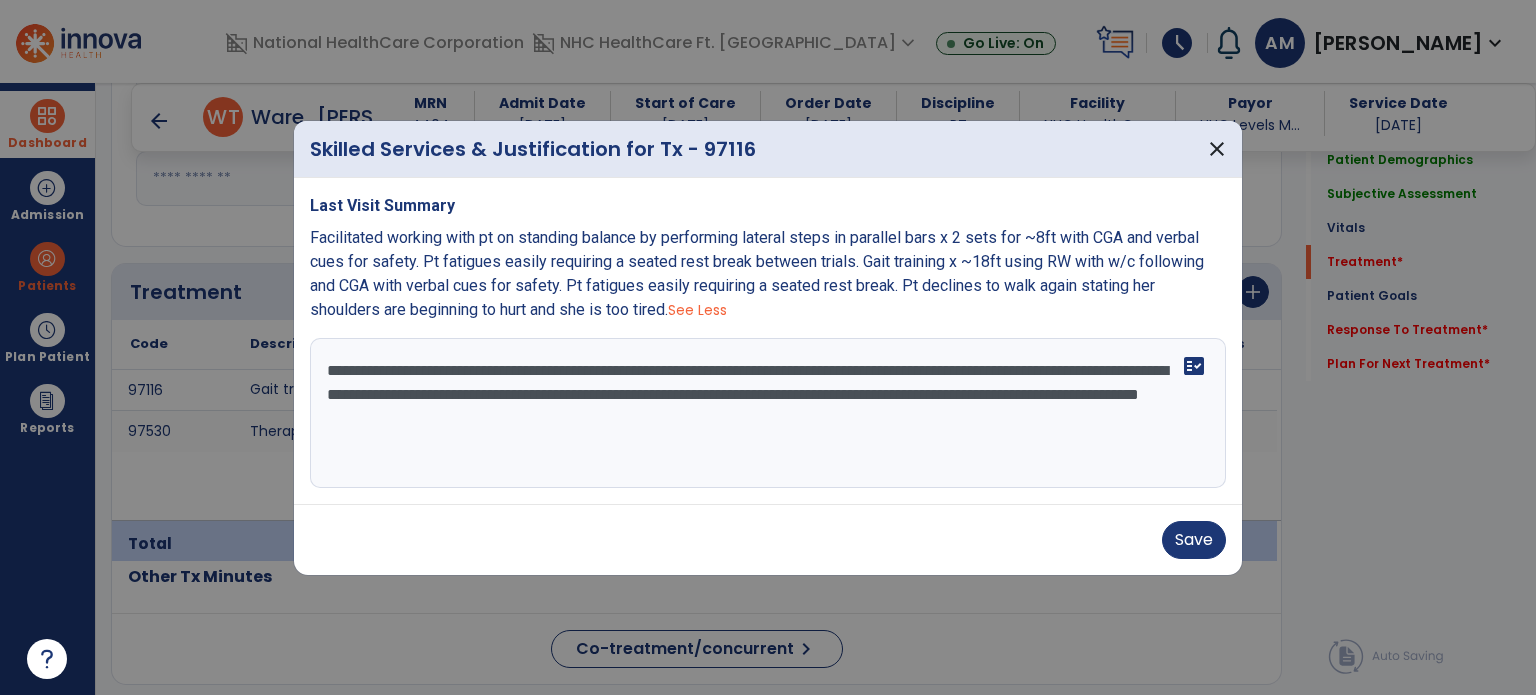 drag, startPoint x: 821, startPoint y: 395, endPoint x: 1197, endPoint y: 414, distance: 376.47974 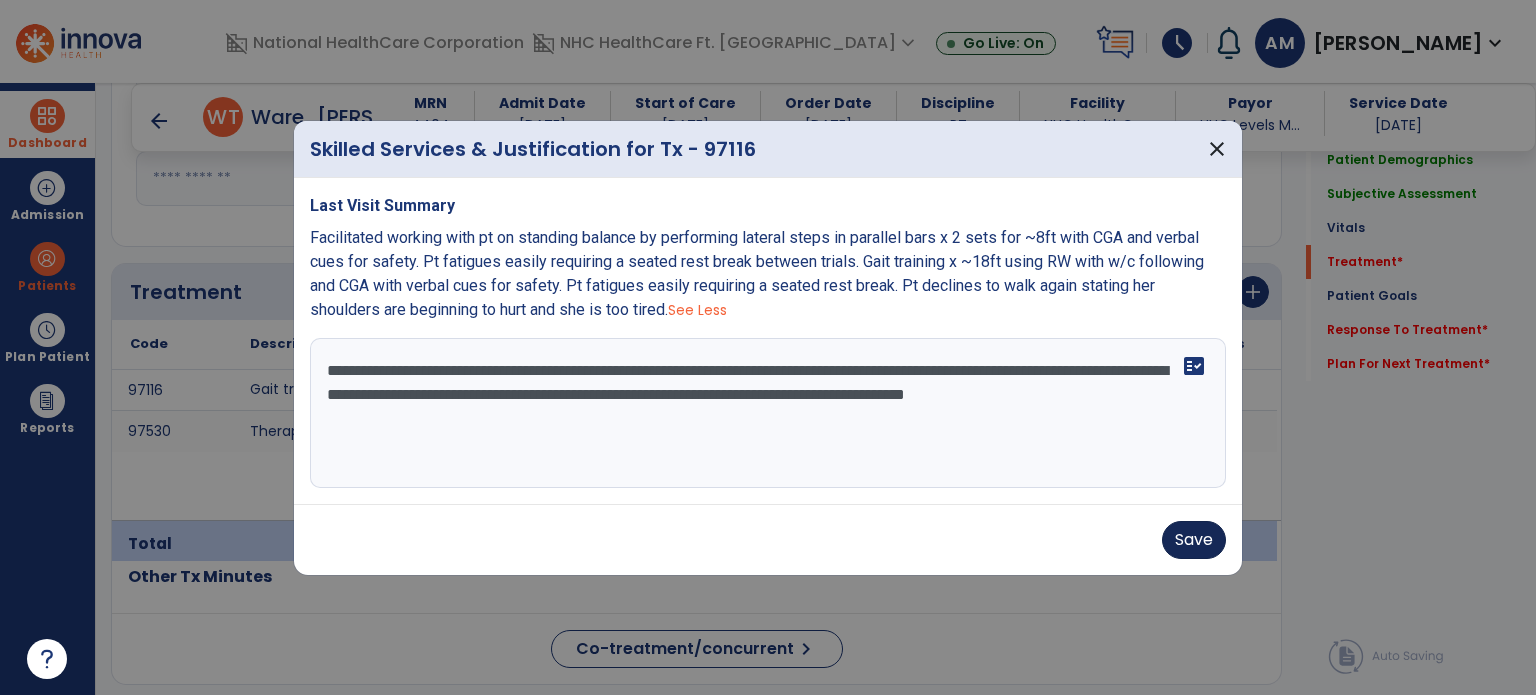 type on "**********" 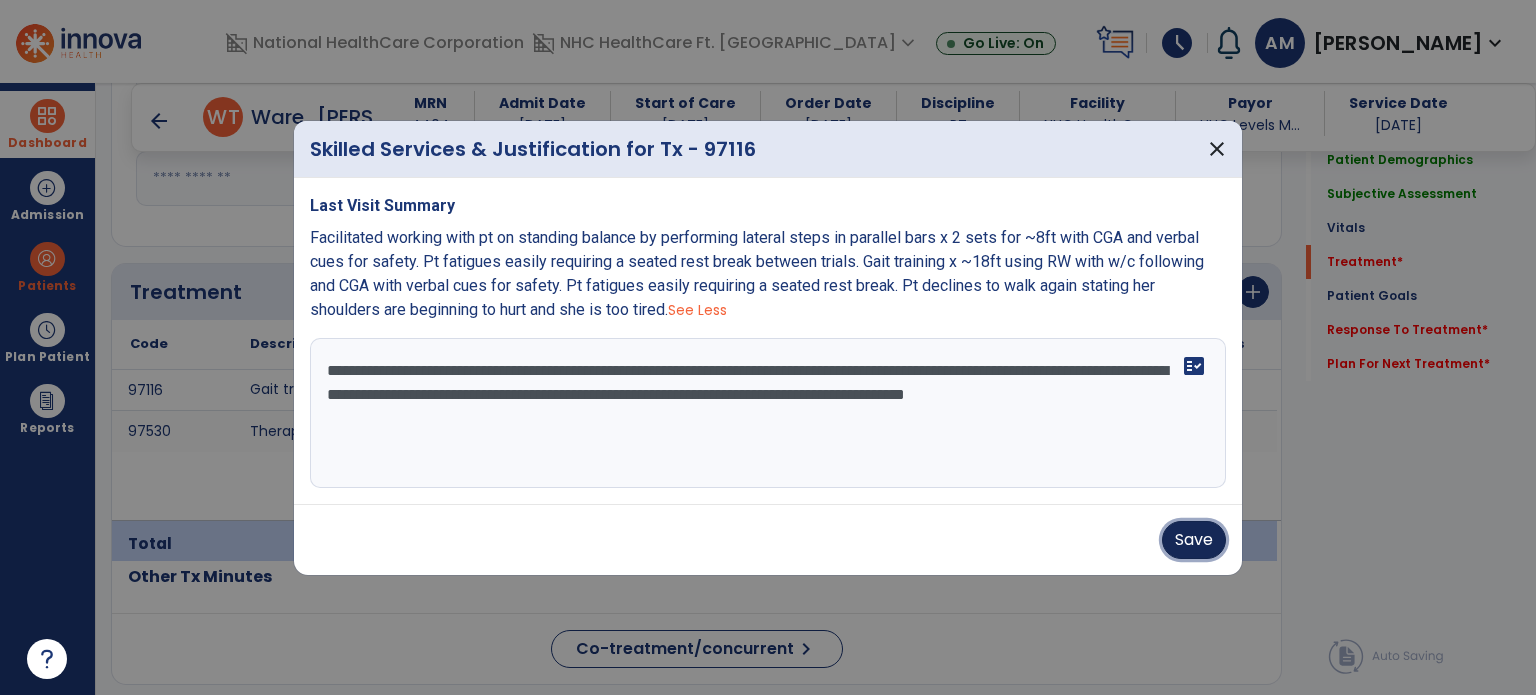 drag, startPoint x: 1199, startPoint y: 550, endPoint x: 1194, endPoint y: 539, distance: 12.083046 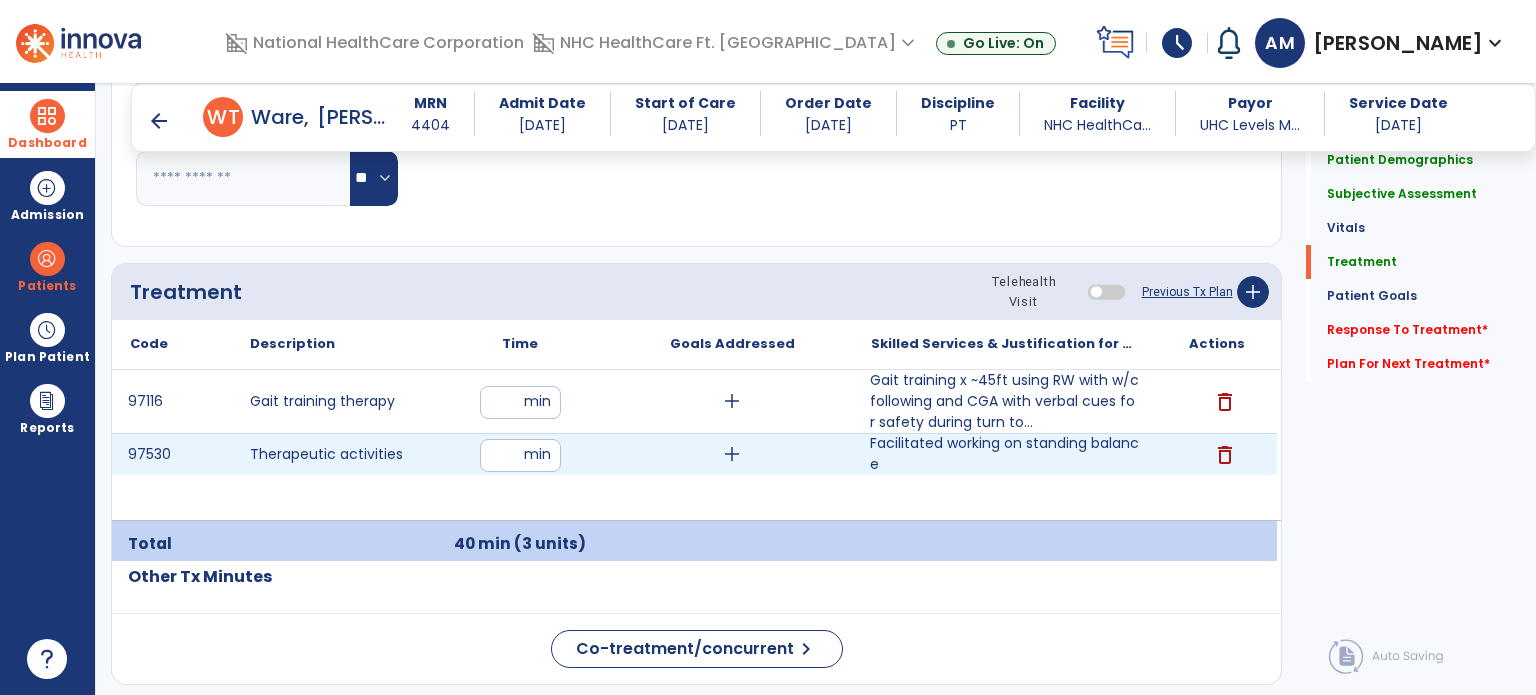 click on "Facilitated working on standing balance" at bounding box center [1004, 454] 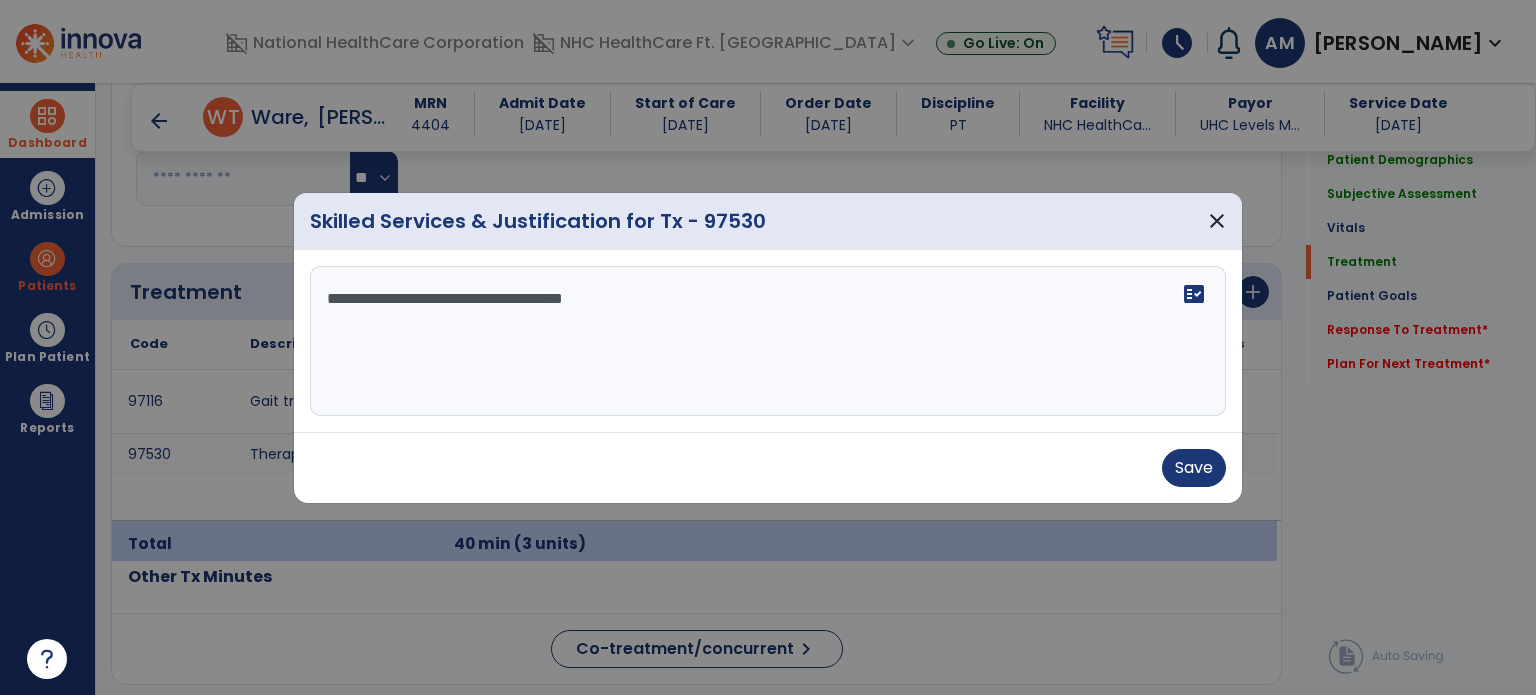 click on "**********" at bounding box center (768, 341) 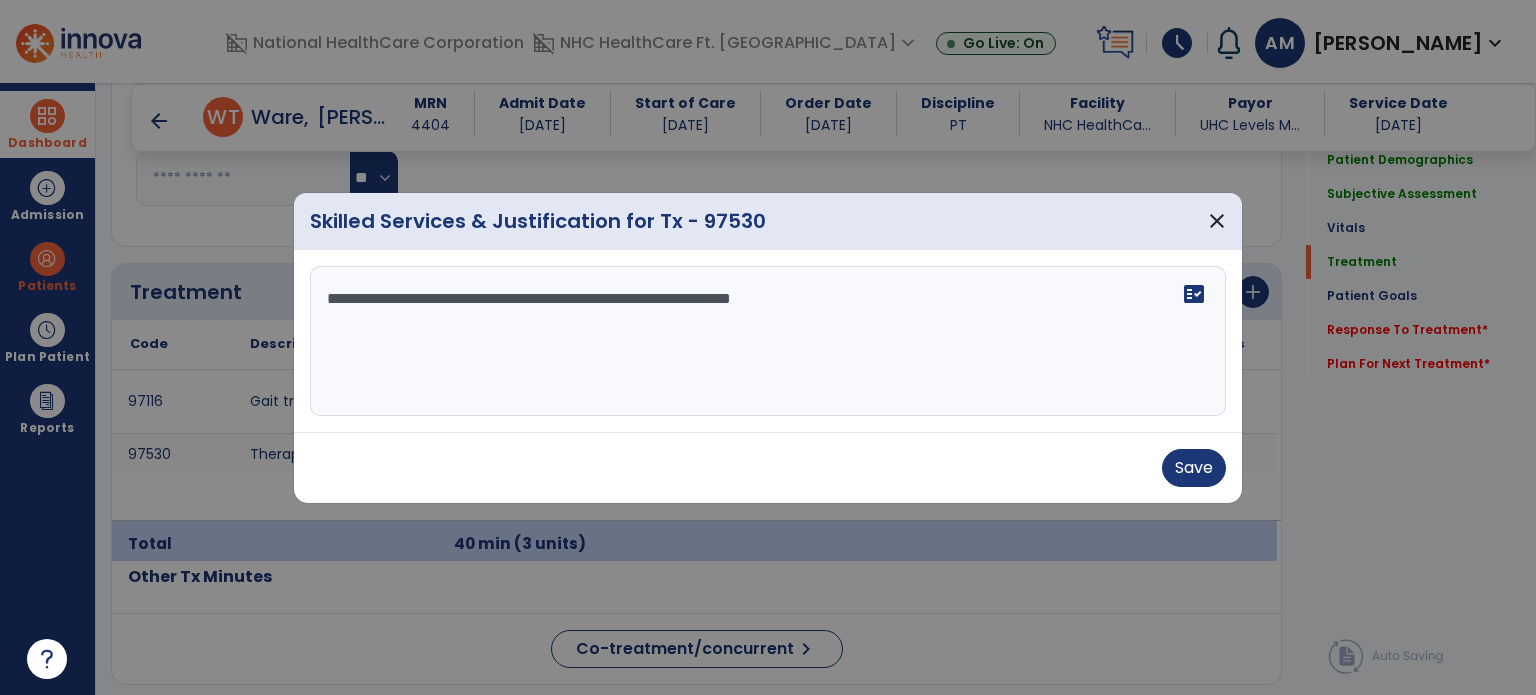 click on "**********" at bounding box center [768, 341] 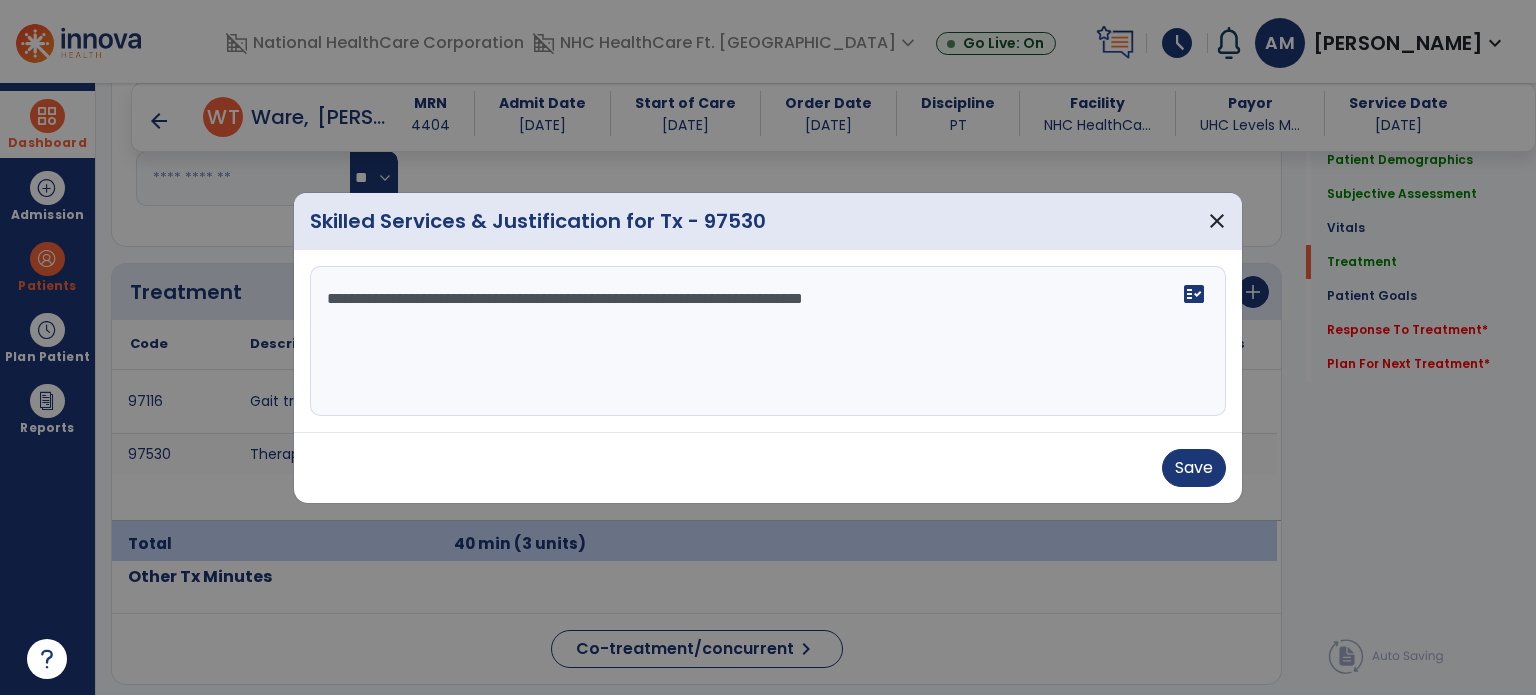 click on "**********" at bounding box center [768, 341] 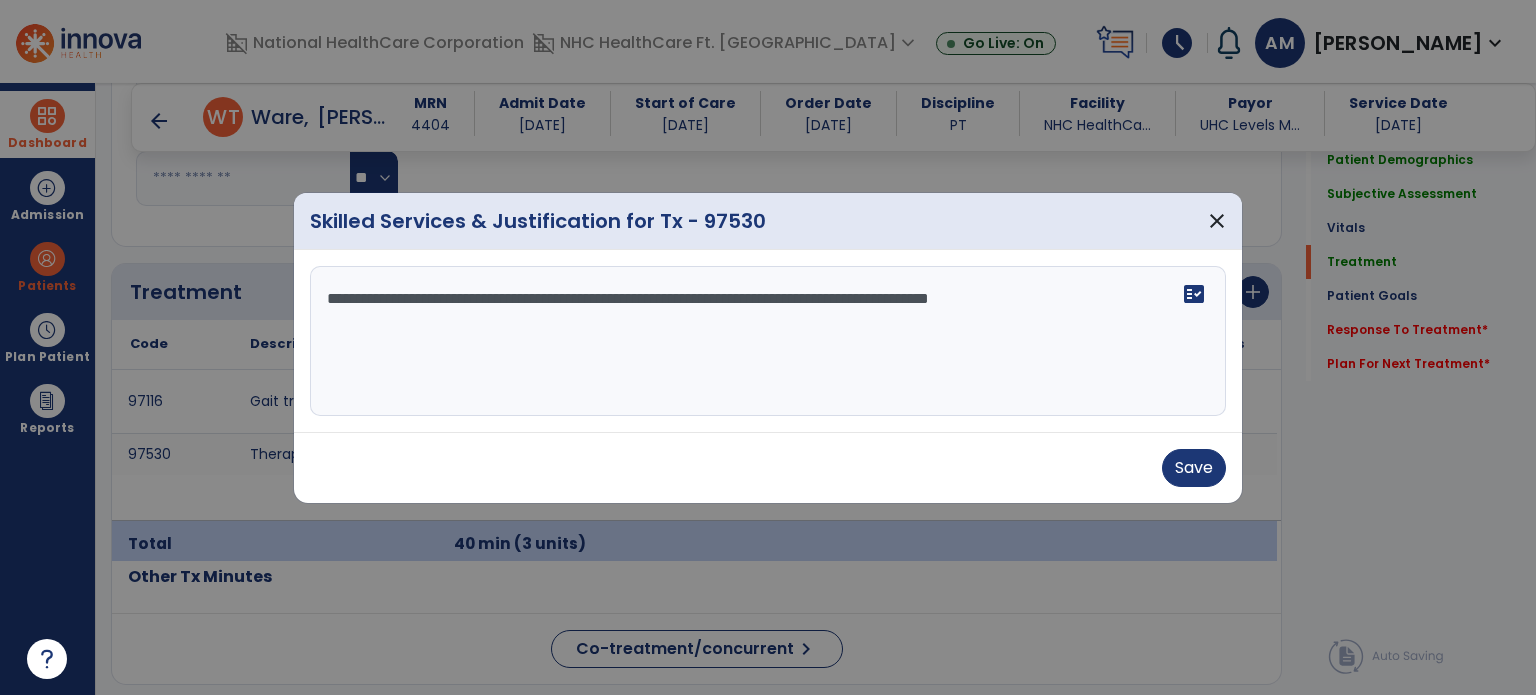 click on "**********" at bounding box center [768, 341] 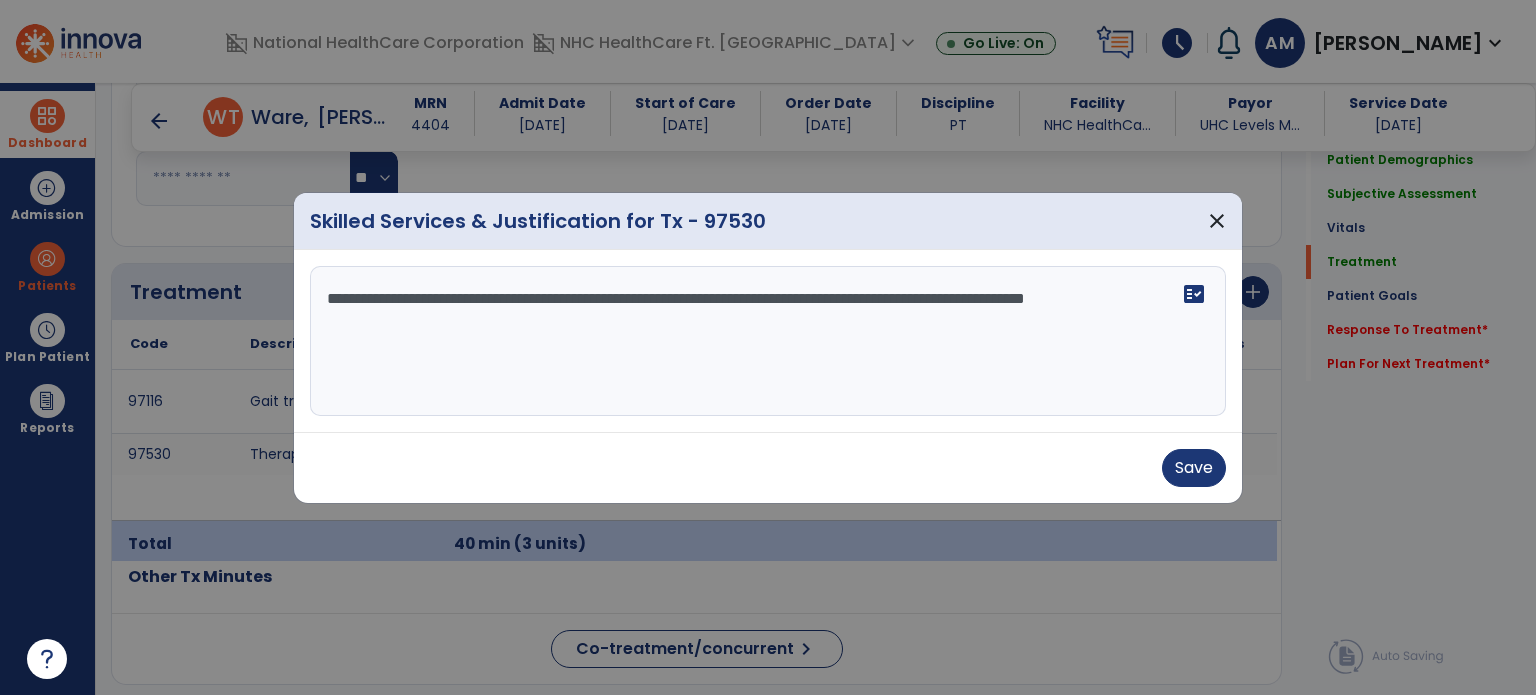 click on "**********" at bounding box center [768, 341] 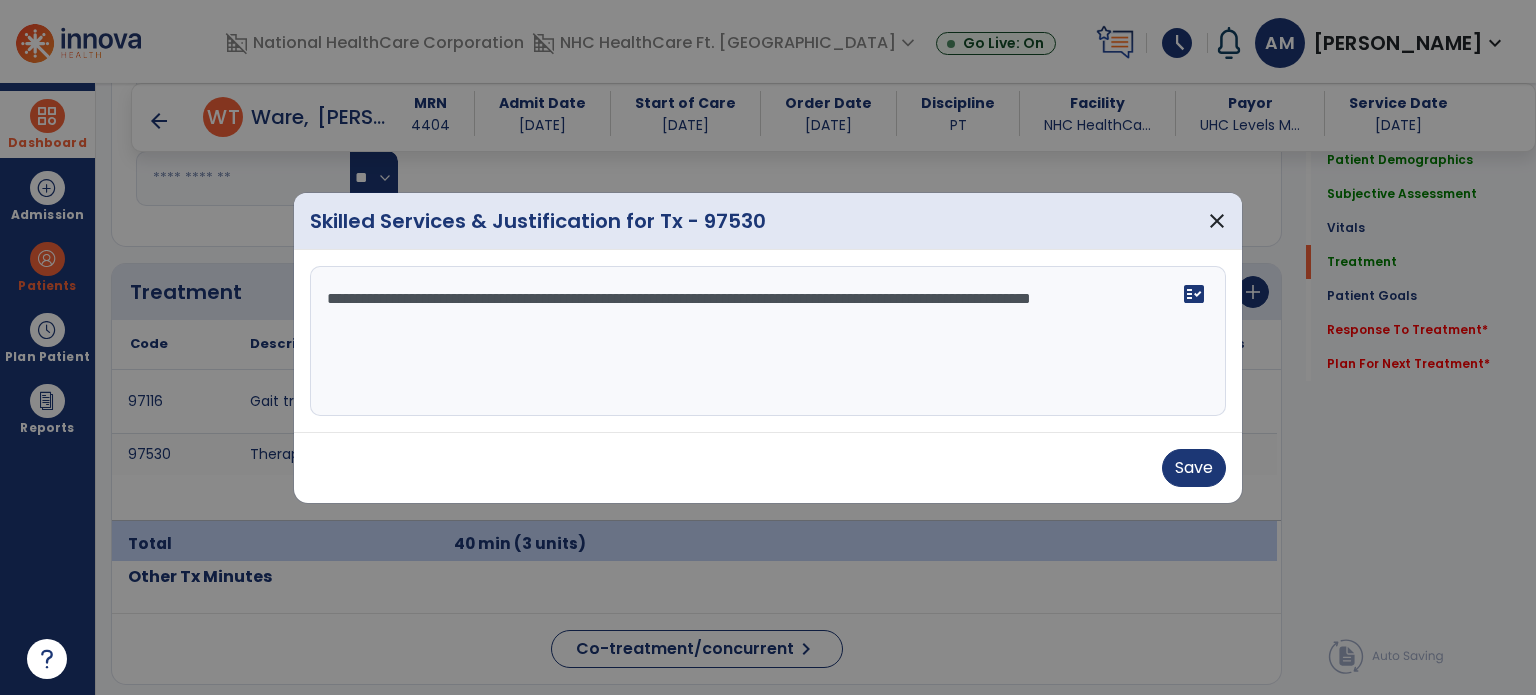 click on "**********" at bounding box center [768, 341] 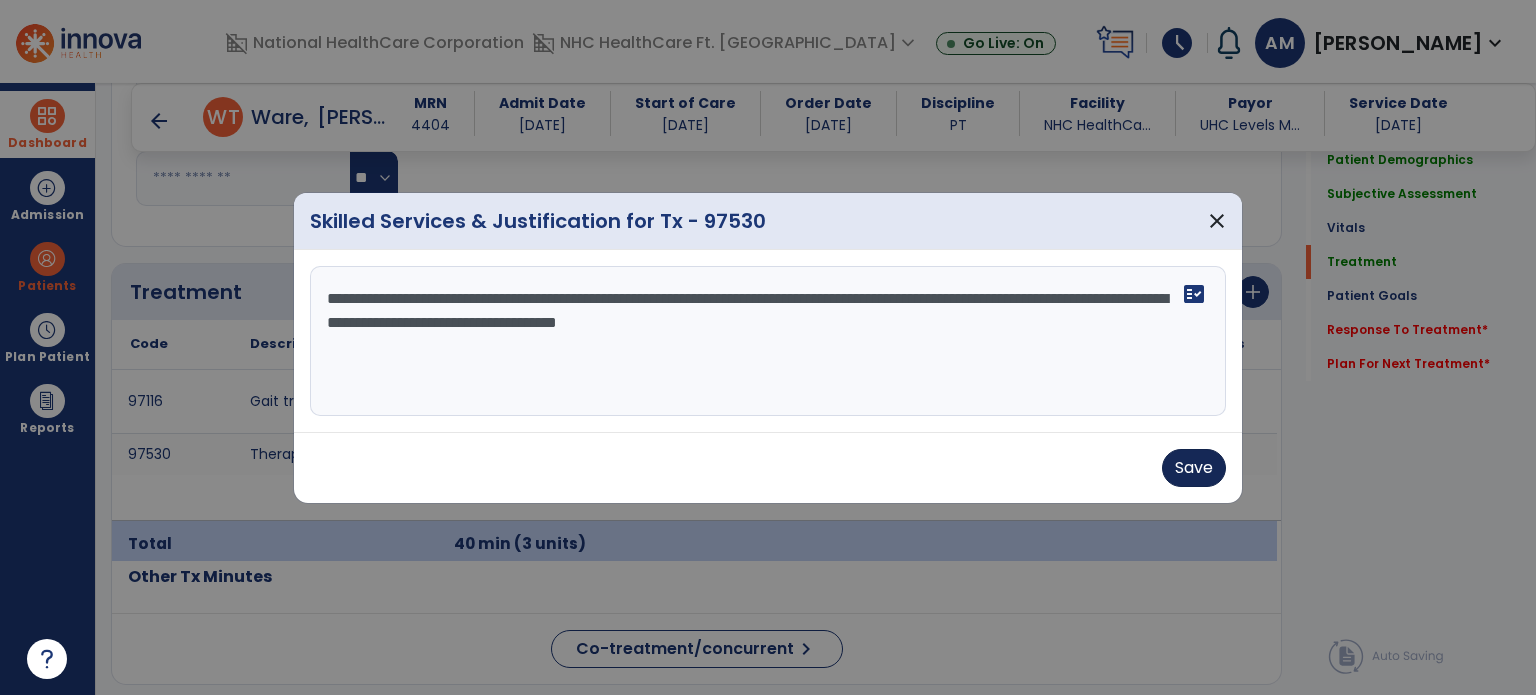 type on "**********" 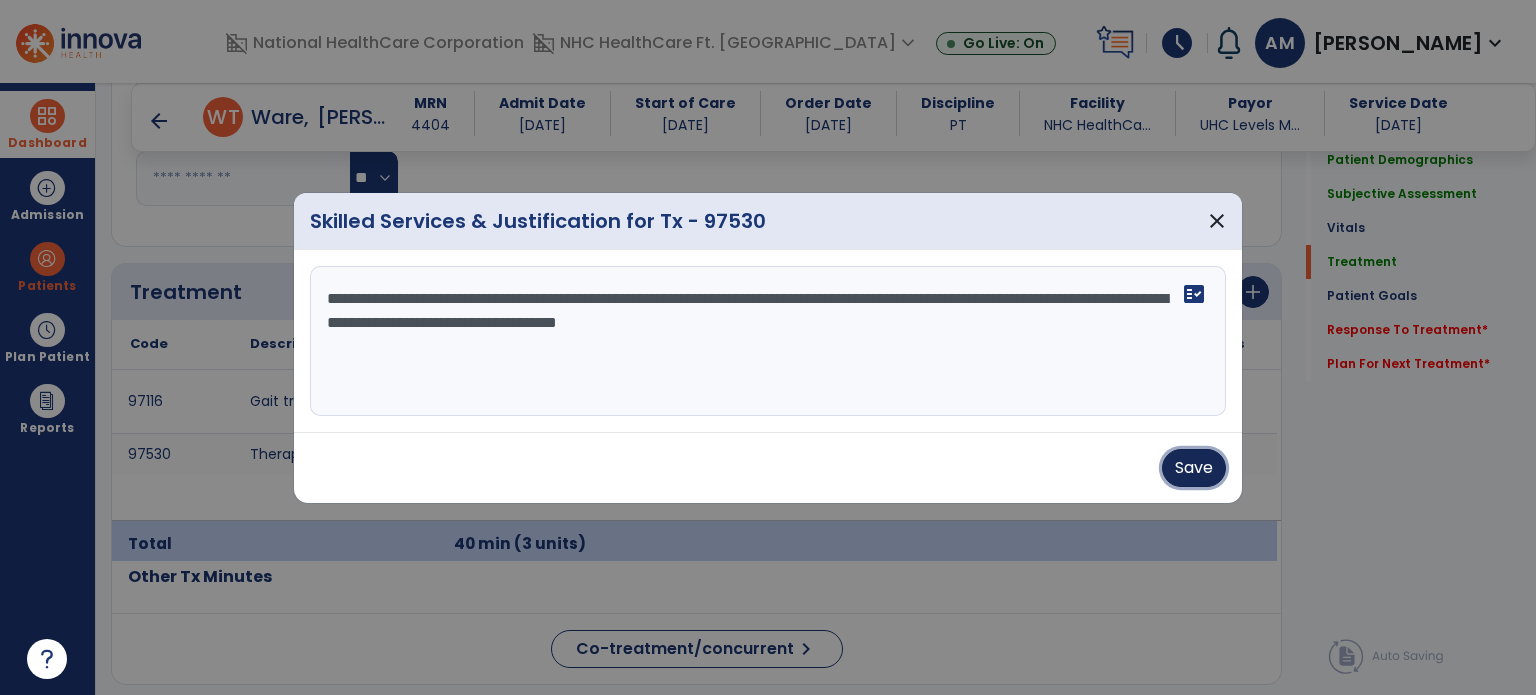 click on "Save" at bounding box center (1194, 468) 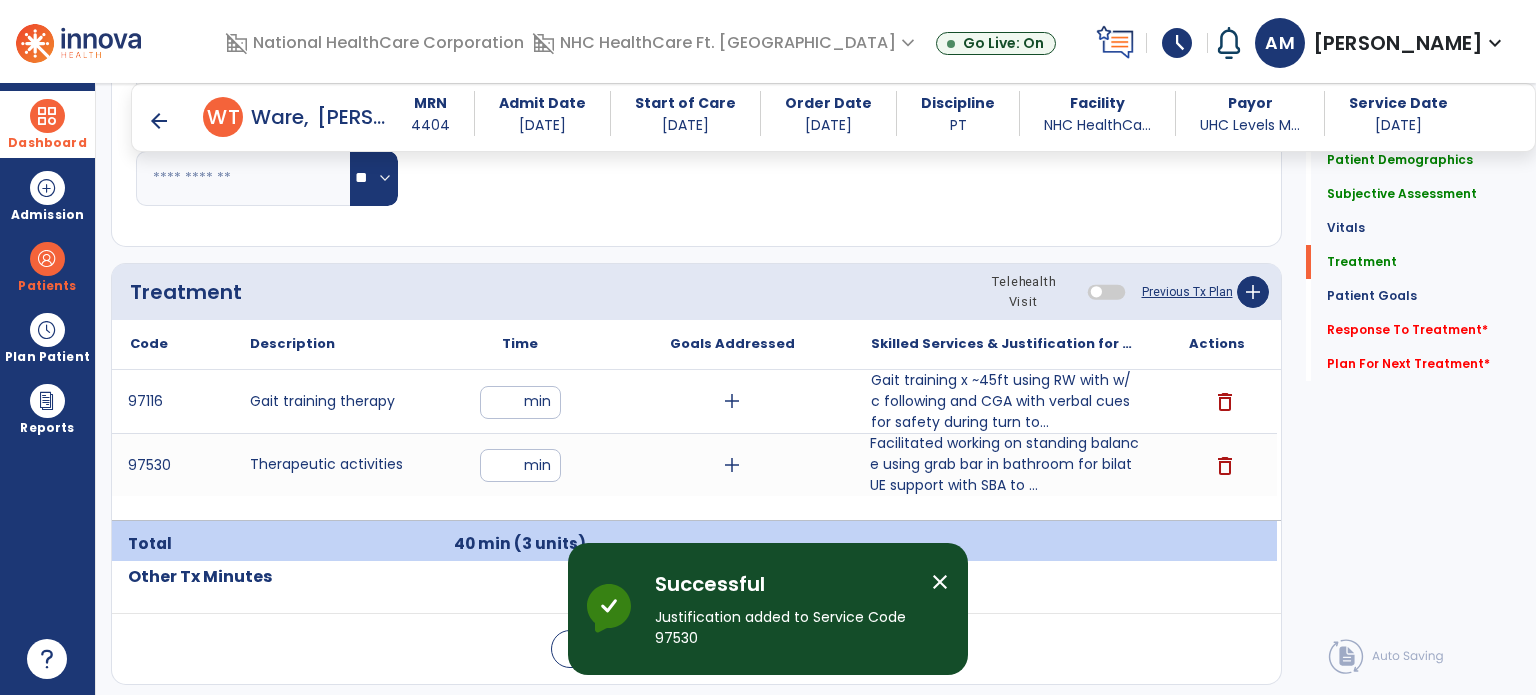 click on "arrow_back" at bounding box center (159, 121) 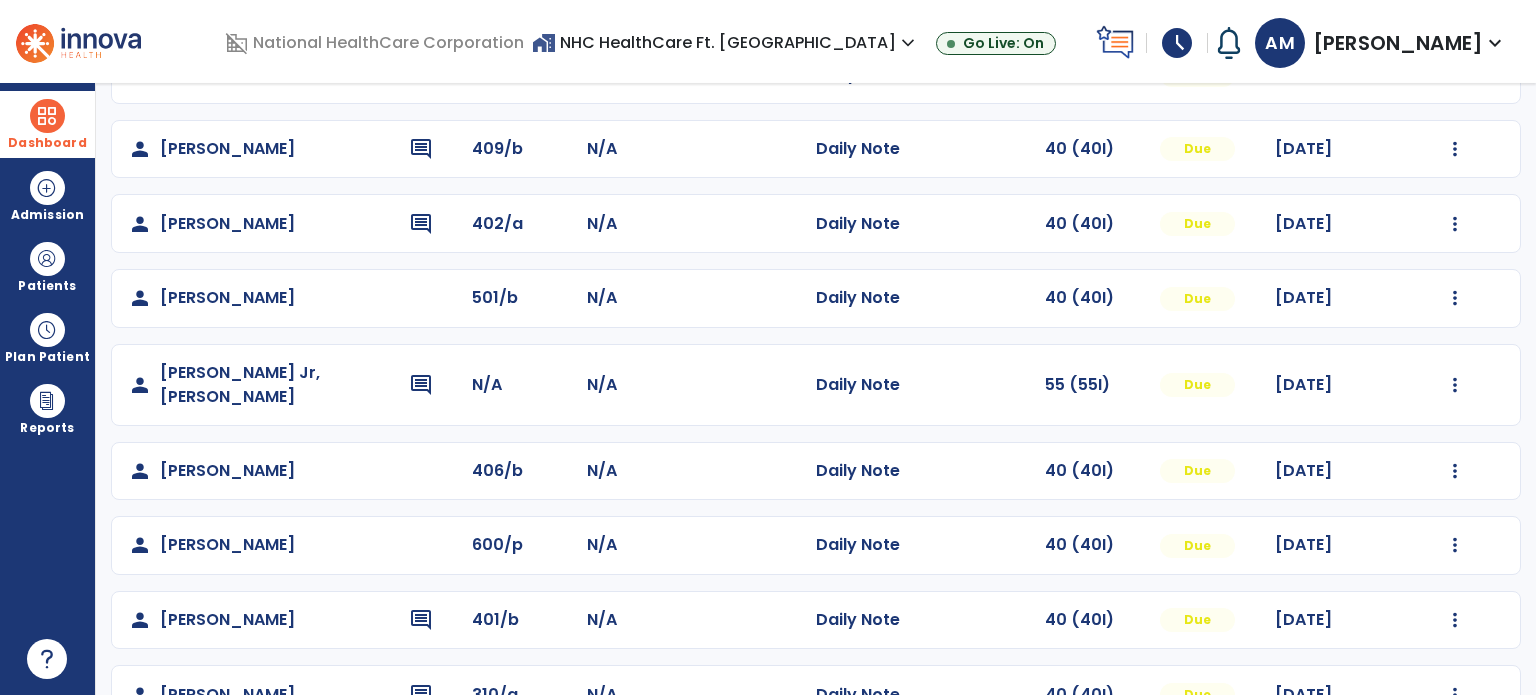 scroll, scrollTop: 393, scrollLeft: 0, axis: vertical 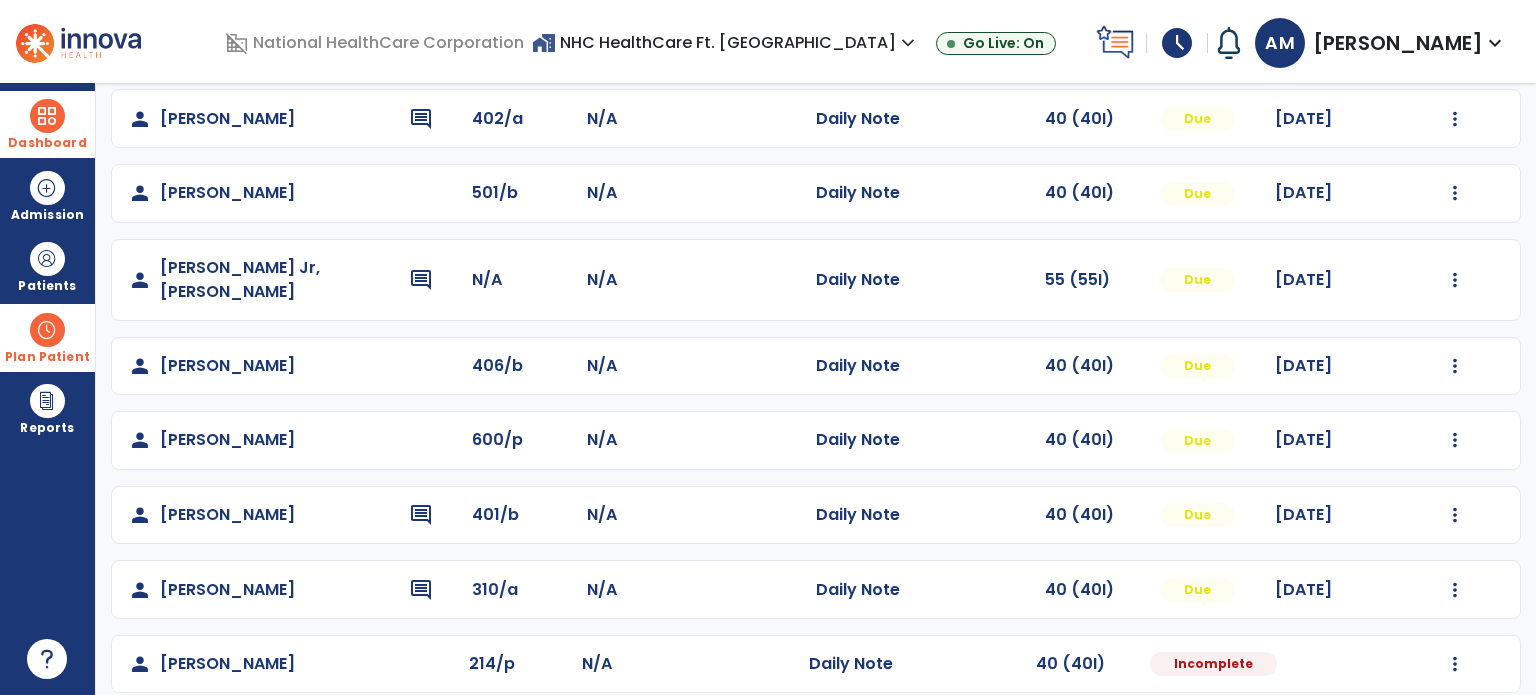 click on "Plan Patient" at bounding box center (47, 286) 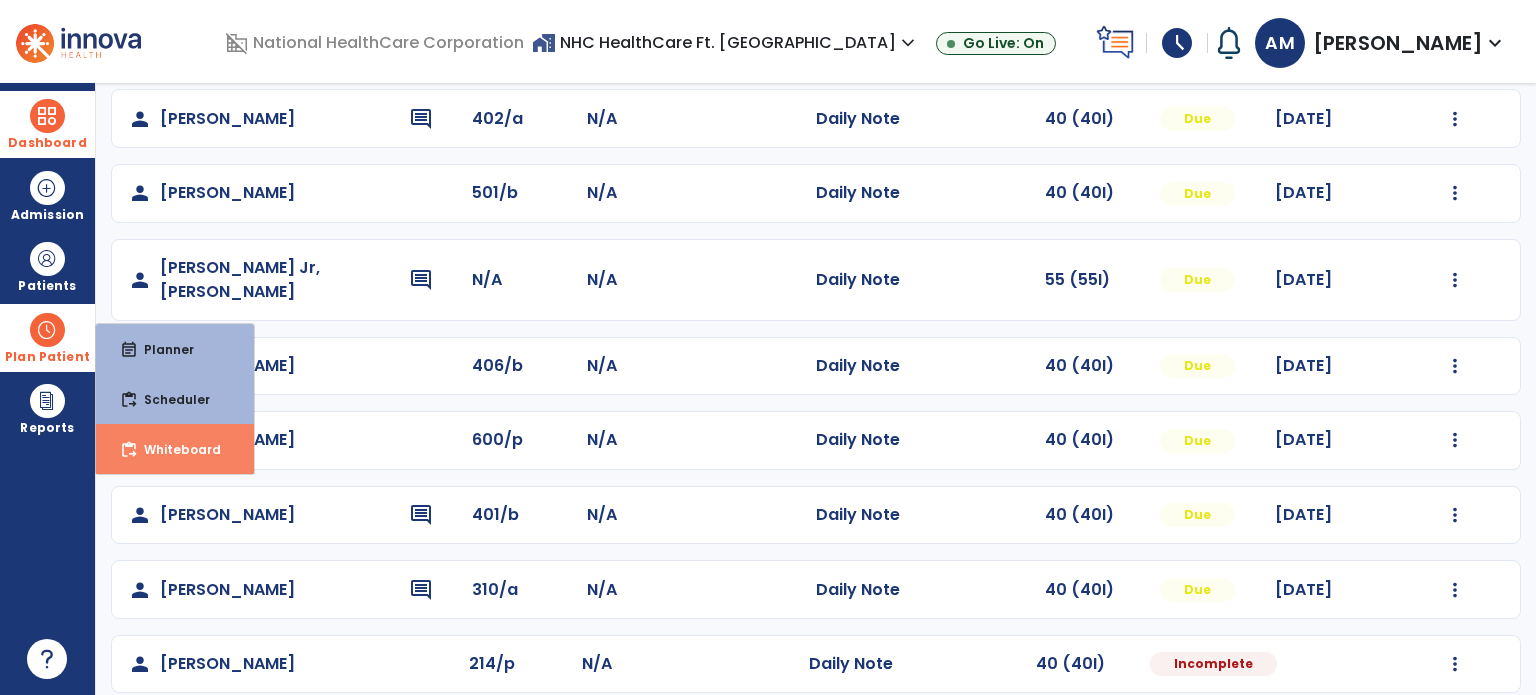 click on "Whiteboard" at bounding box center [174, 449] 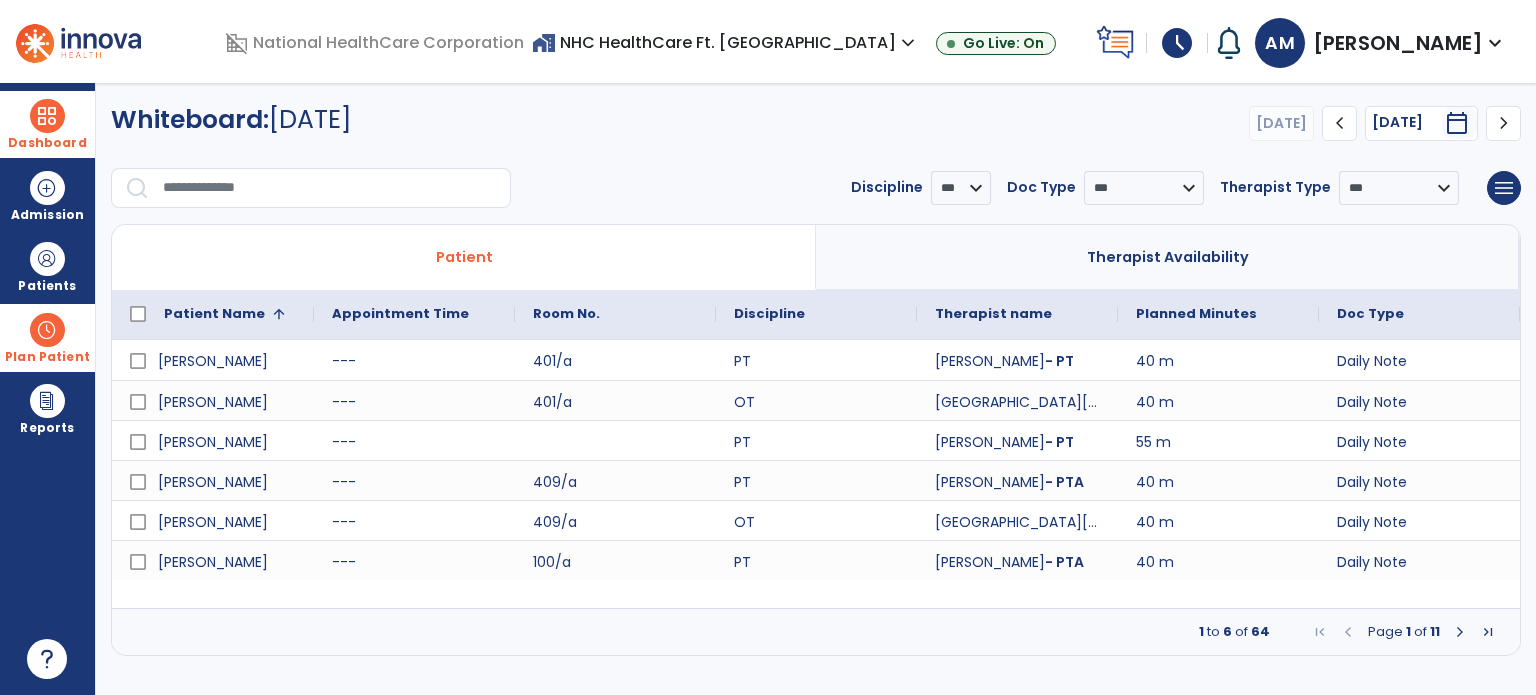 click 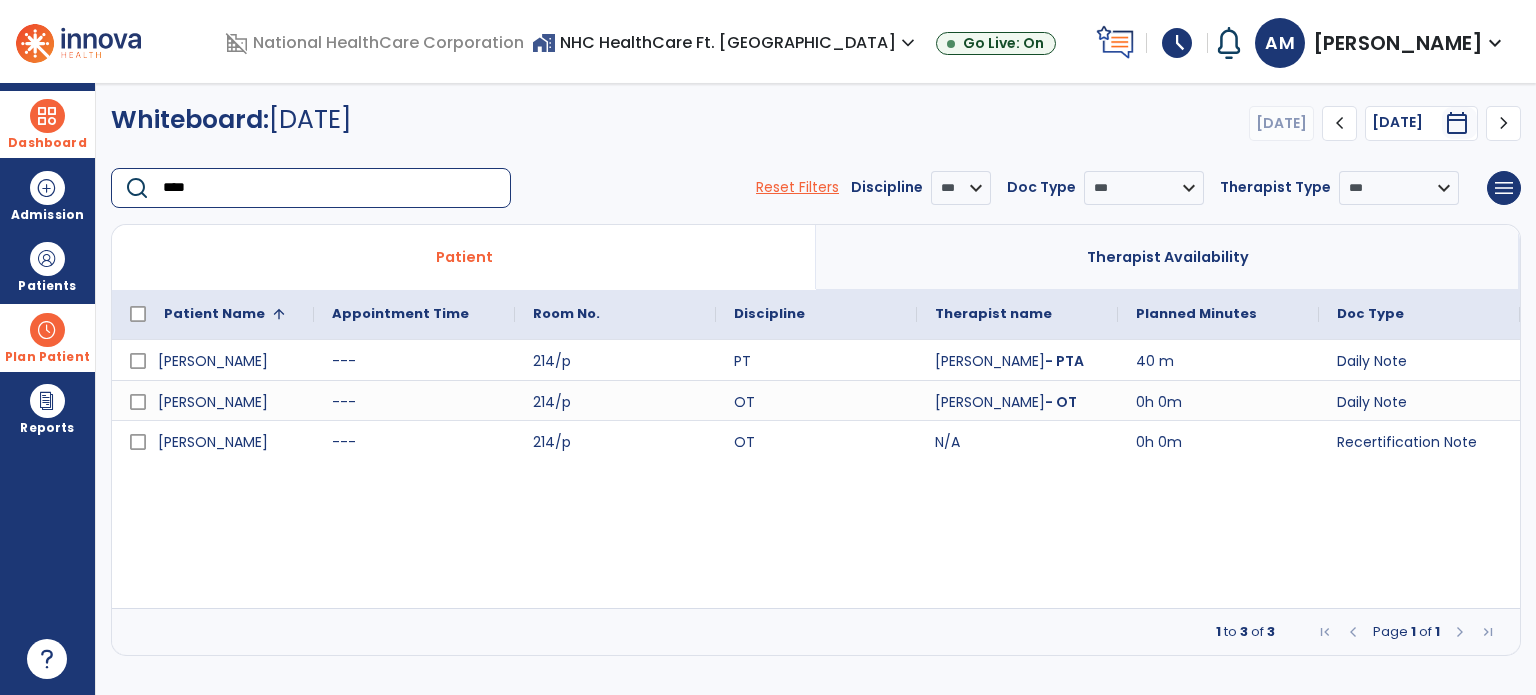 type on "****" 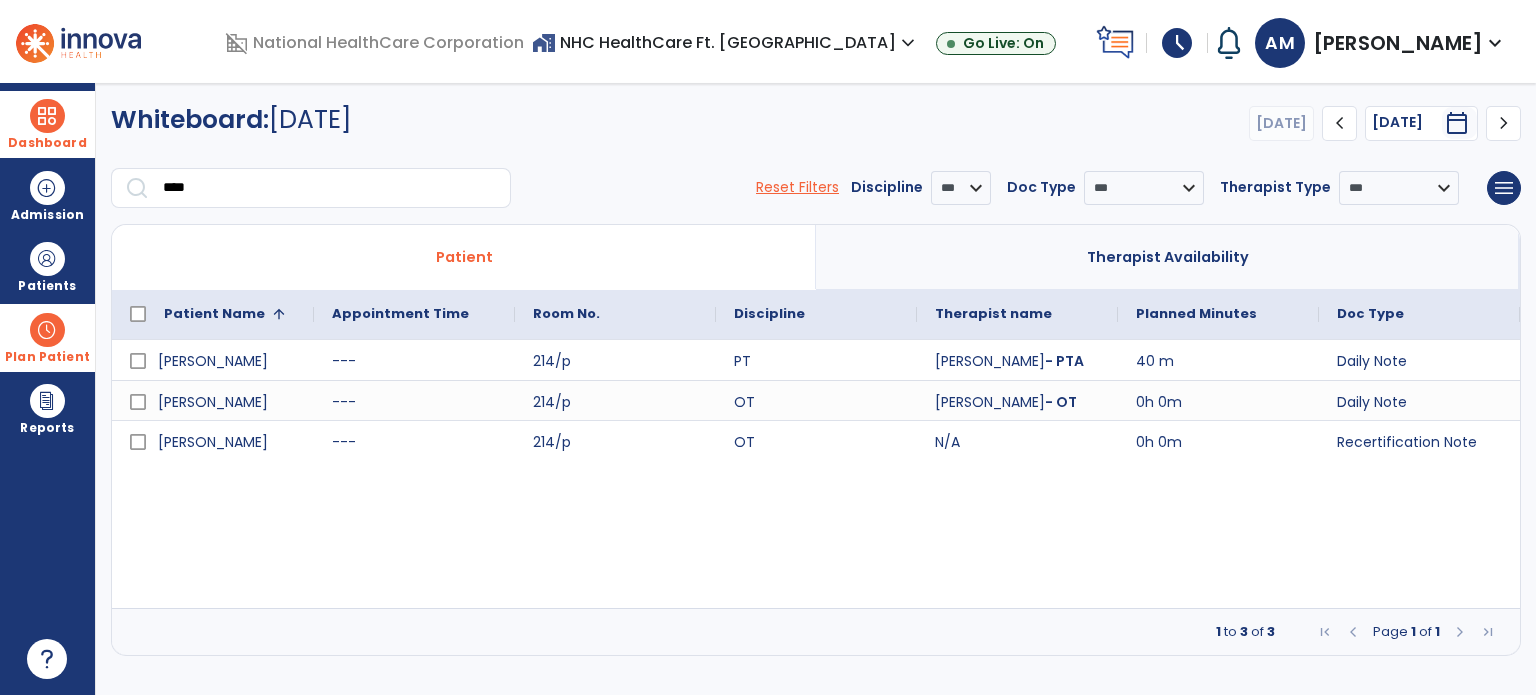 click at bounding box center [47, 116] 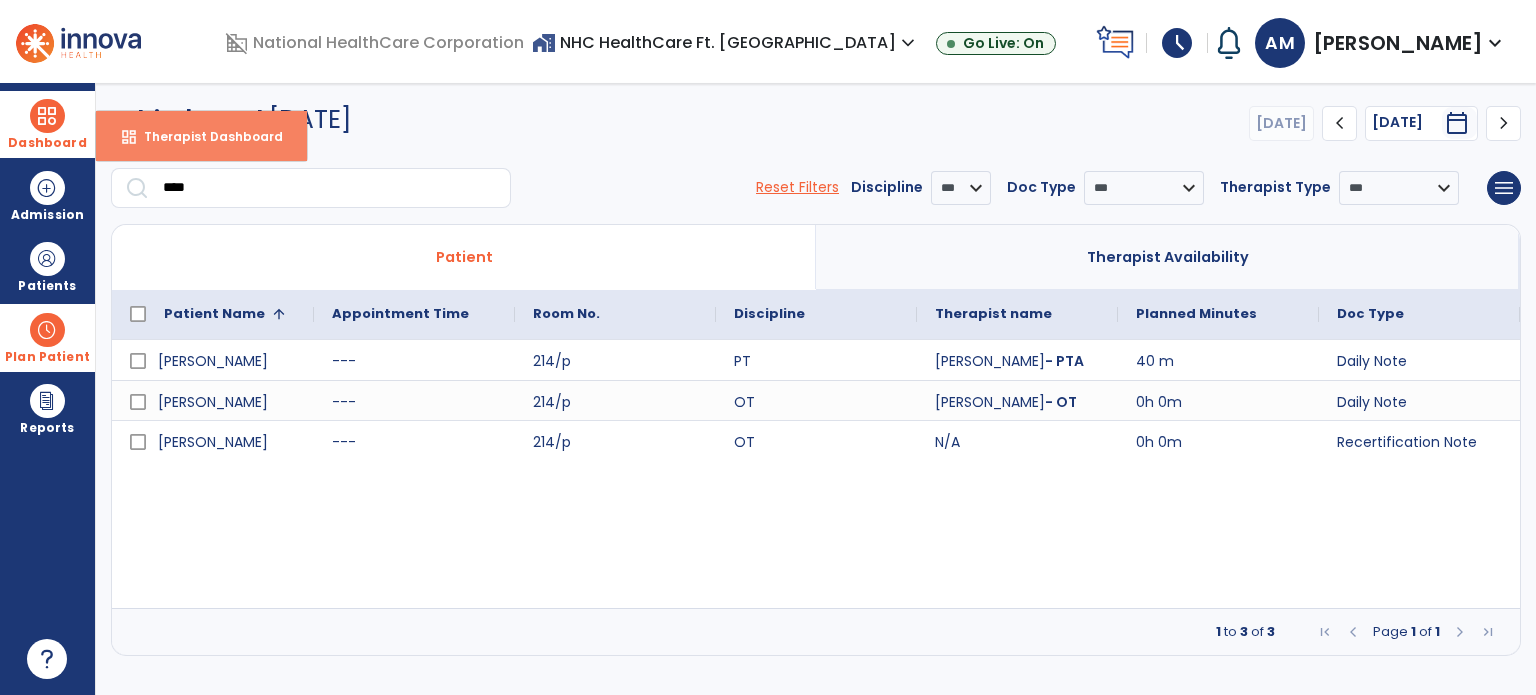 click on "dashboard  Therapist Dashboard" at bounding box center (201, 136) 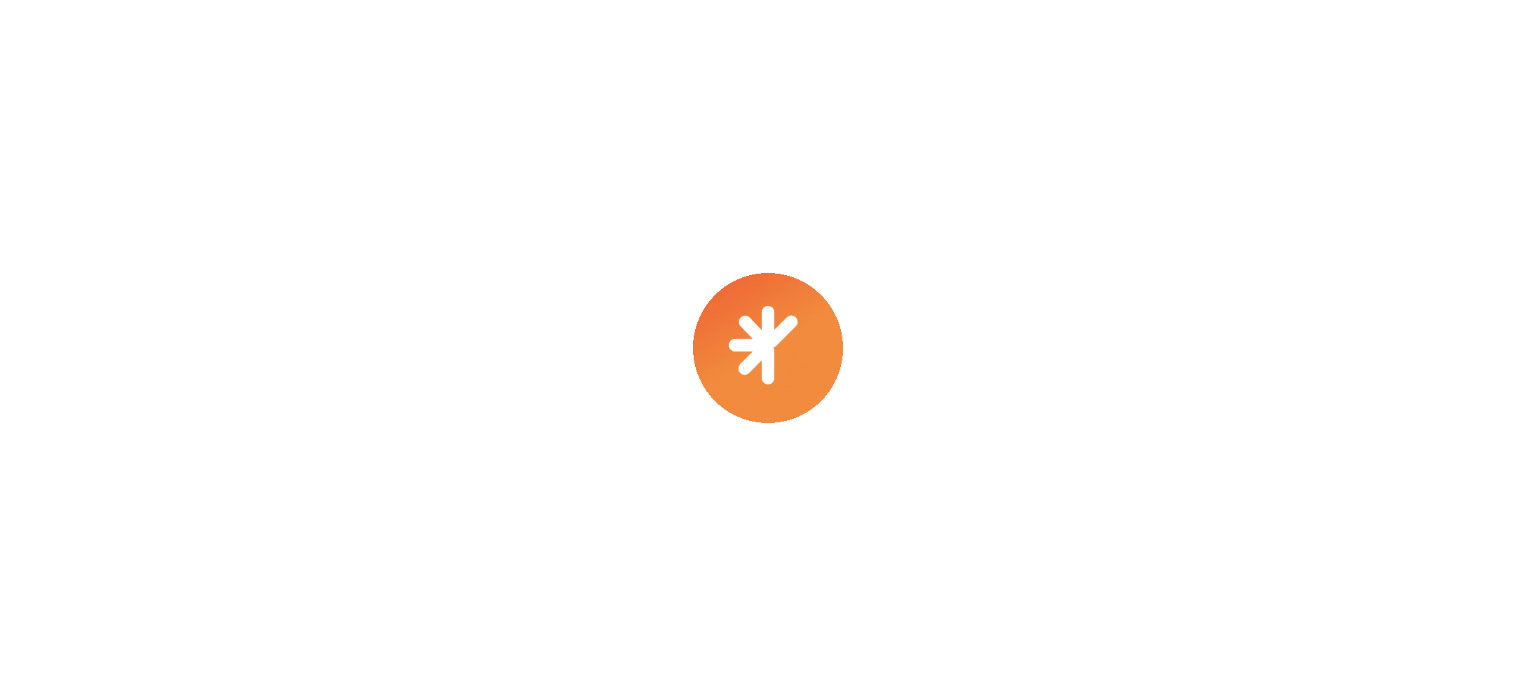 scroll, scrollTop: 0, scrollLeft: 0, axis: both 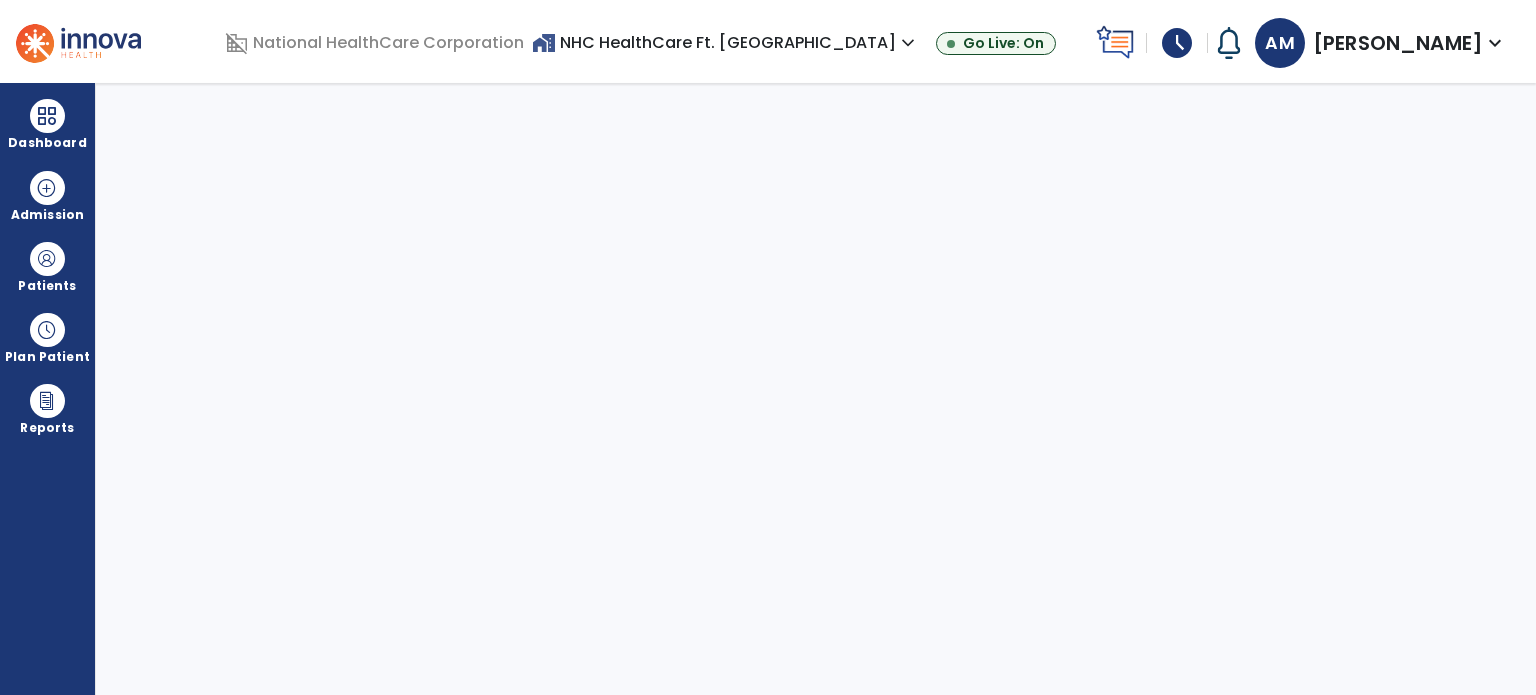 select on "****" 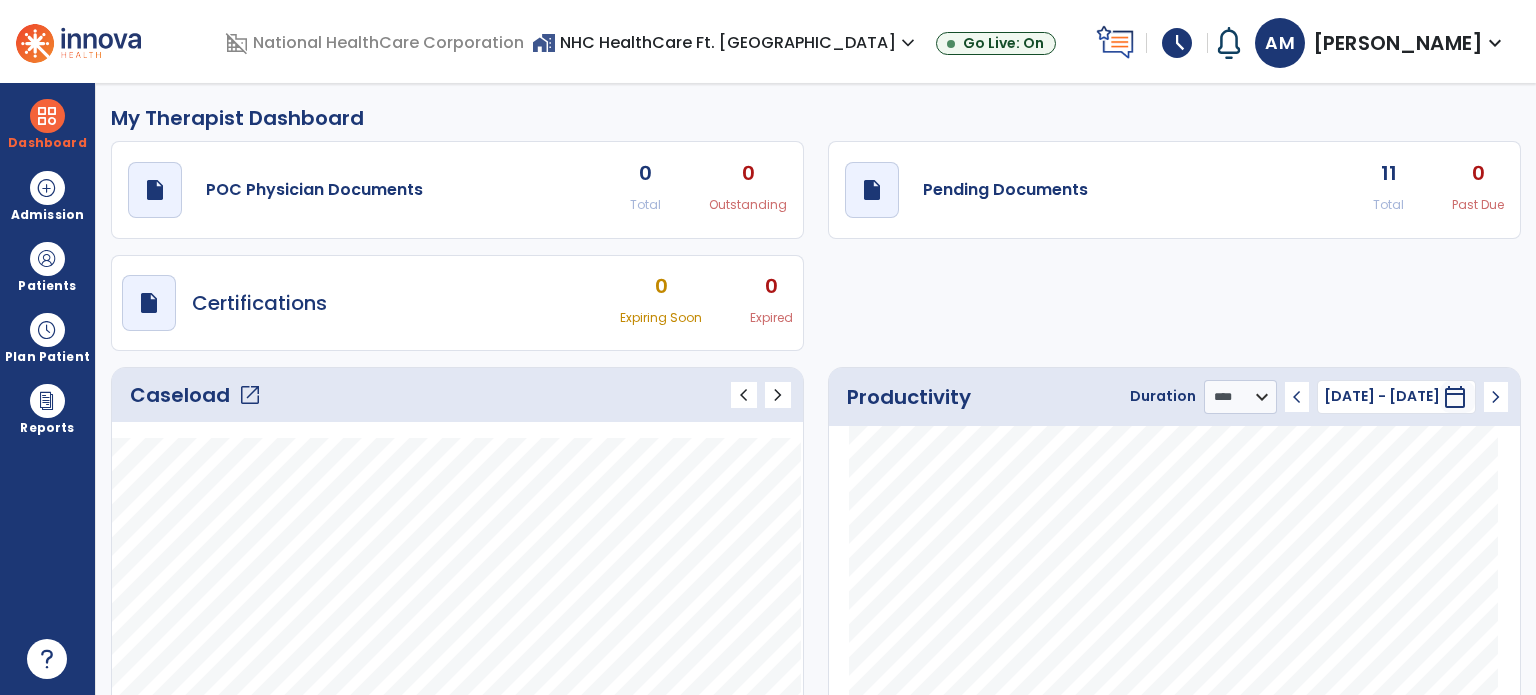 click on "Caseload   open_in_new" 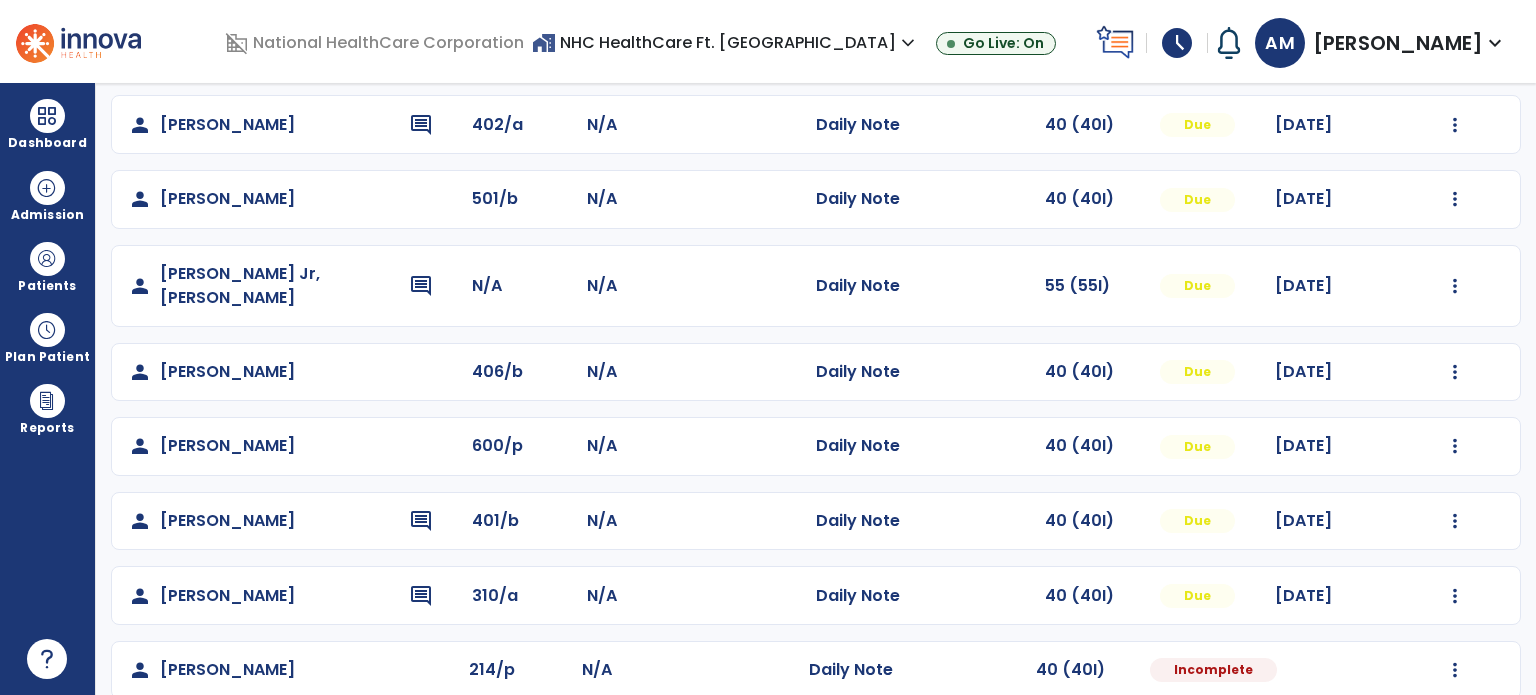 scroll, scrollTop: 393, scrollLeft: 0, axis: vertical 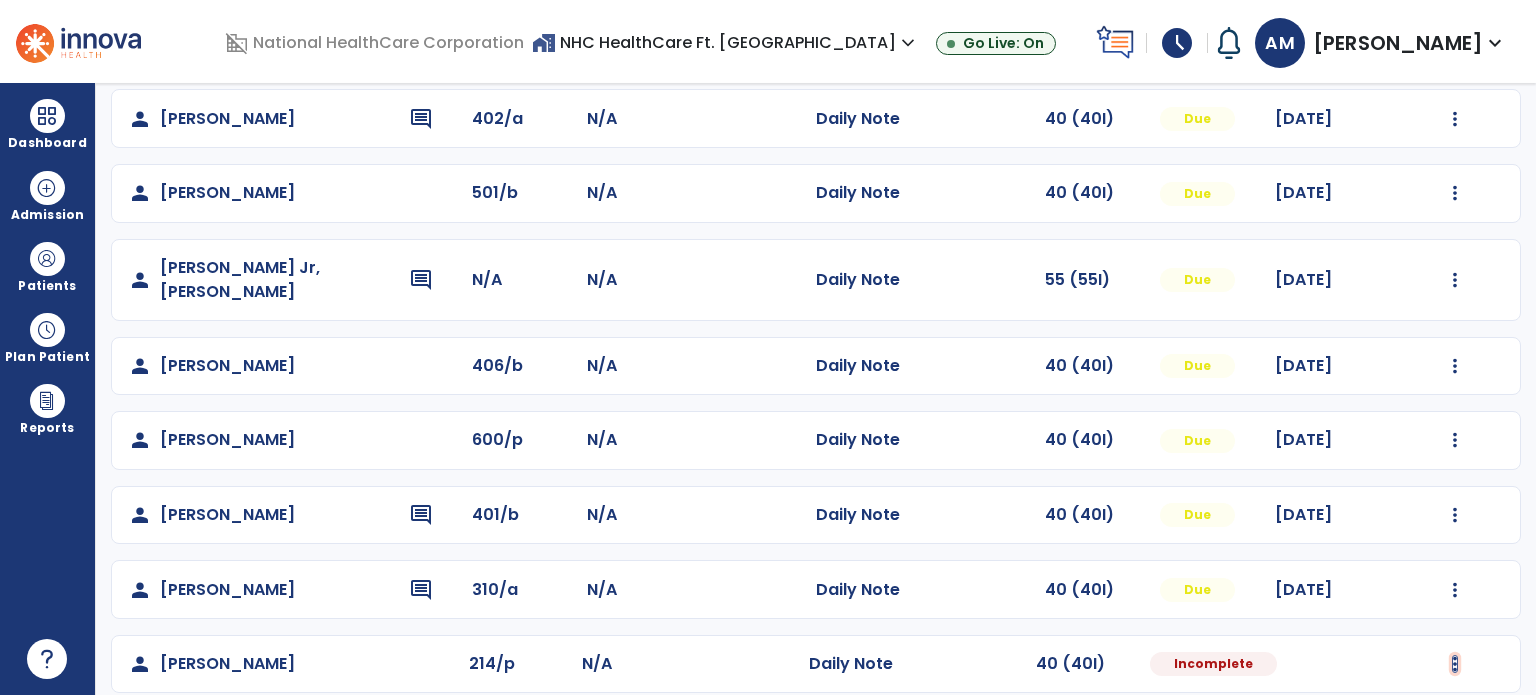 click at bounding box center [1455, -105] 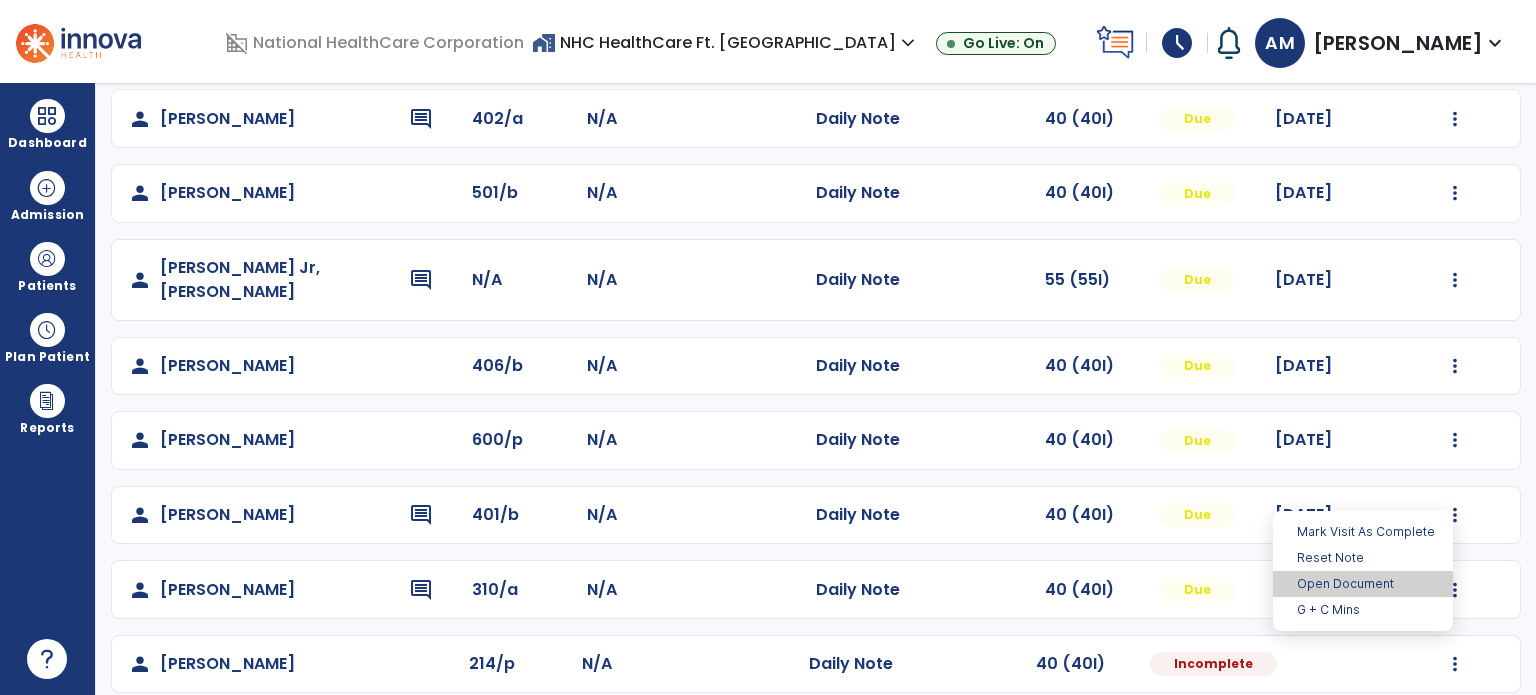 click on "Open Document" at bounding box center (1363, 584) 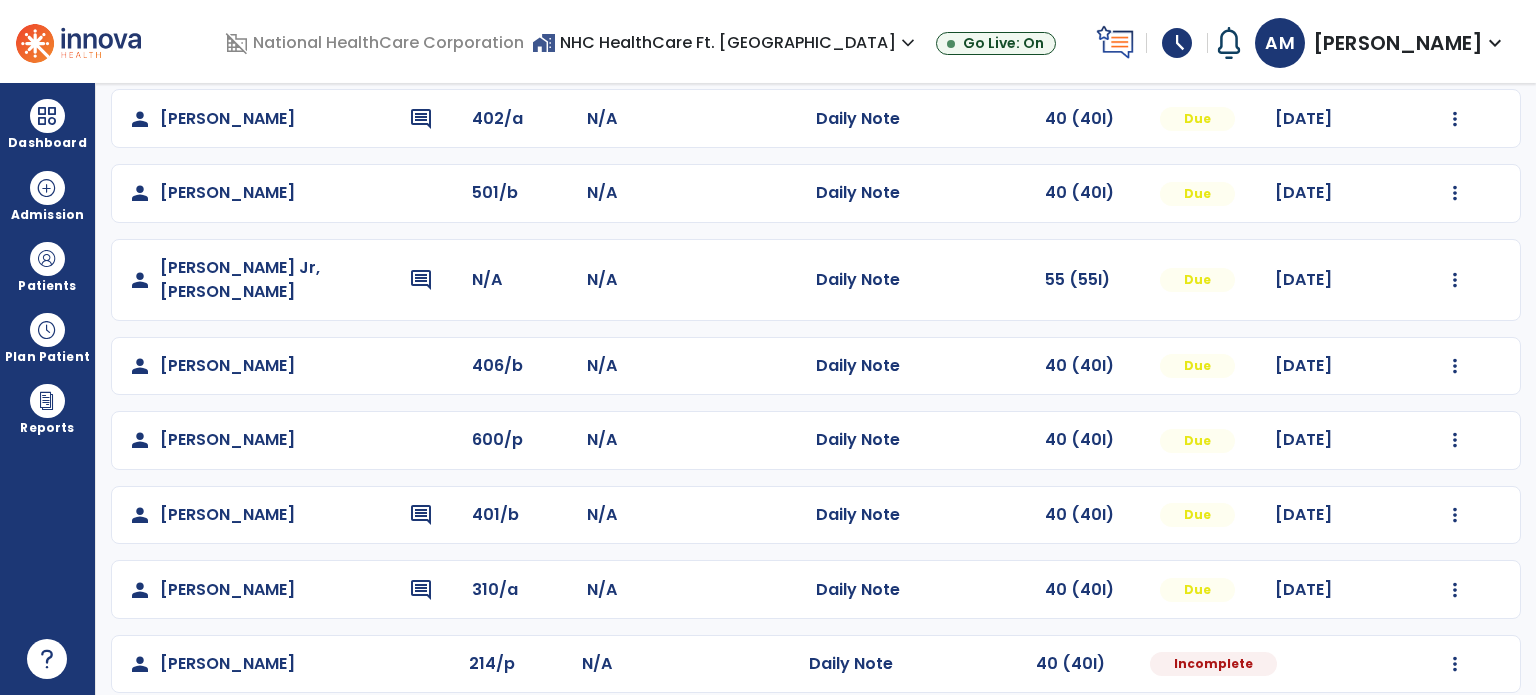 select on "*" 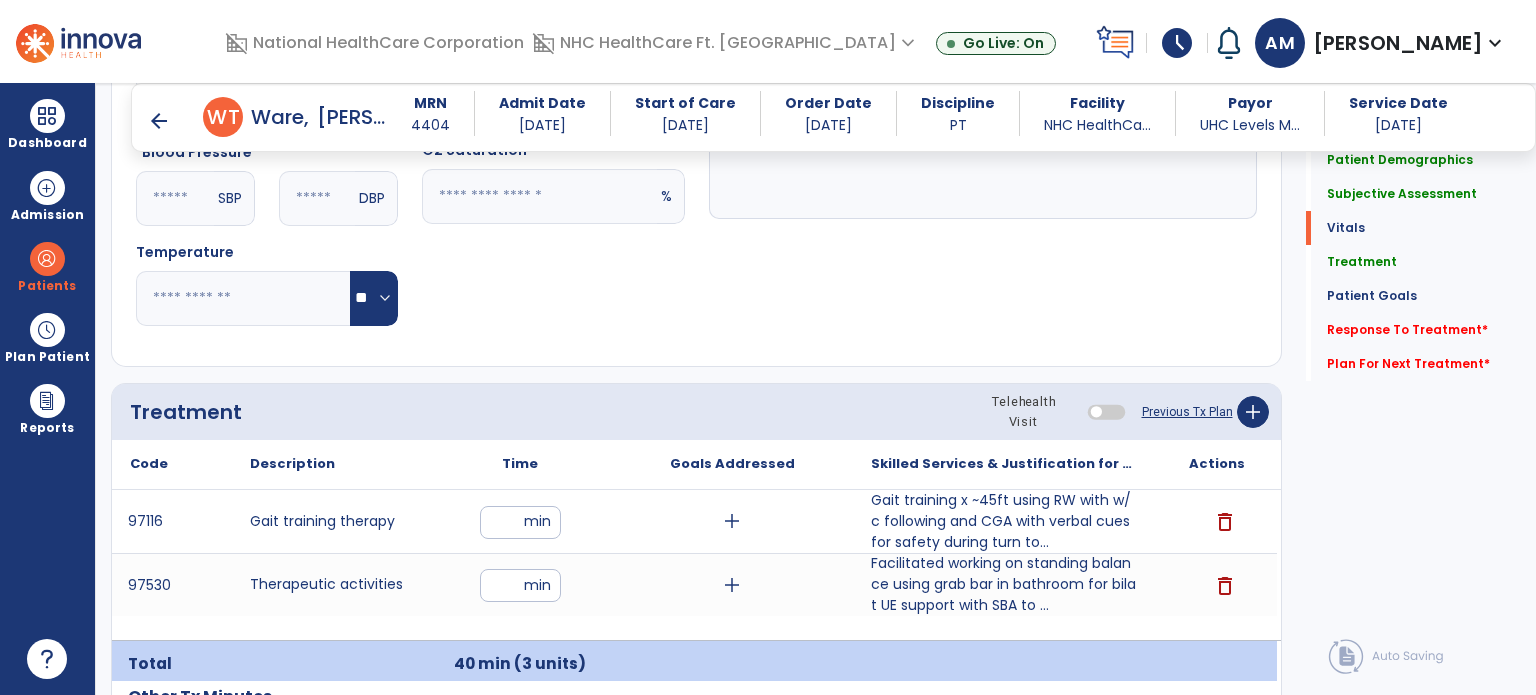 scroll, scrollTop: 993, scrollLeft: 0, axis: vertical 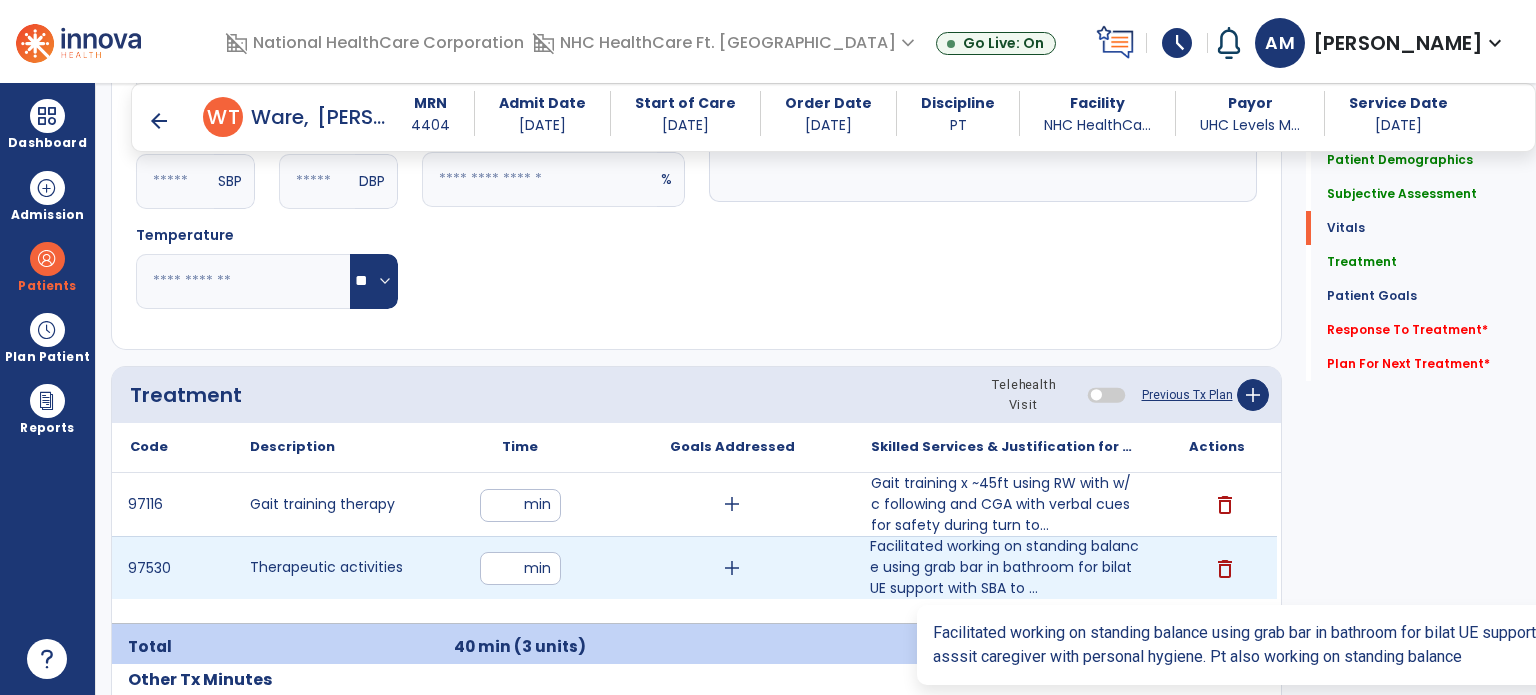 click on "Facilitated working on standing balance using grab bar in bathroom for bilat UE support with SBA to ..." at bounding box center (1004, 567) 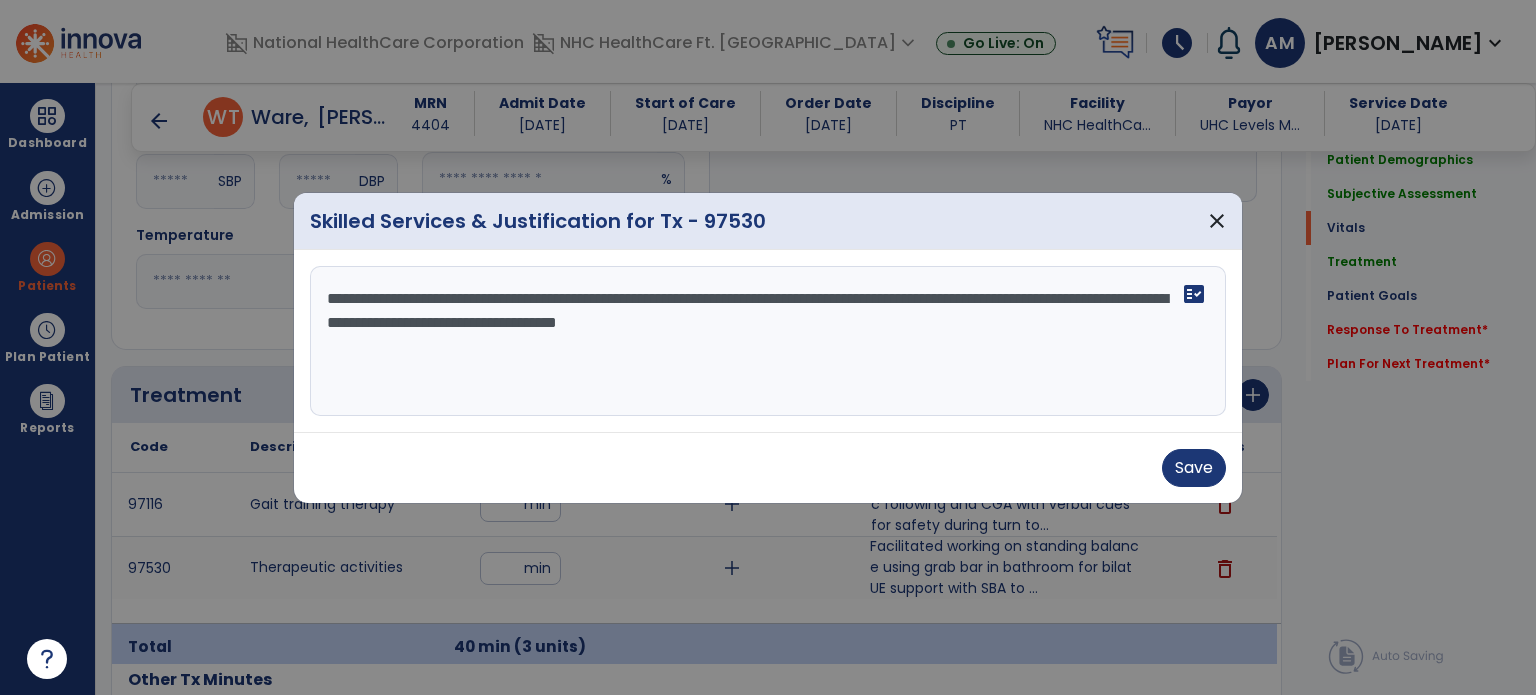 click on "**********" at bounding box center [768, 341] 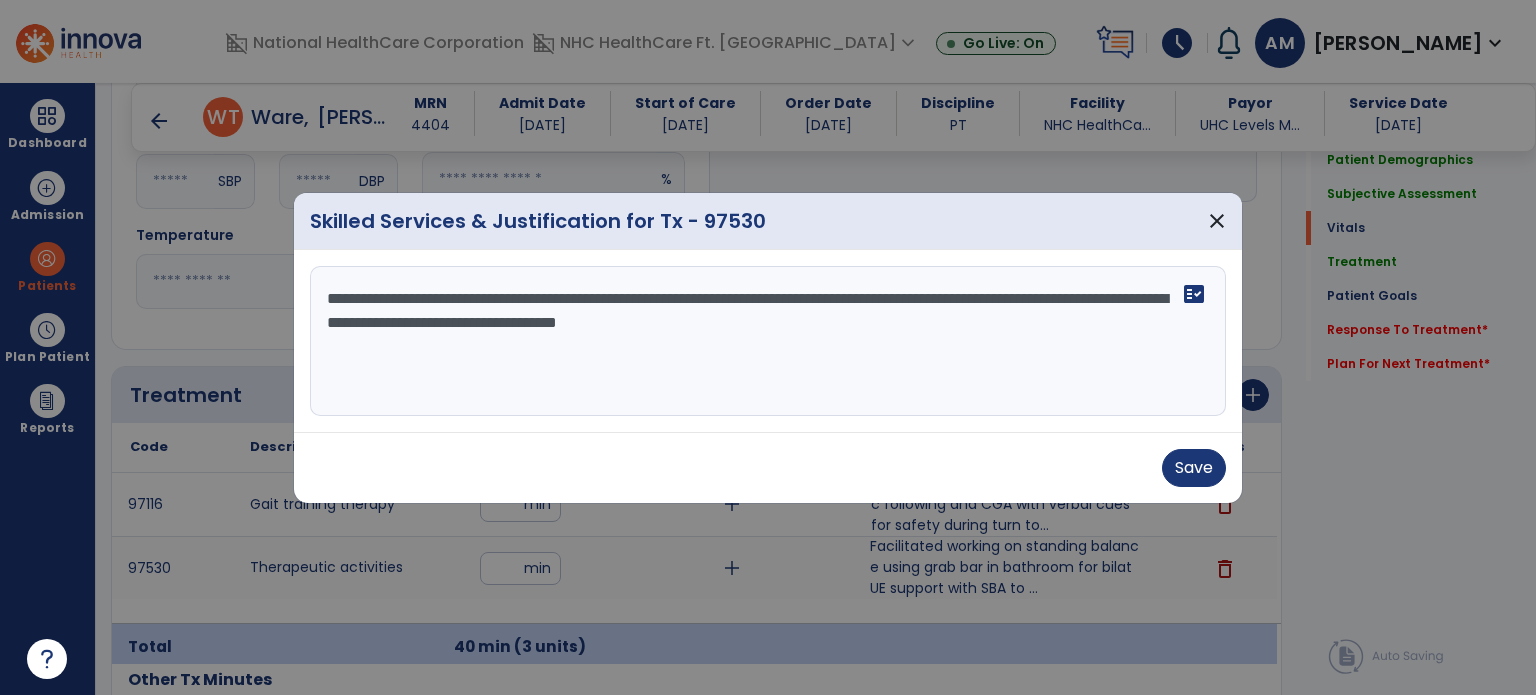 click on "**********" at bounding box center (768, 341) 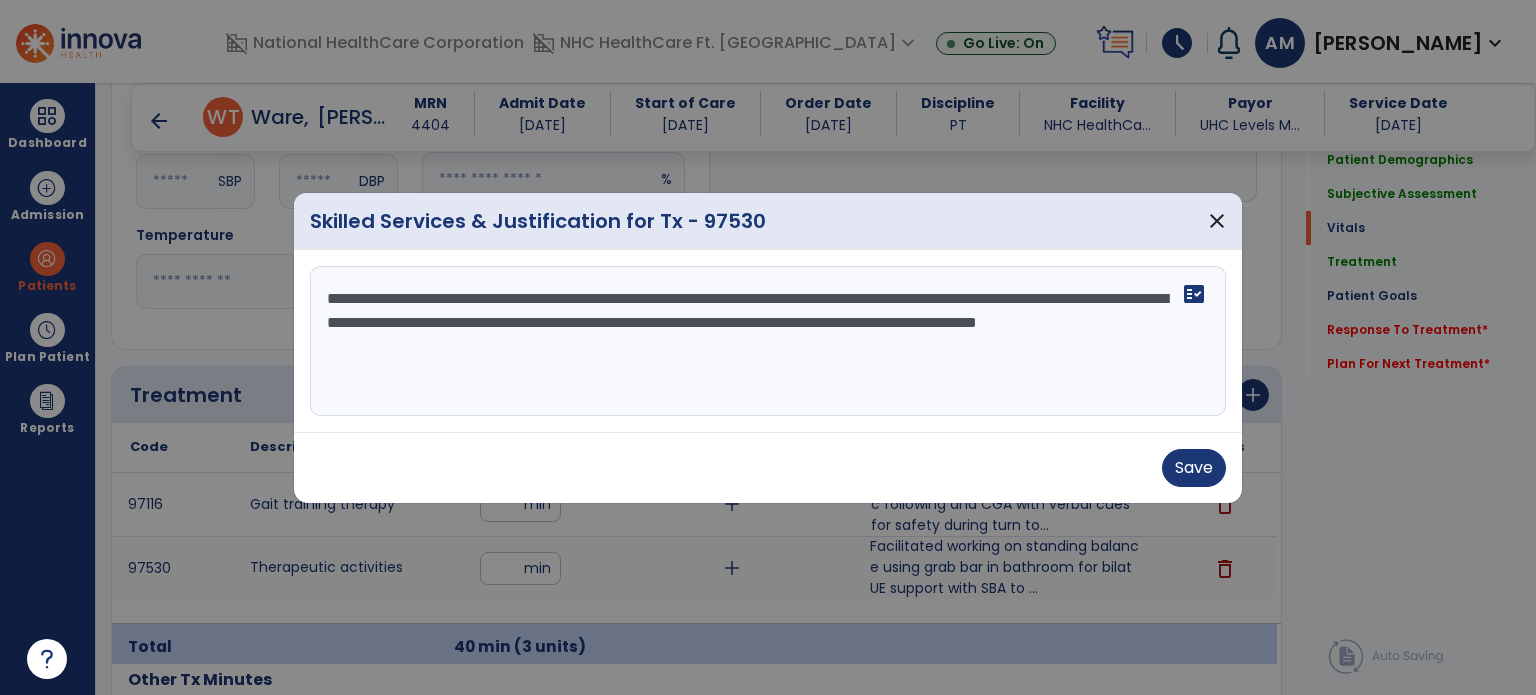 click on "**********" at bounding box center (768, 341) 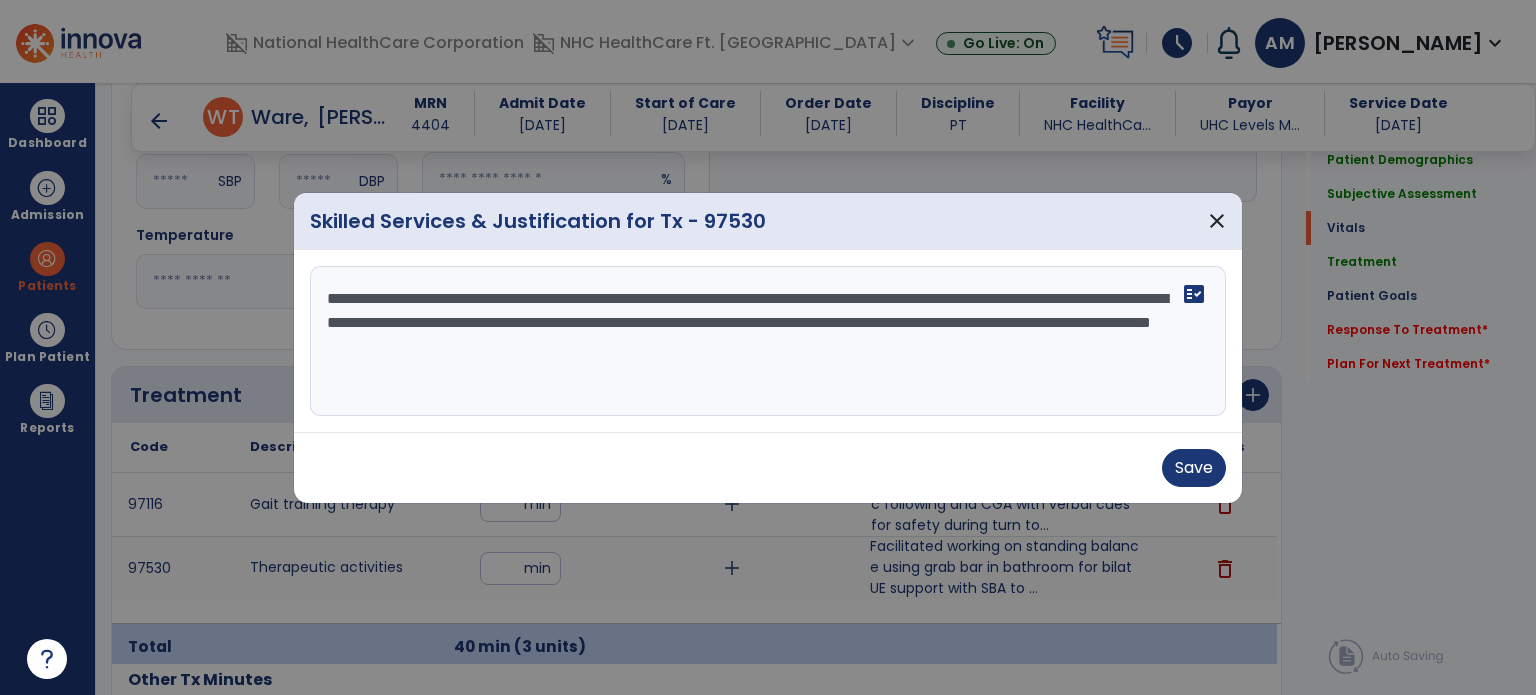 click on "**********" at bounding box center [768, 341] 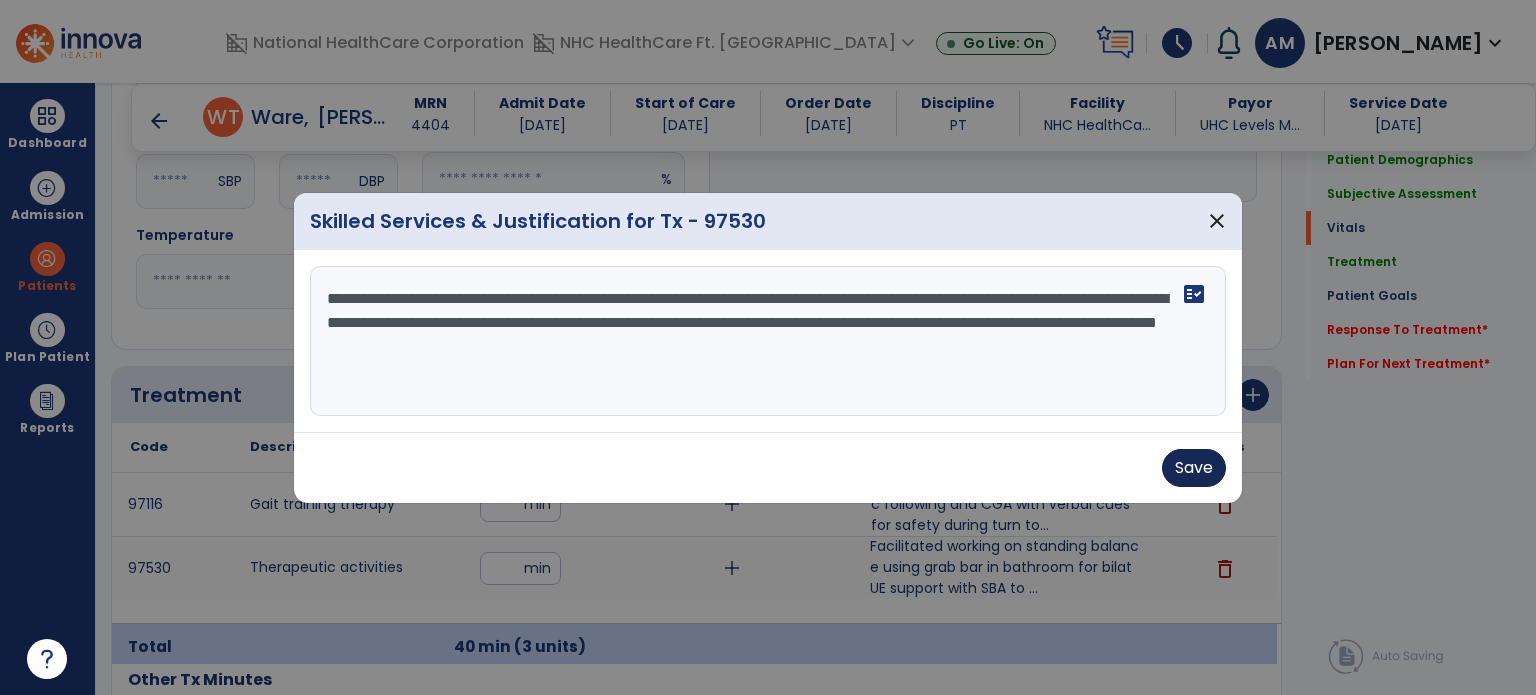 type on "**********" 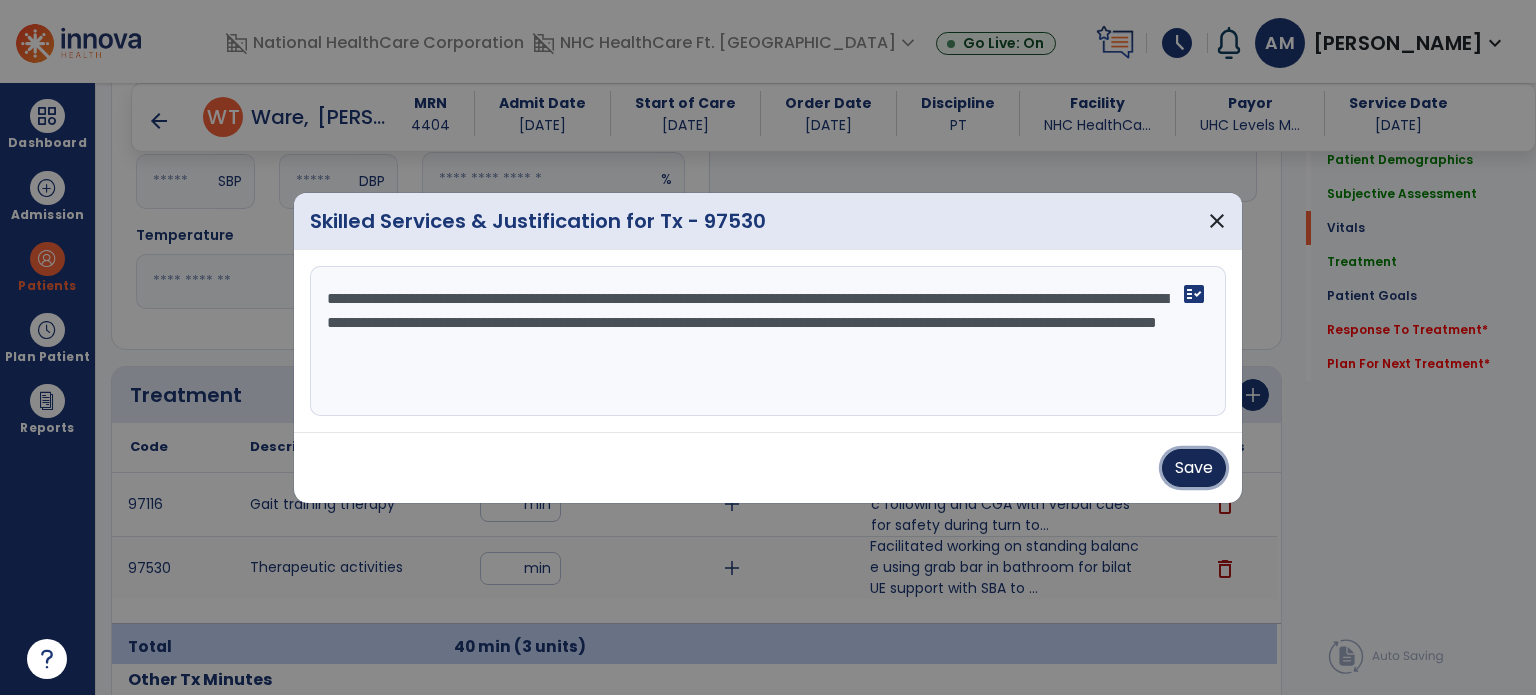 click on "Save" at bounding box center (1194, 468) 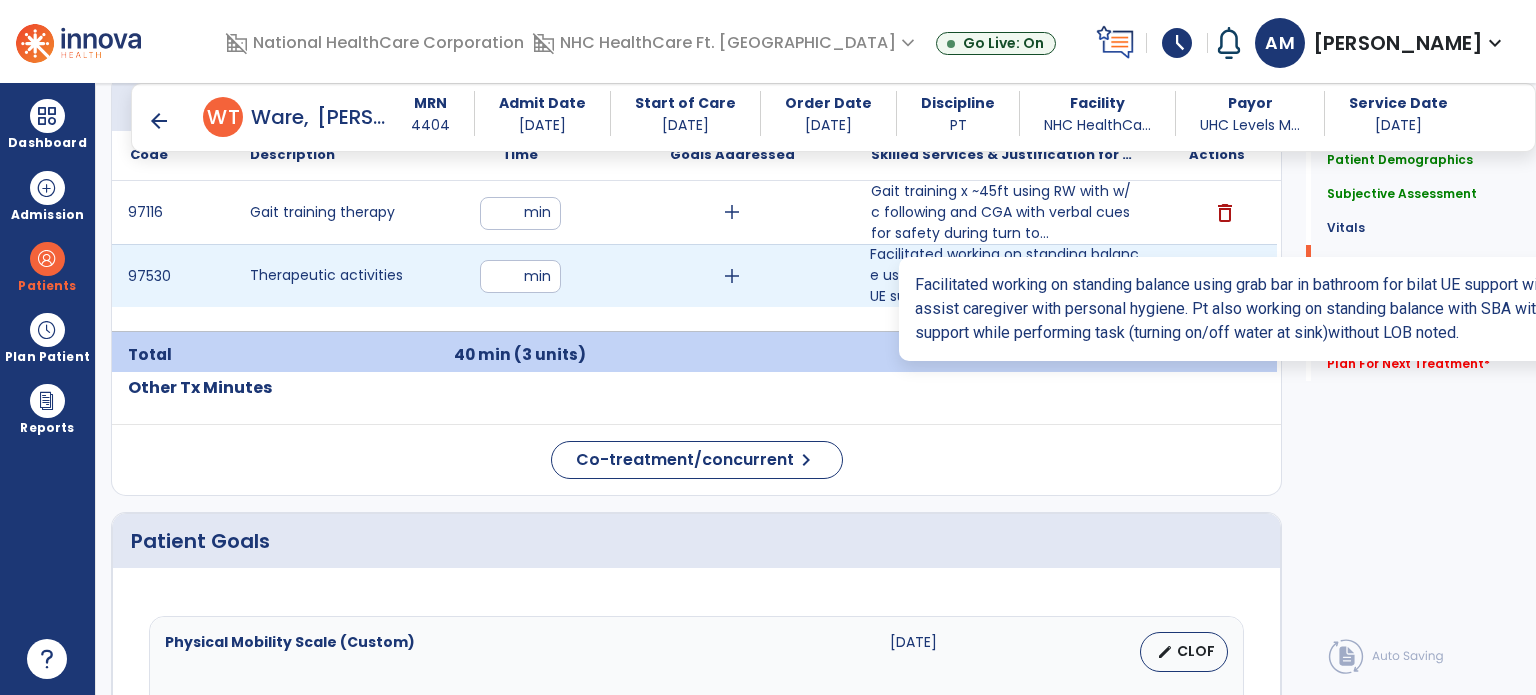 scroll, scrollTop: 1293, scrollLeft: 0, axis: vertical 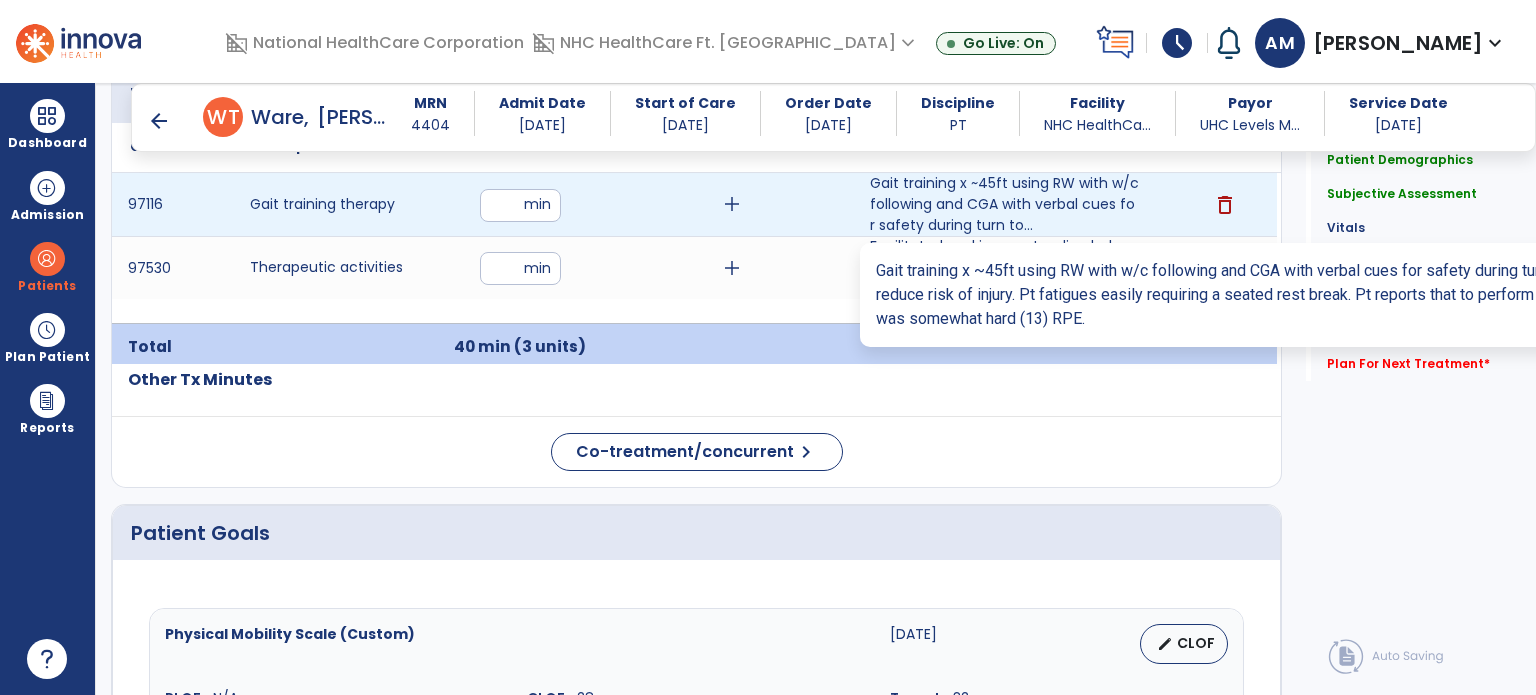 click on "Gait training x ~45ft using RW with w/c following and CGA with verbal cues for safety during turn to..." at bounding box center [1004, 204] 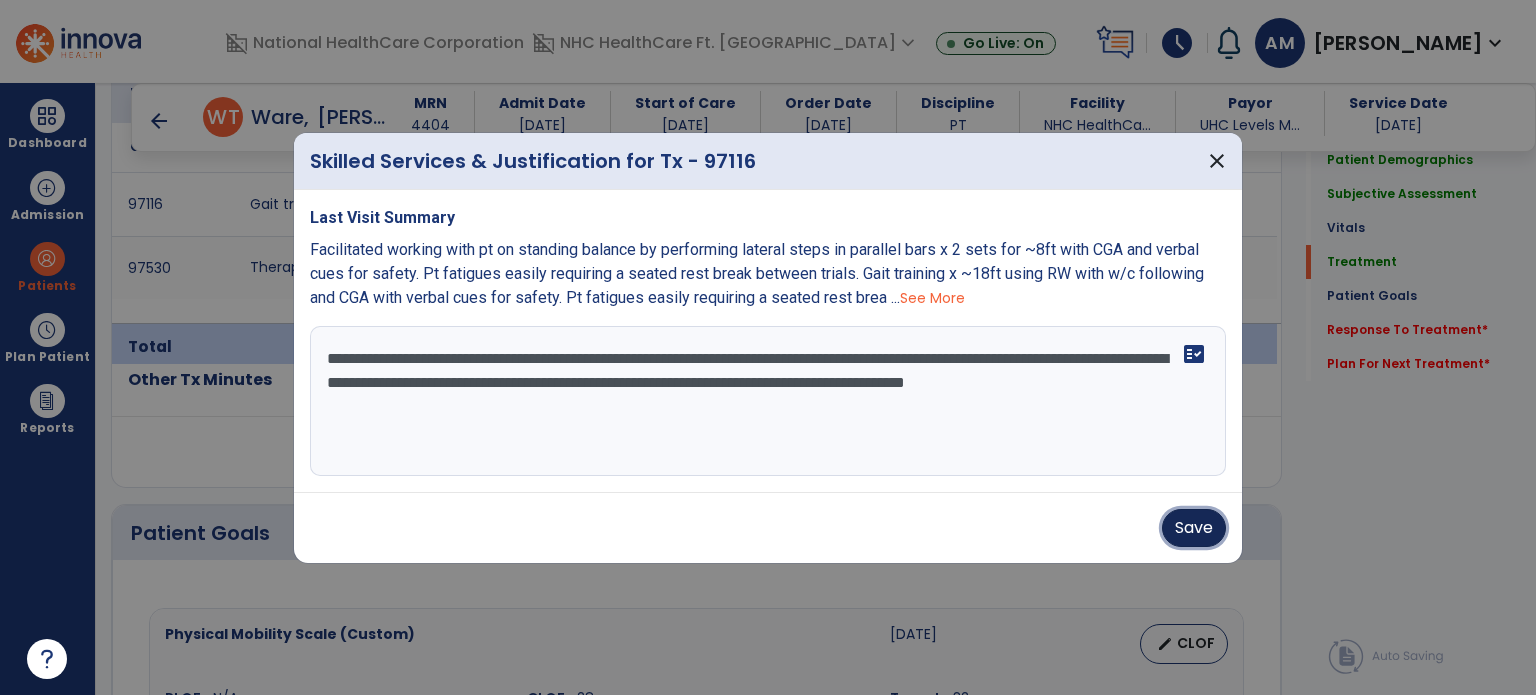 click on "Save" at bounding box center (1194, 528) 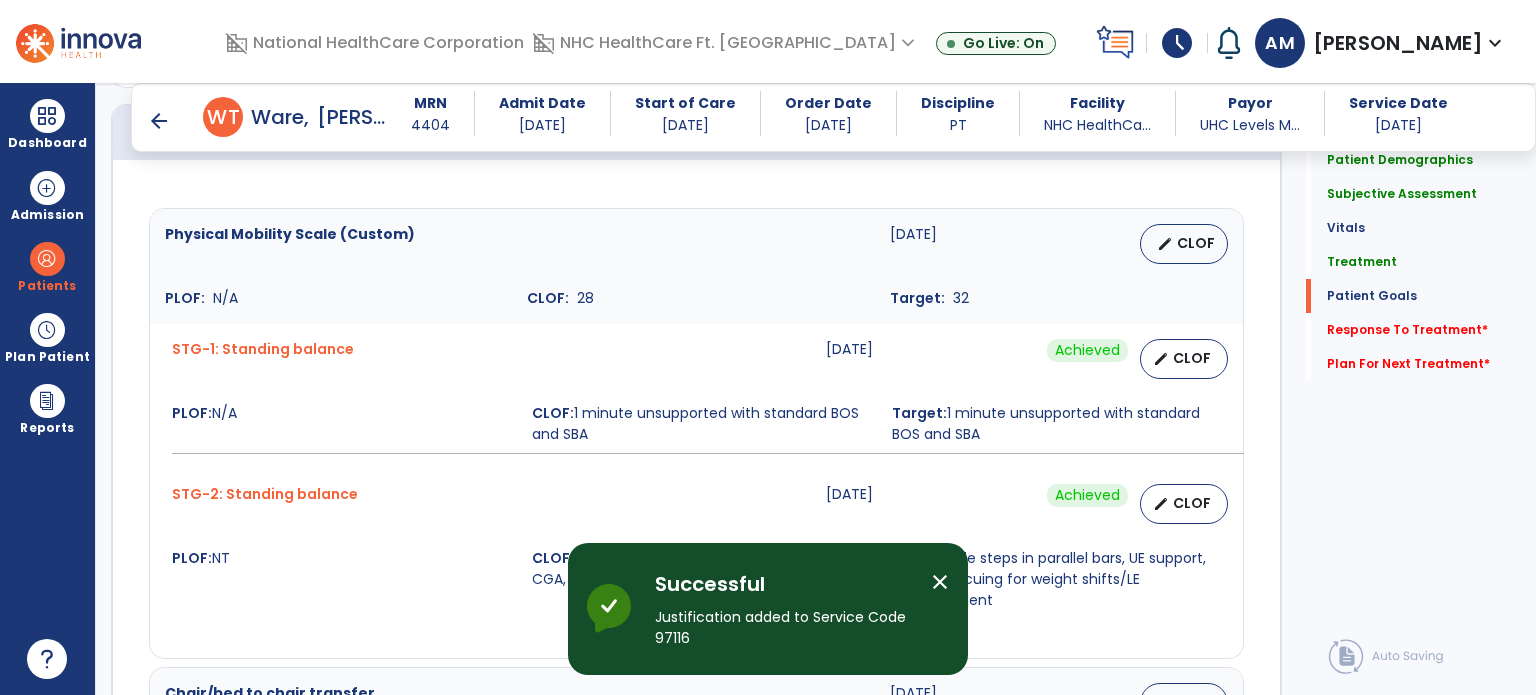scroll, scrollTop: 1993, scrollLeft: 0, axis: vertical 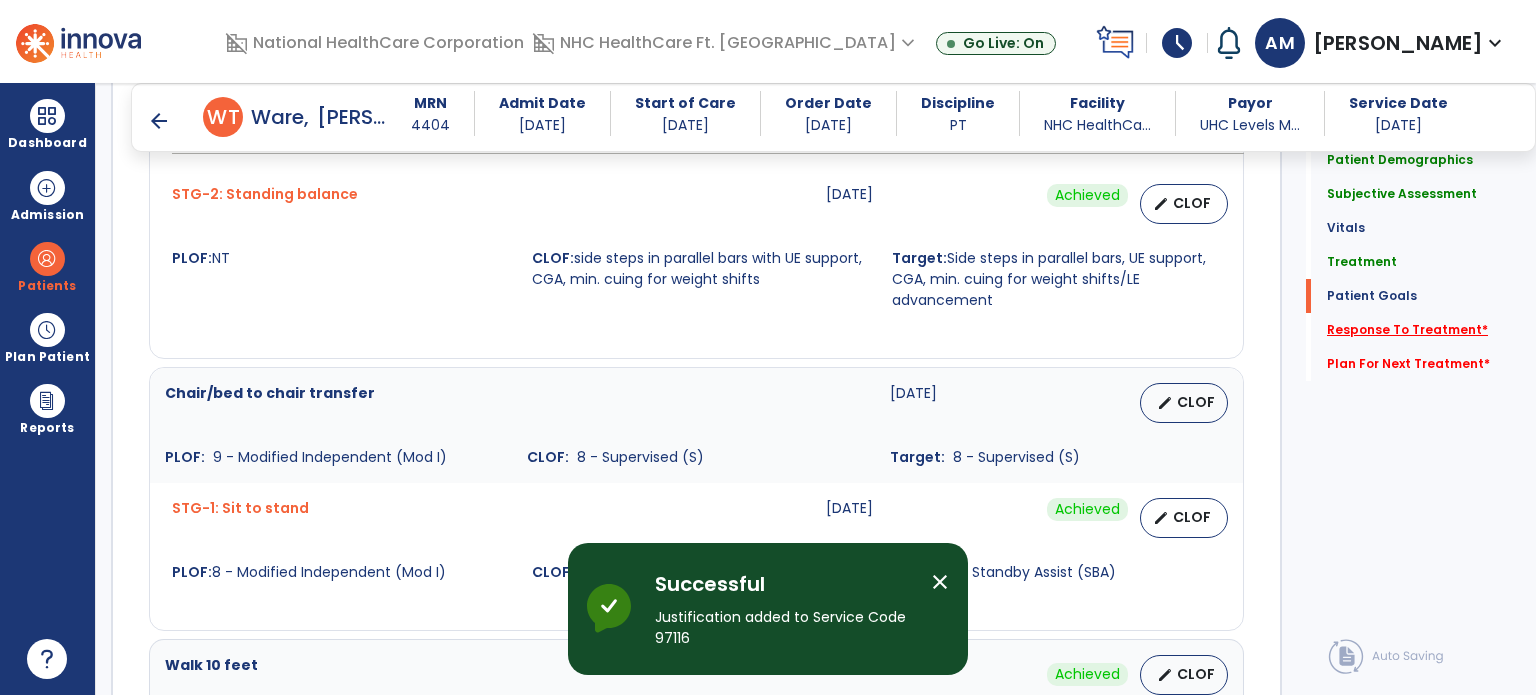 click on "Response To Treatment   *" 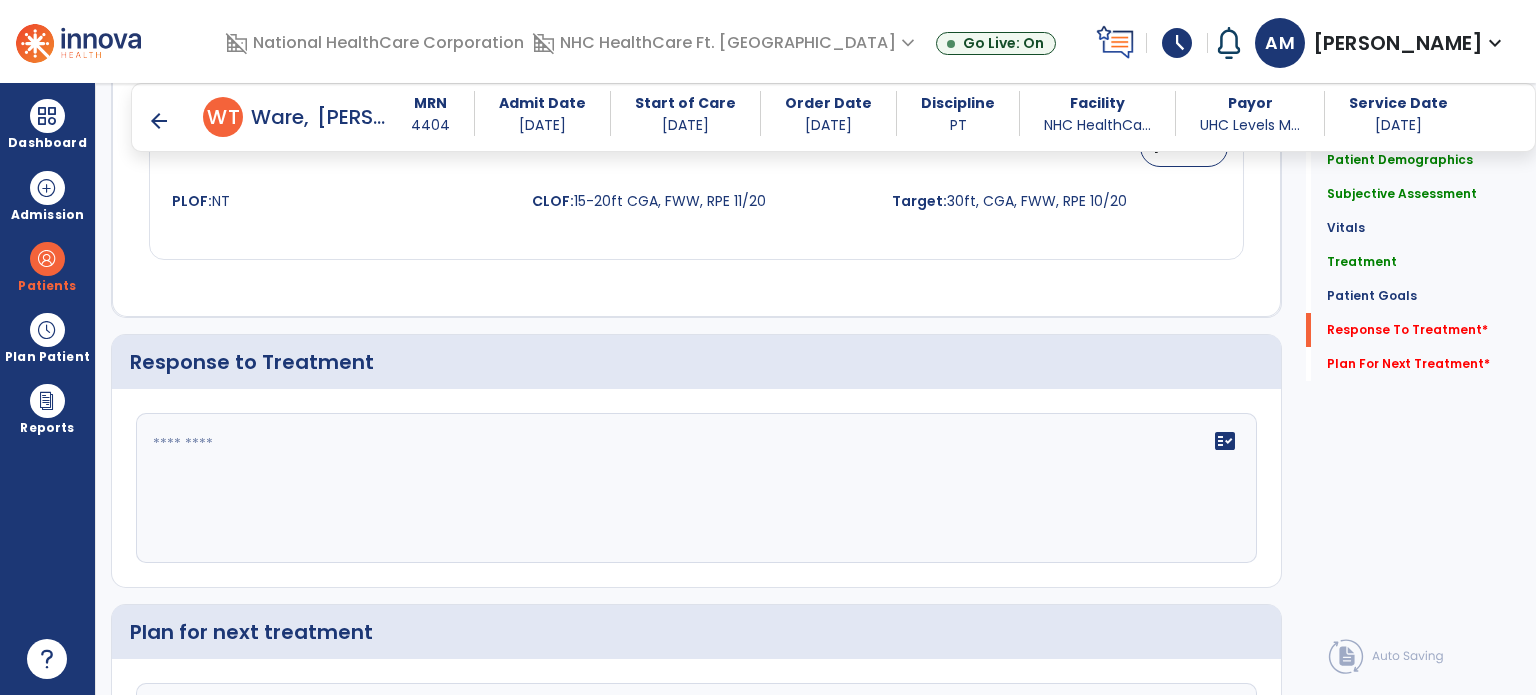 scroll, scrollTop: 2884, scrollLeft: 0, axis: vertical 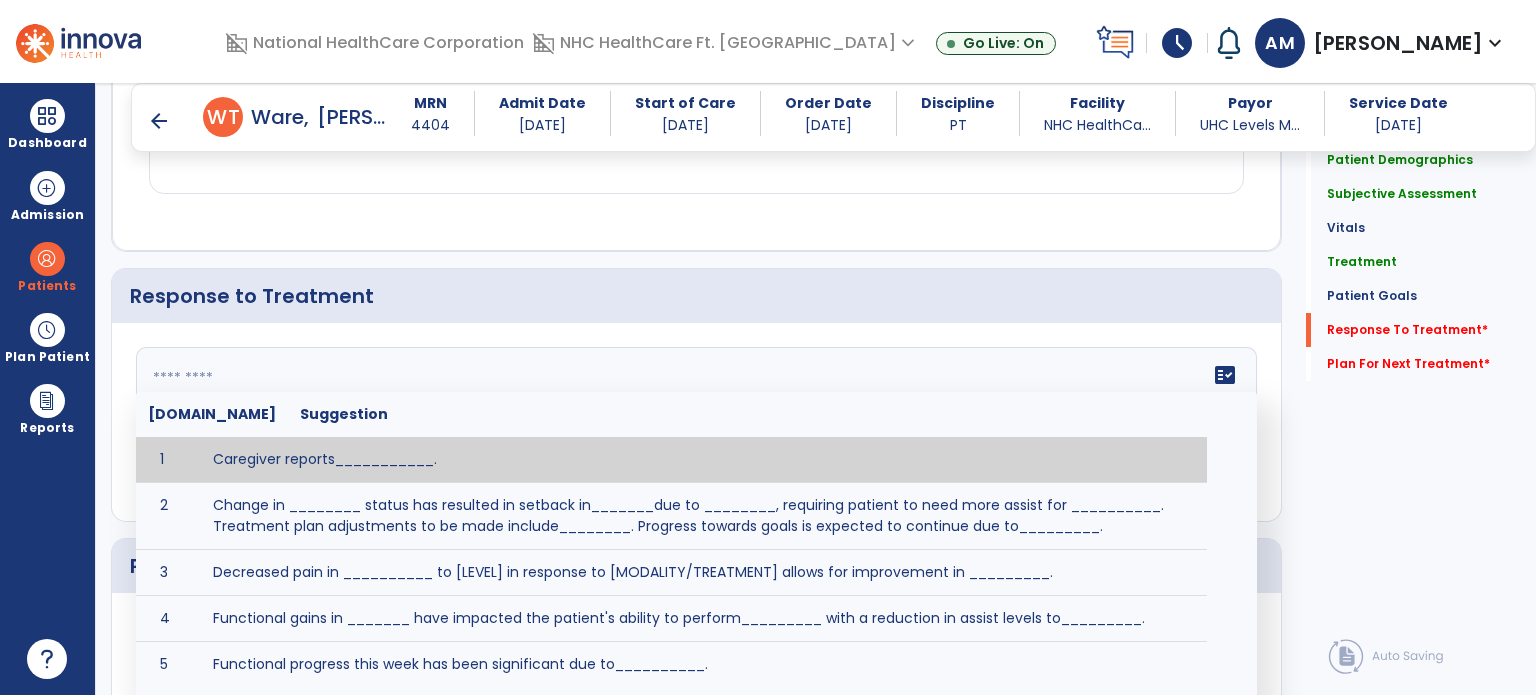 click on "fact_check  Sr.No Suggestion 1 Caregiver reports___________. 2 Change in ________ status has resulted in setback in_______due to ________, requiring patient to need more assist for __________.   Treatment plan adjustments to be made include________.  Progress towards goals is expected to continue due to_________. 3 Decreased pain in __________ to [LEVEL] in response to [MODALITY/TREATMENT] allows for improvement in _________. 4 Functional gains in _______ have impacted the patient's ability to perform_________ with a reduction in assist levels to_________. 5 Functional progress this week has been significant due to__________. 6 Gains in ________ have improved the patient's ability to perform ______with decreased levels of assist to___________. 7 Improvement in ________allows patient to tolerate higher levels of challenges in_________. 8 Pain in [AREA] has decreased to [LEVEL] in response to [TREATMENT/MODALITY], allowing fore ease in completing__________. 9 10 11 12 13 14 15 16 17 18 19 20 21" 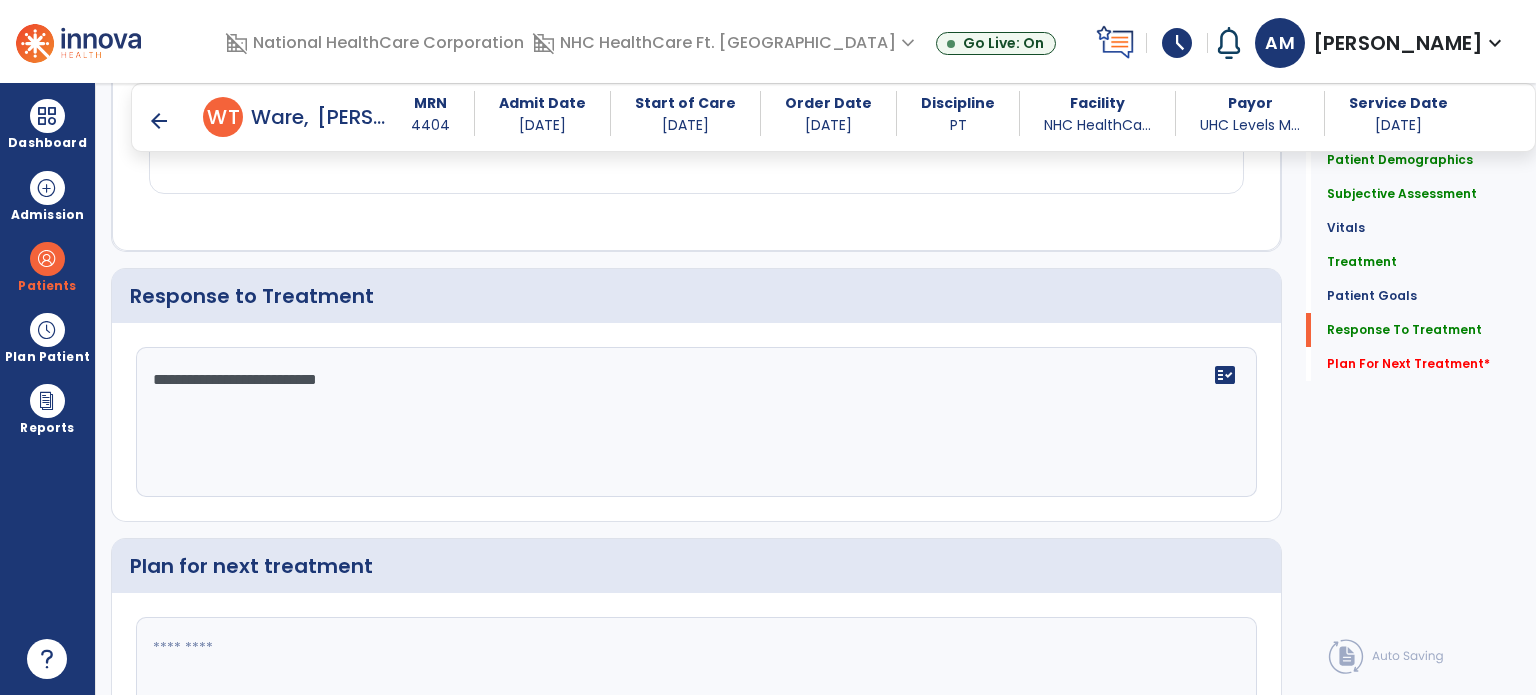 scroll, scrollTop: 3040, scrollLeft: 0, axis: vertical 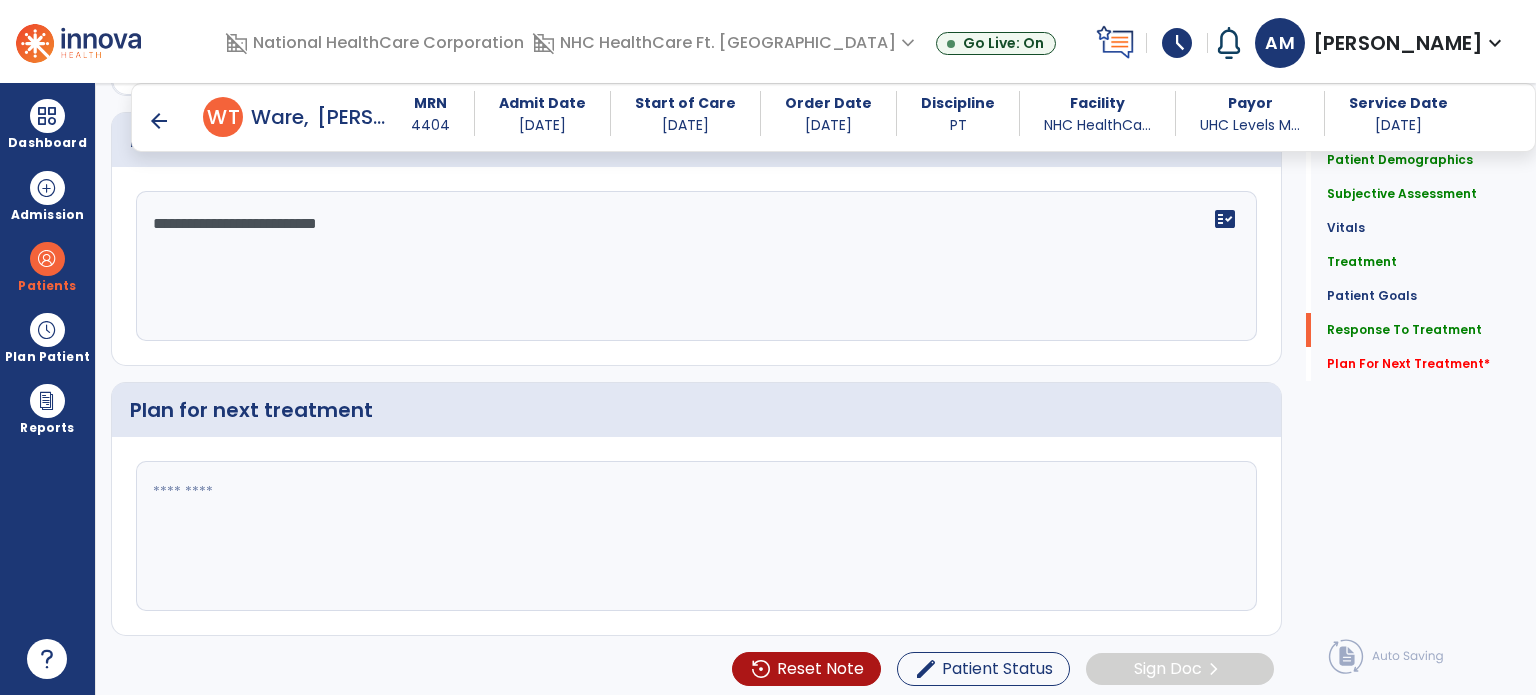 type on "**********" 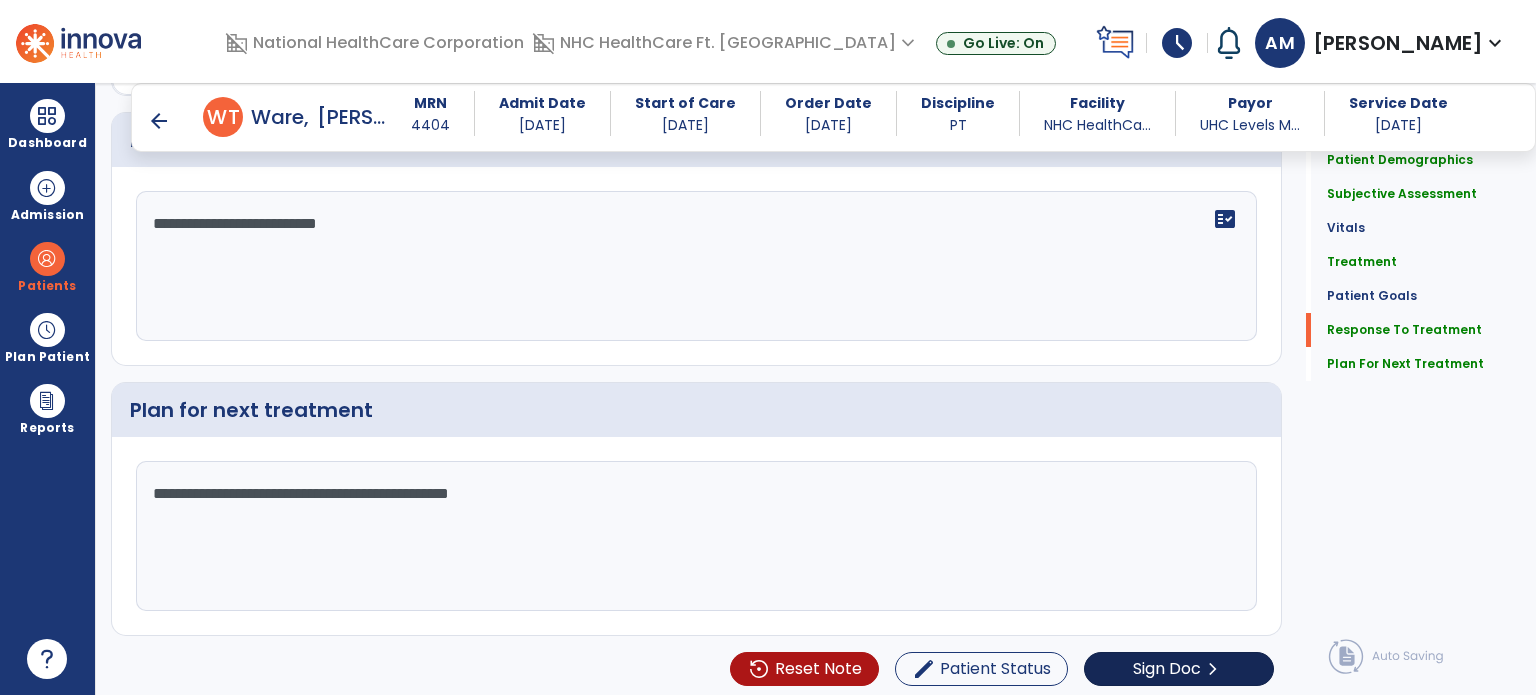 type on "**********" 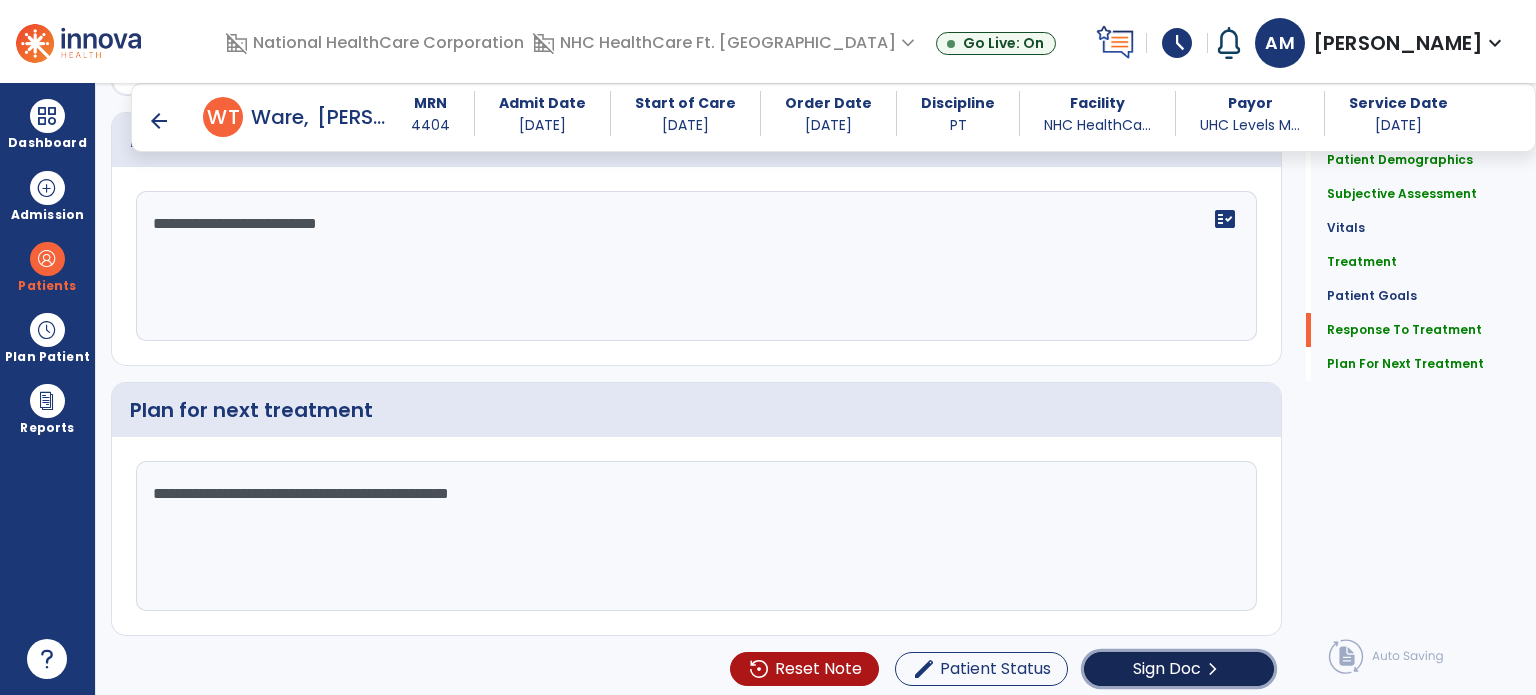 click on "Sign Doc" 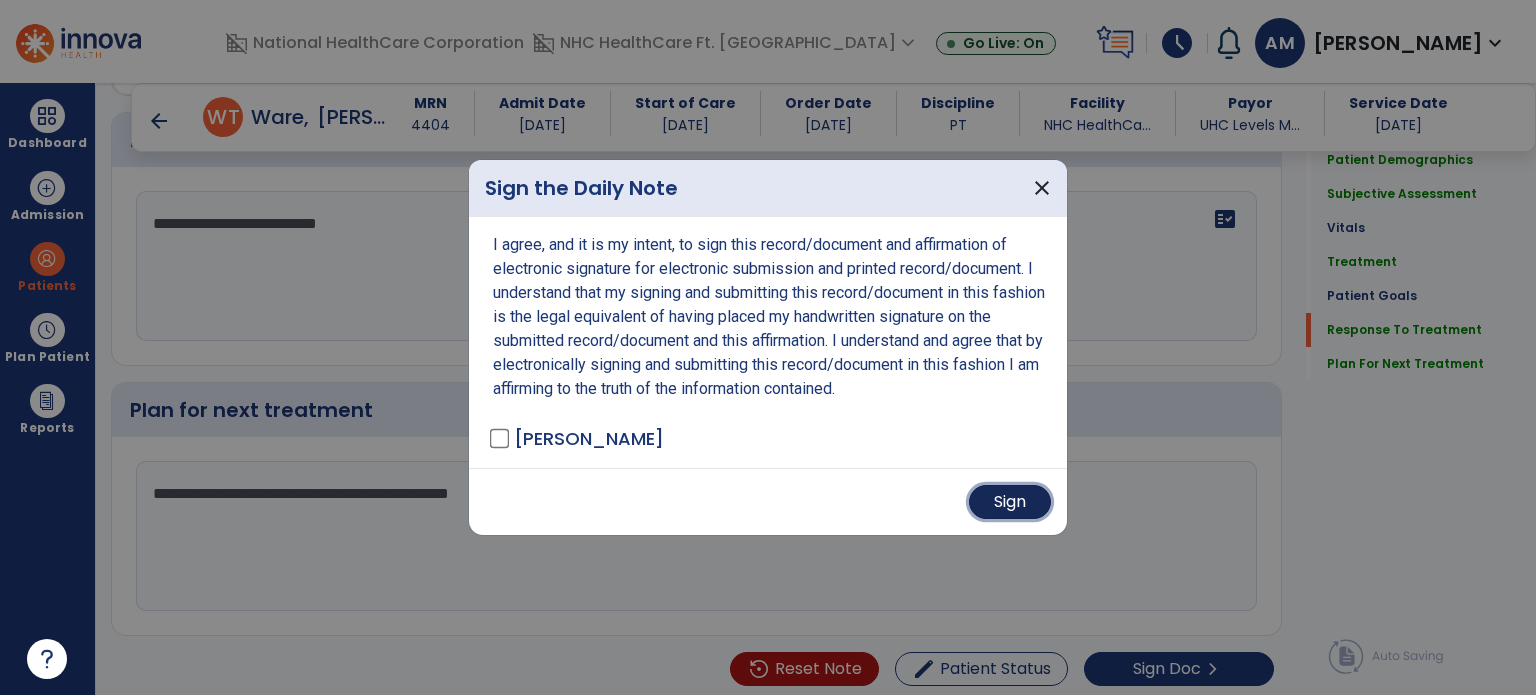 click on "Sign" at bounding box center [1010, 502] 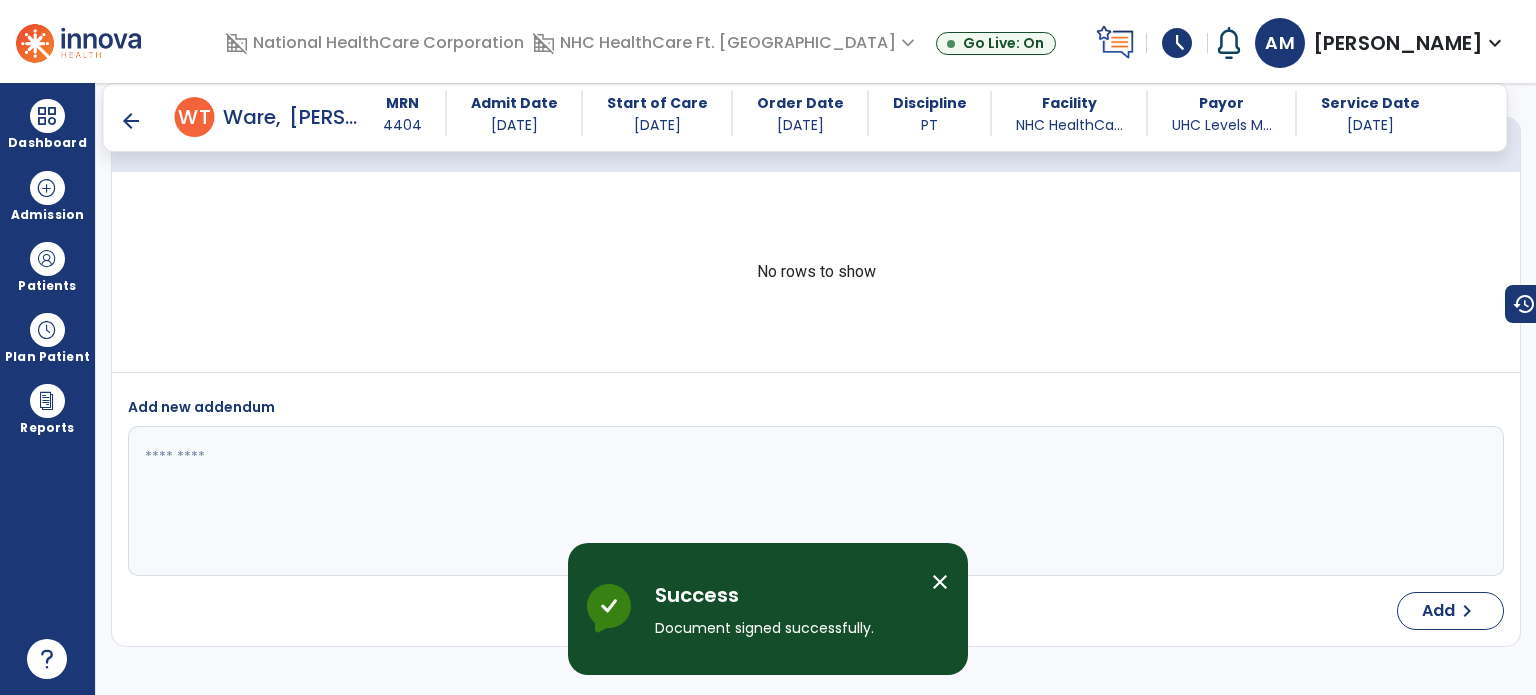 scroll, scrollTop: 4240, scrollLeft: 0, axis: vertical 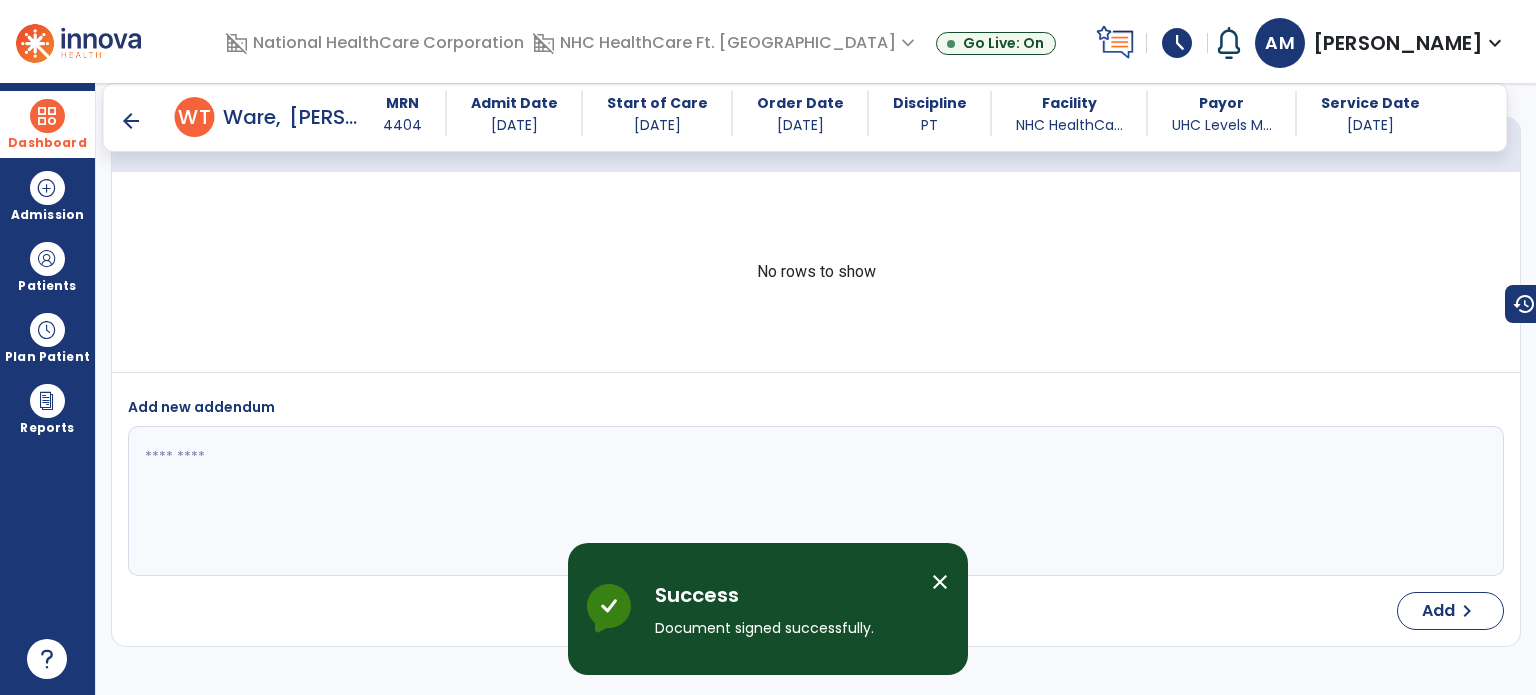 click at bounding box center (47, 116) 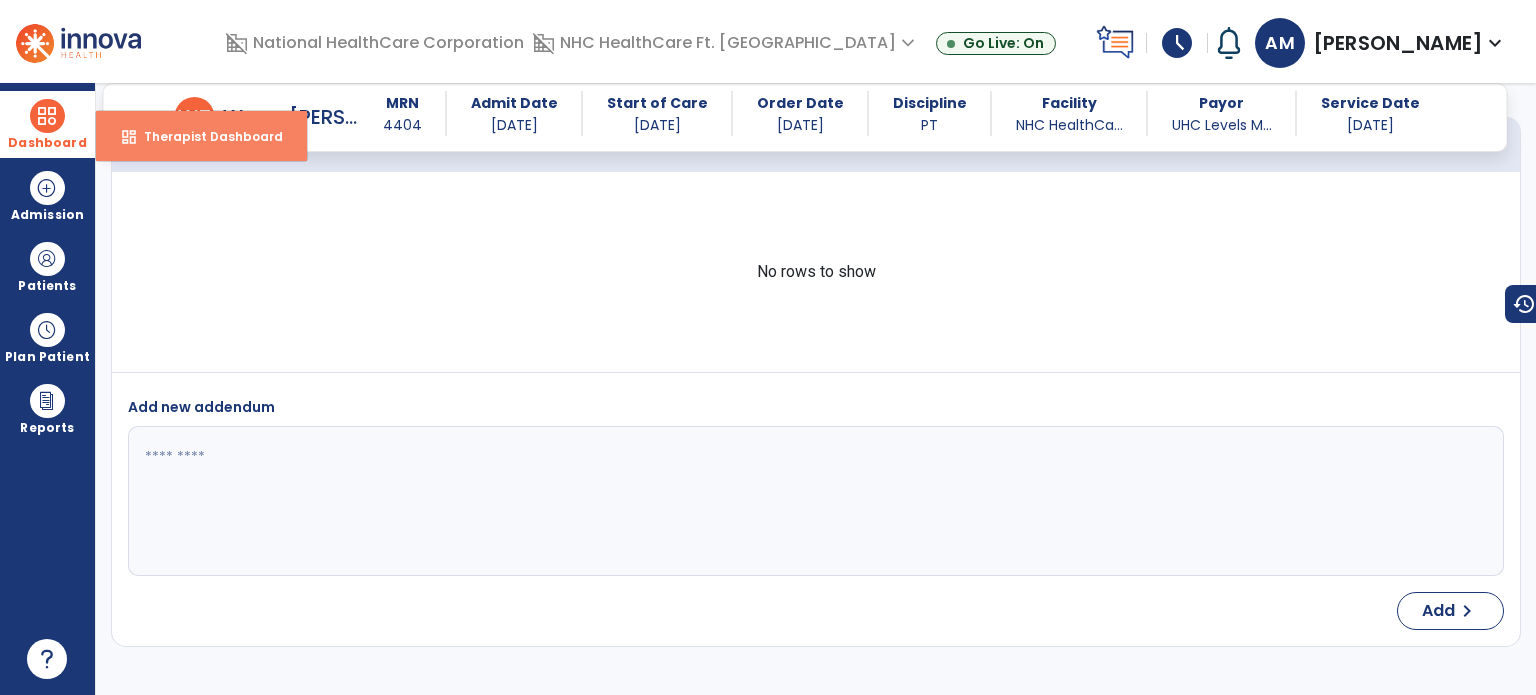 click on "dashboard  Therapist Dashboard" at bounding box center [201, 136] 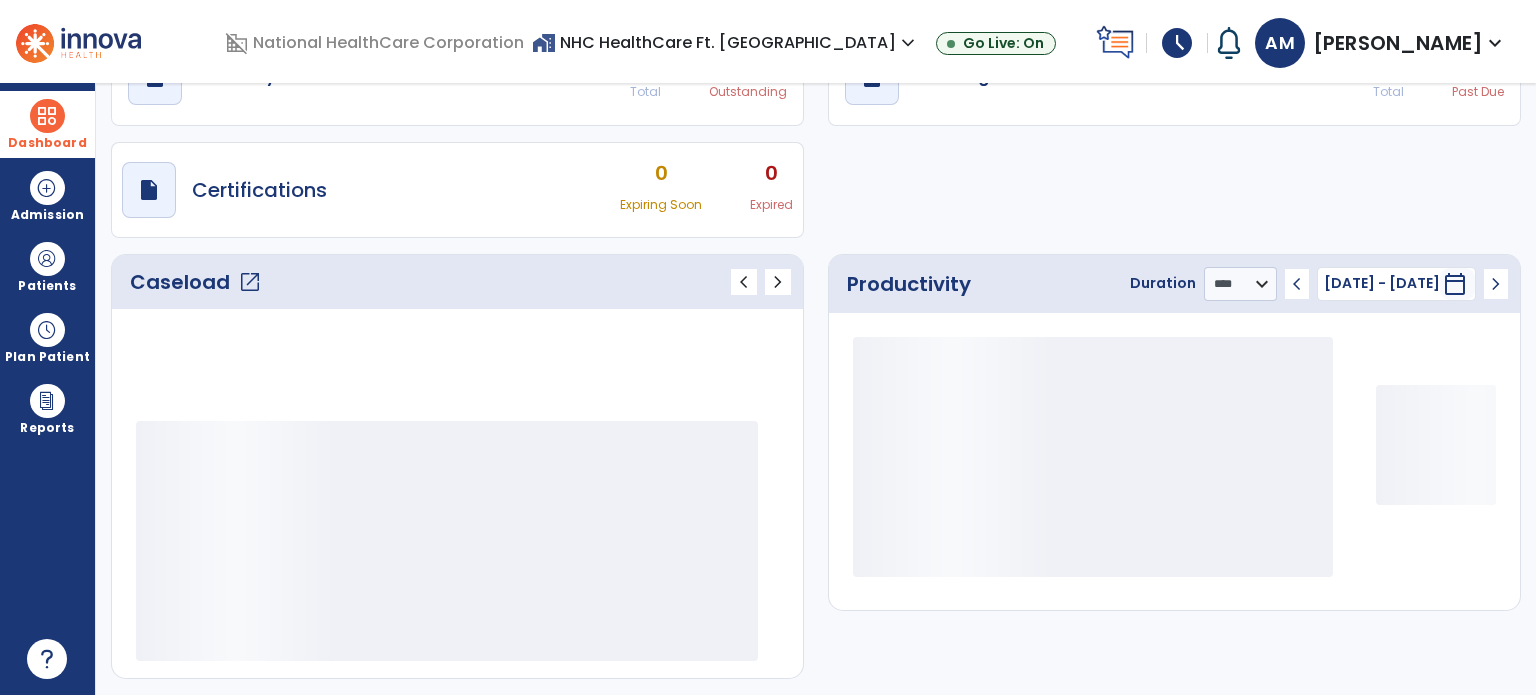 scroll, scrollTop: 109, scrollLeft: 0, axis: vertical 